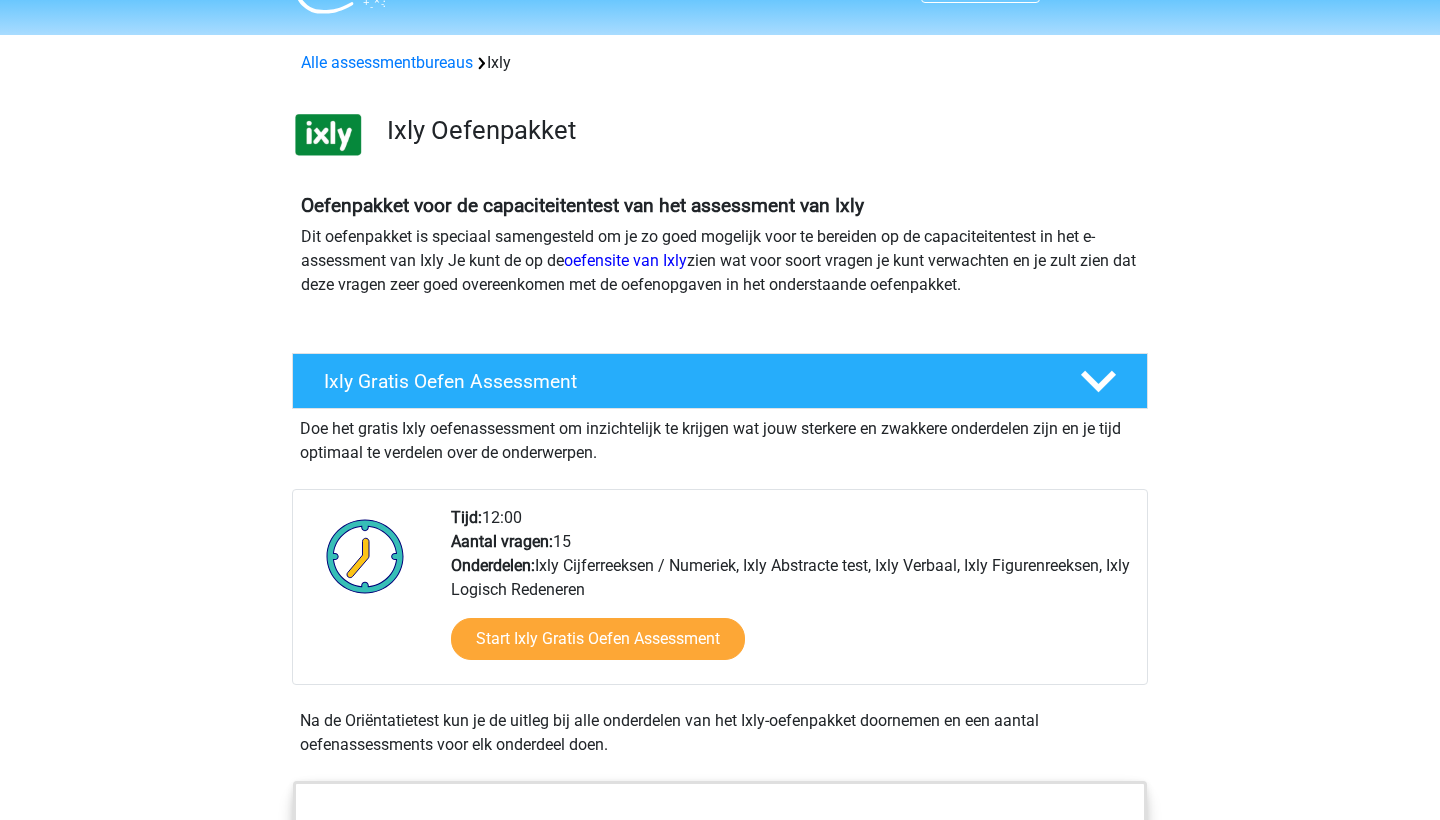 scroll, scrollTop: 83, scrollLeft: 0, axis: vertical 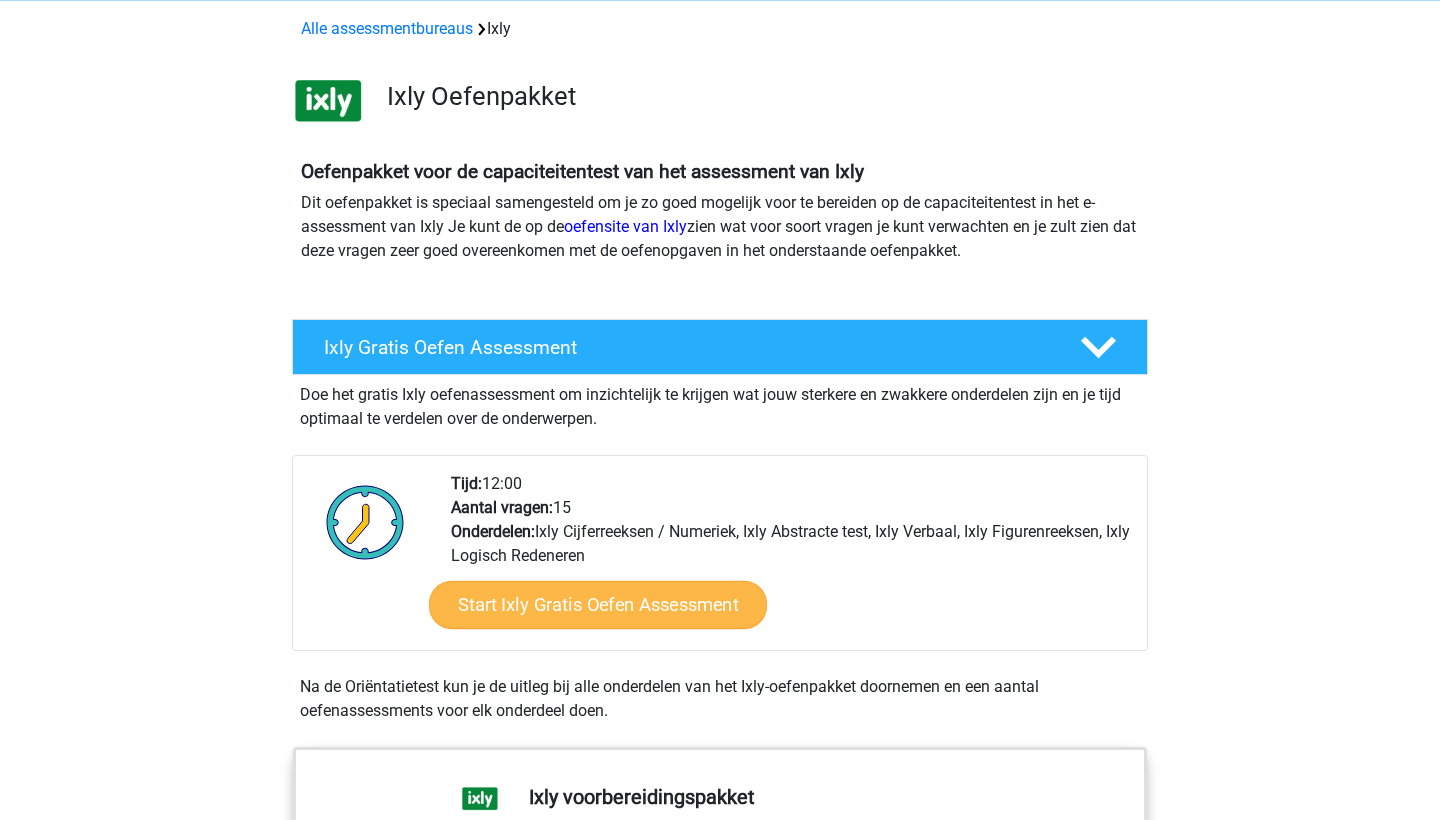 click on "Start Ixly Gratis Oefen Assessment" at bounding box center (598, 605) 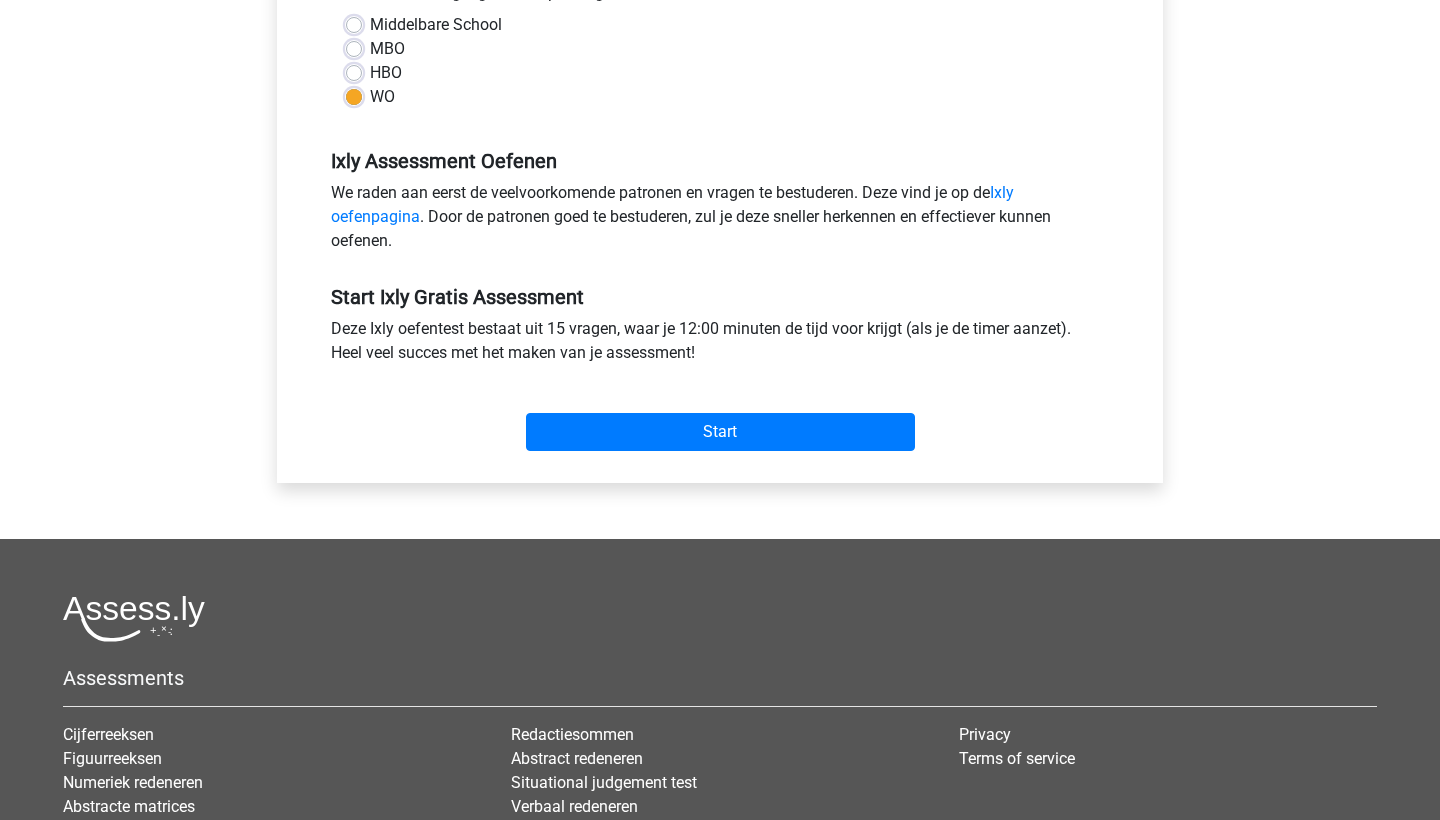scroll, scrollTop: 529, scrollLeft: 0, axis: vertical 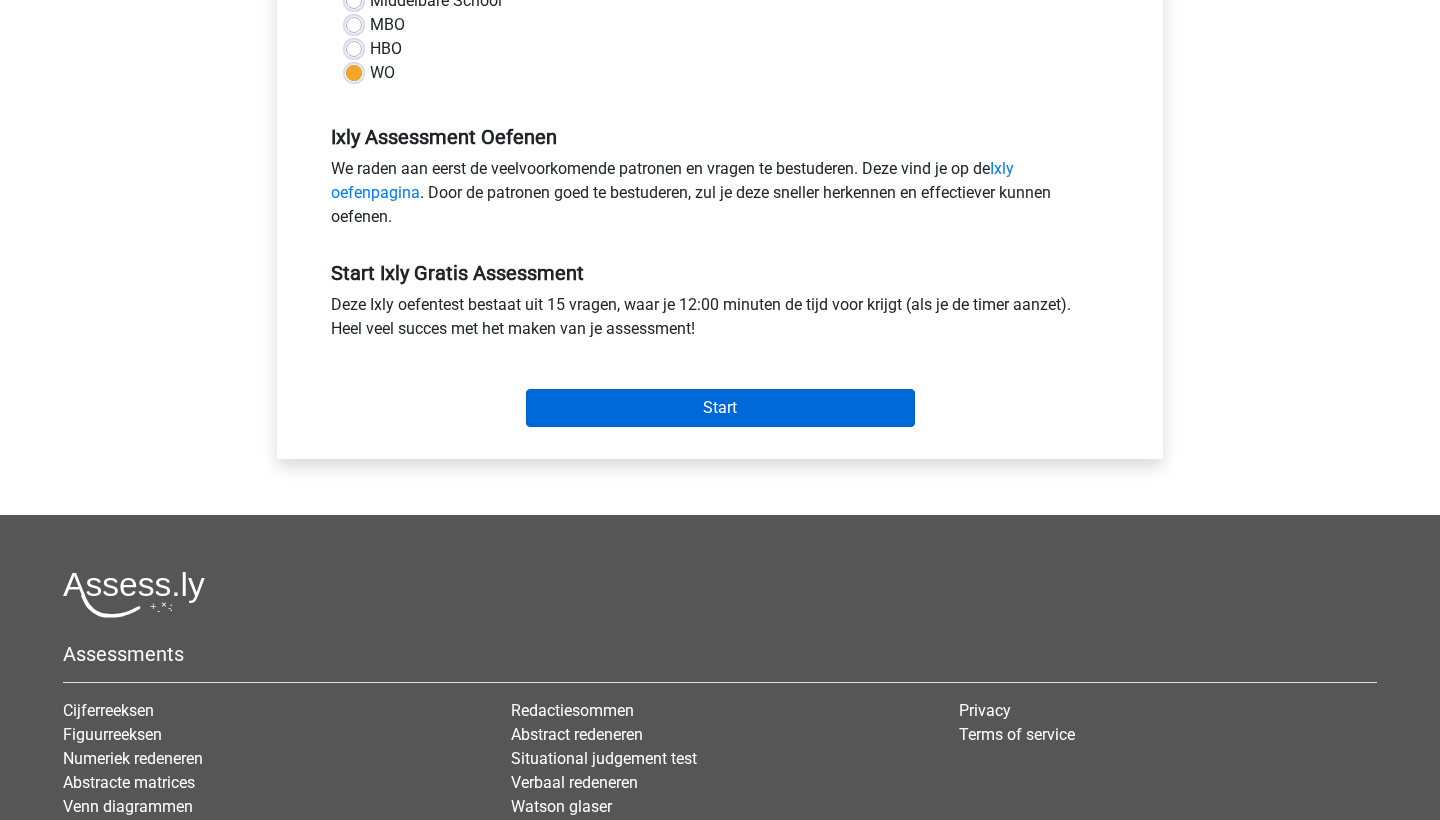 click on "Start" at bounding box center (720, 408) 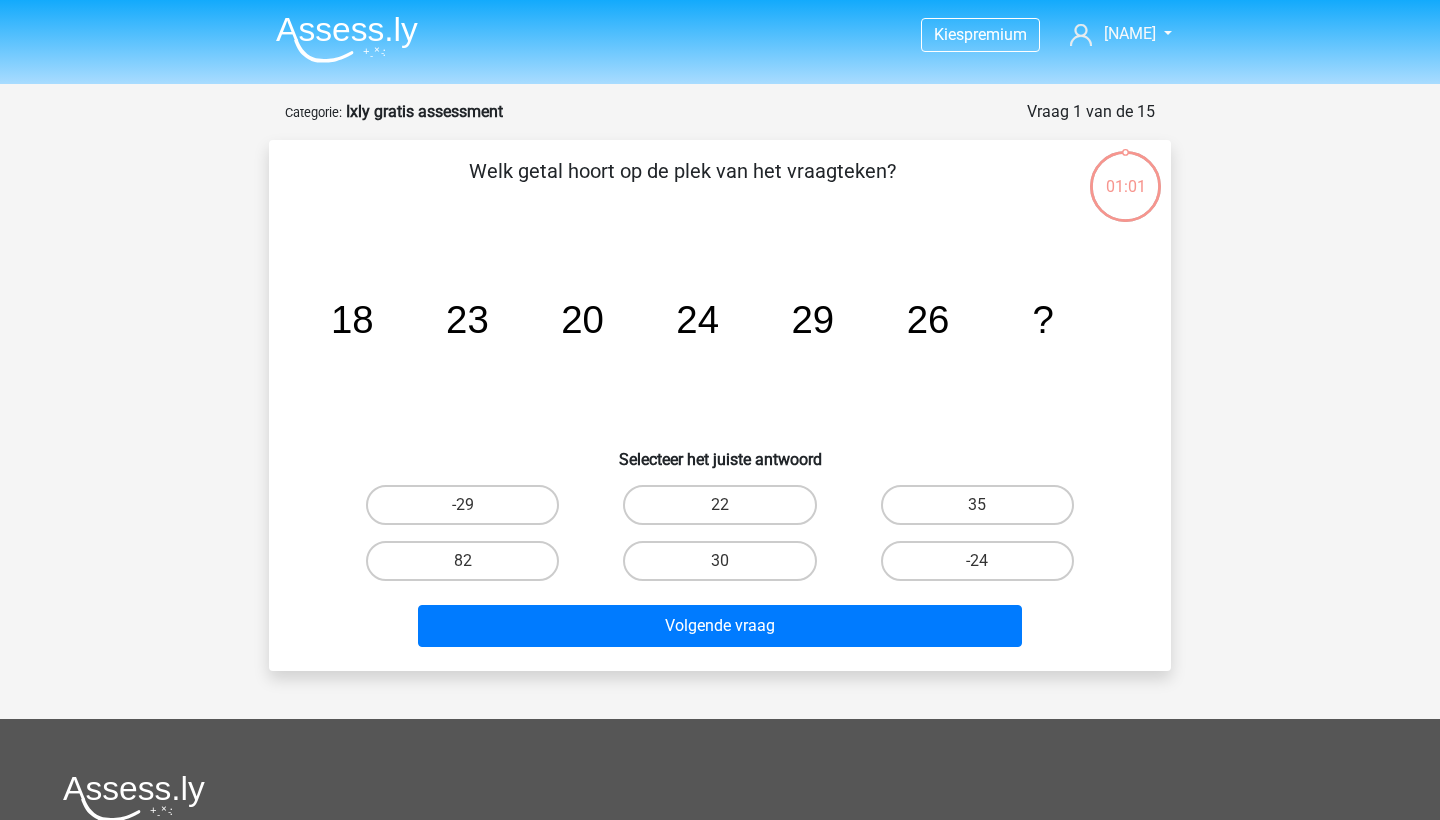 scroll, scrollTop: 0, scrollLeft: 0, axis: both 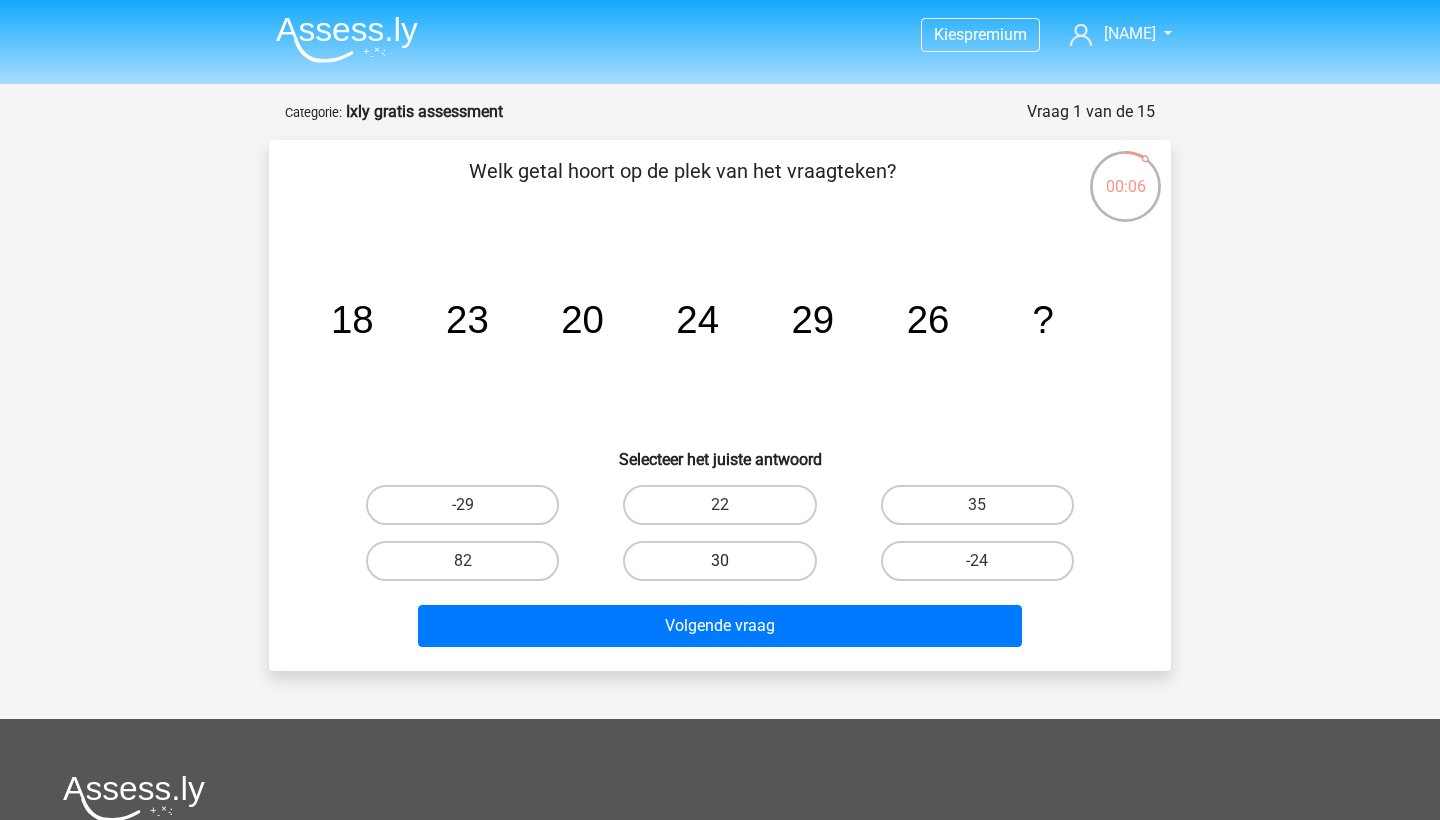 click on "30" at bounding box center [719, 561] 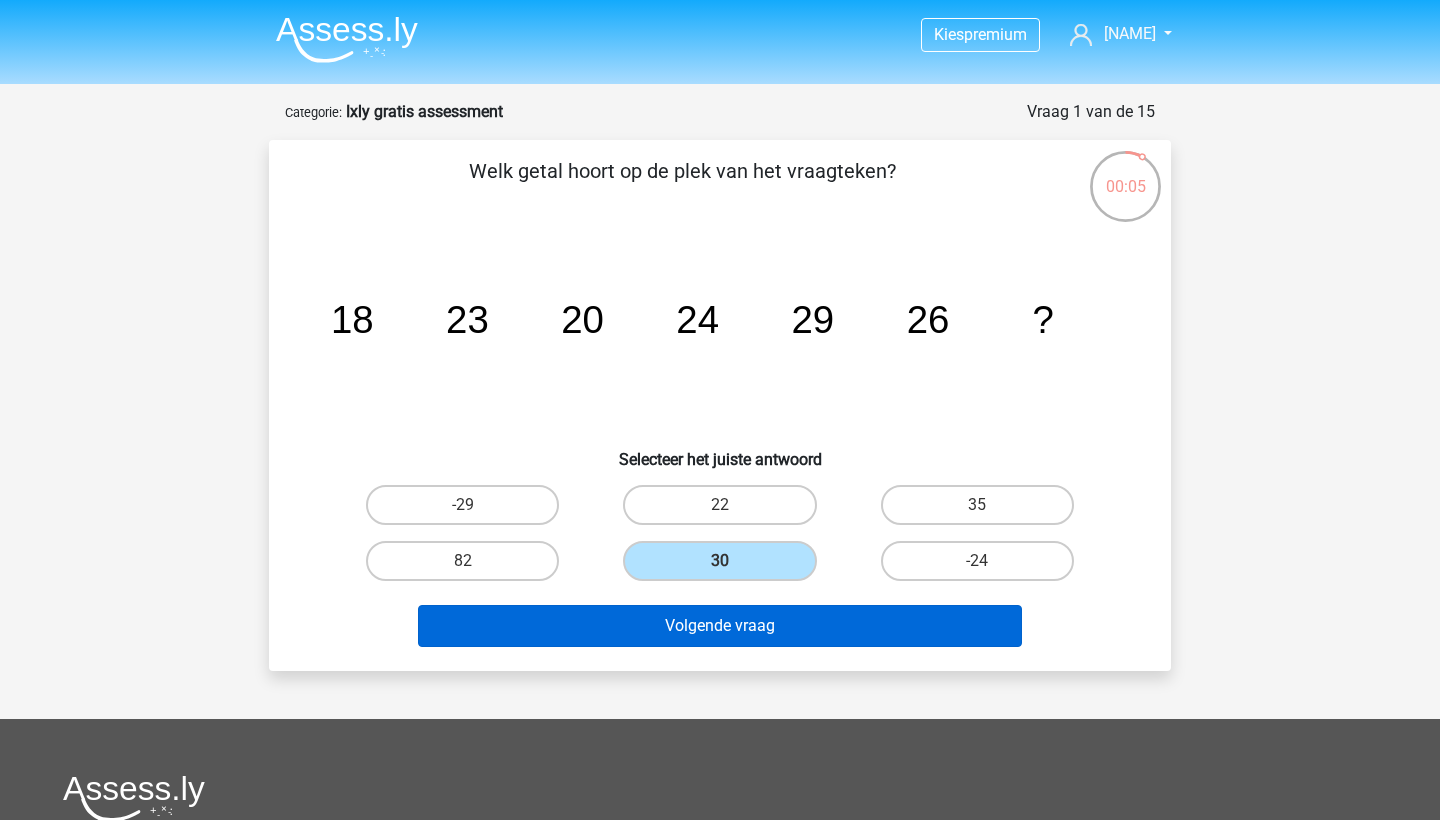 click on "Volgende vraag" at bounding box center (720, 626) 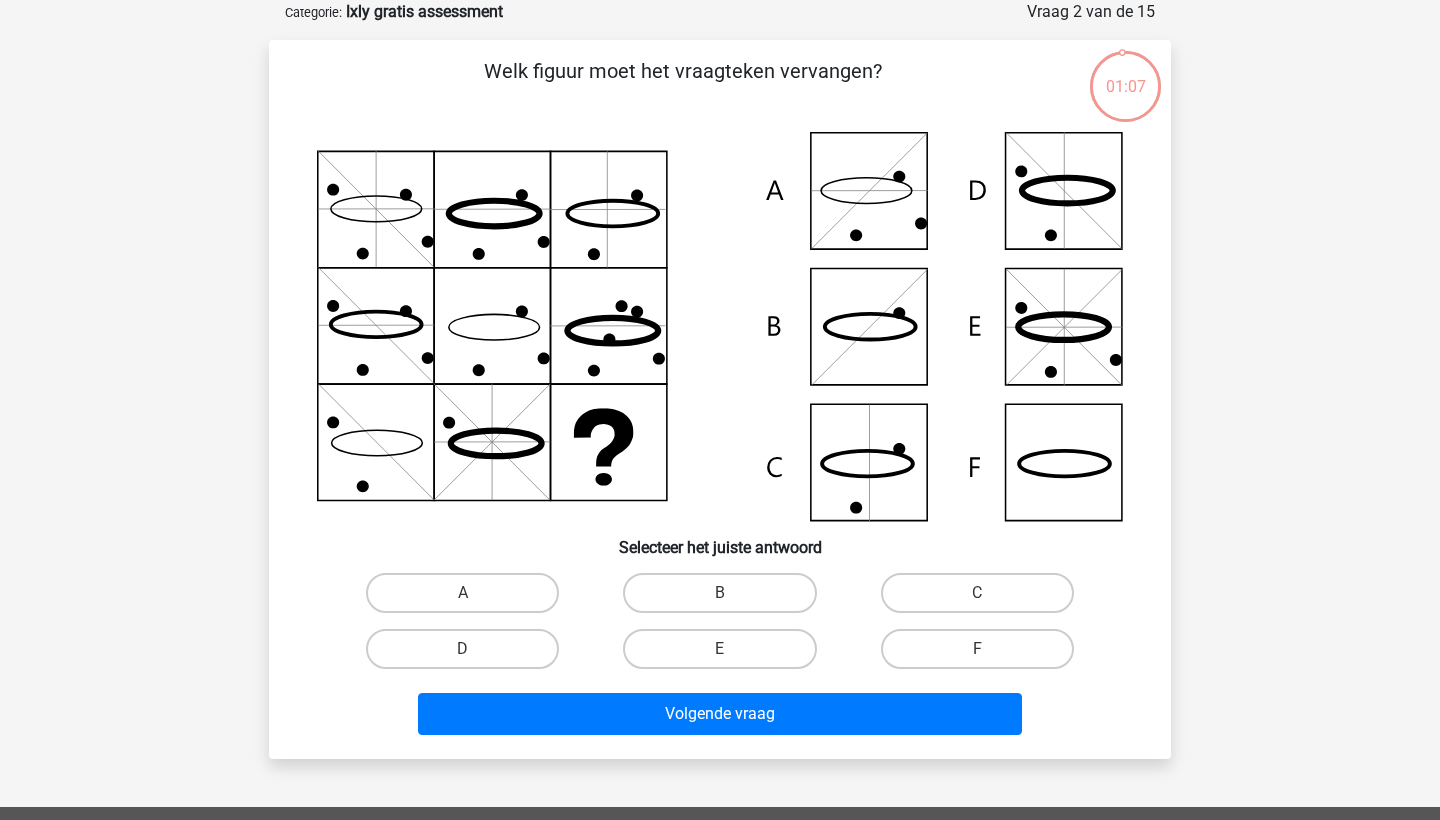 scroll, scrollTop: 86, scrollLeft: 0, axis: vertical 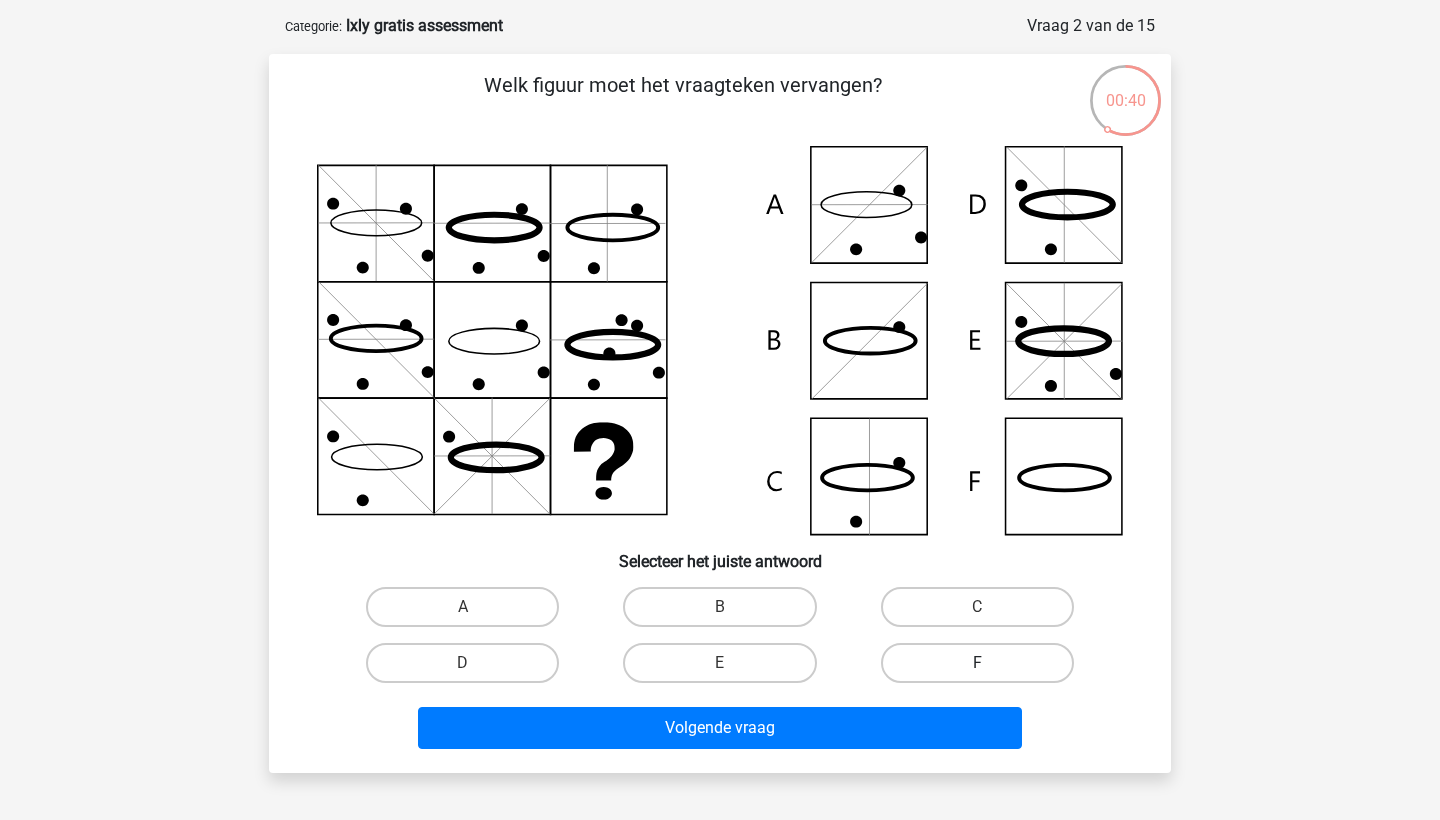 click on "F" at bounding box center (977, 663) 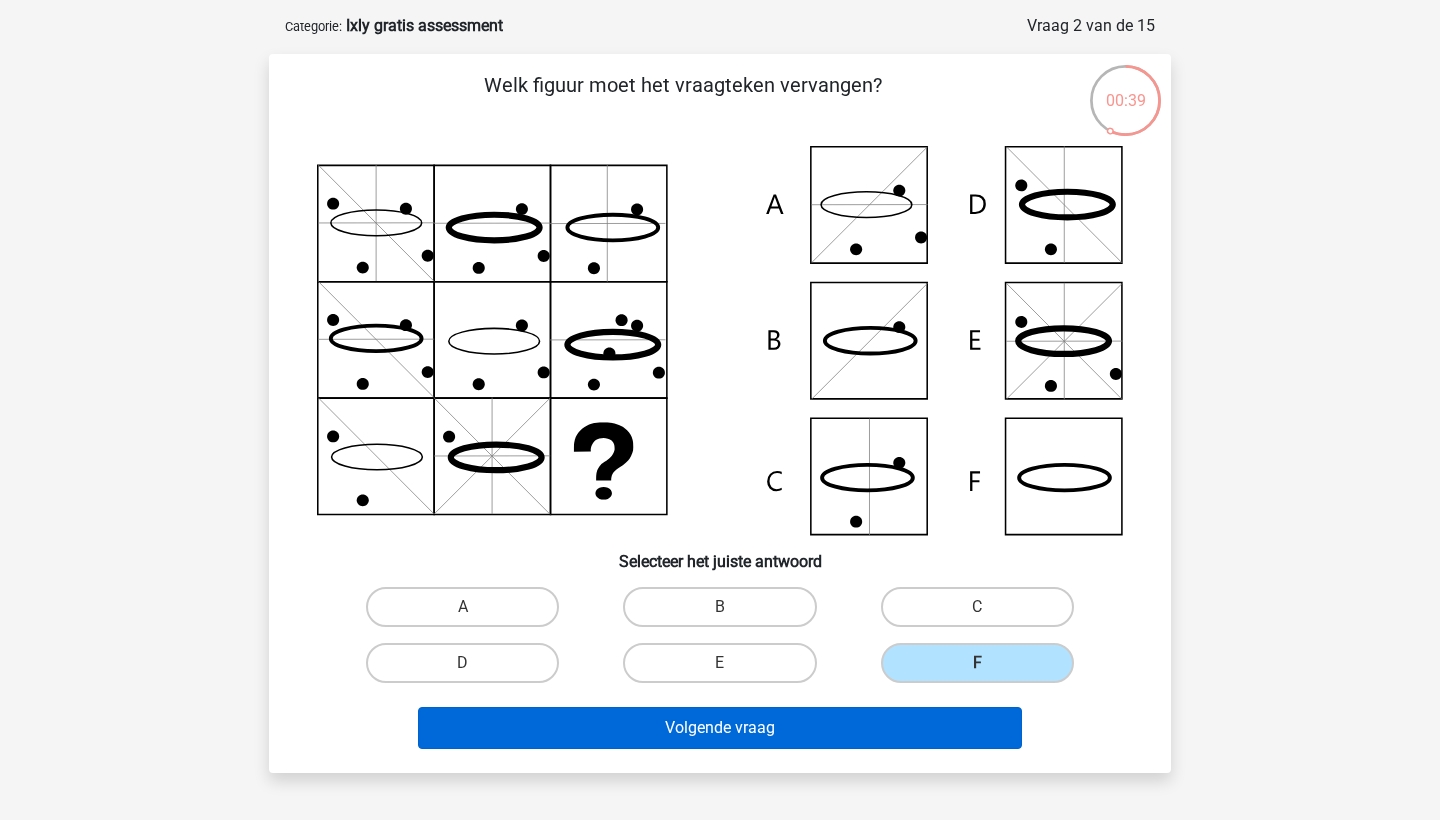 click on "Volgende vraag" at bounding box center [720, 728] 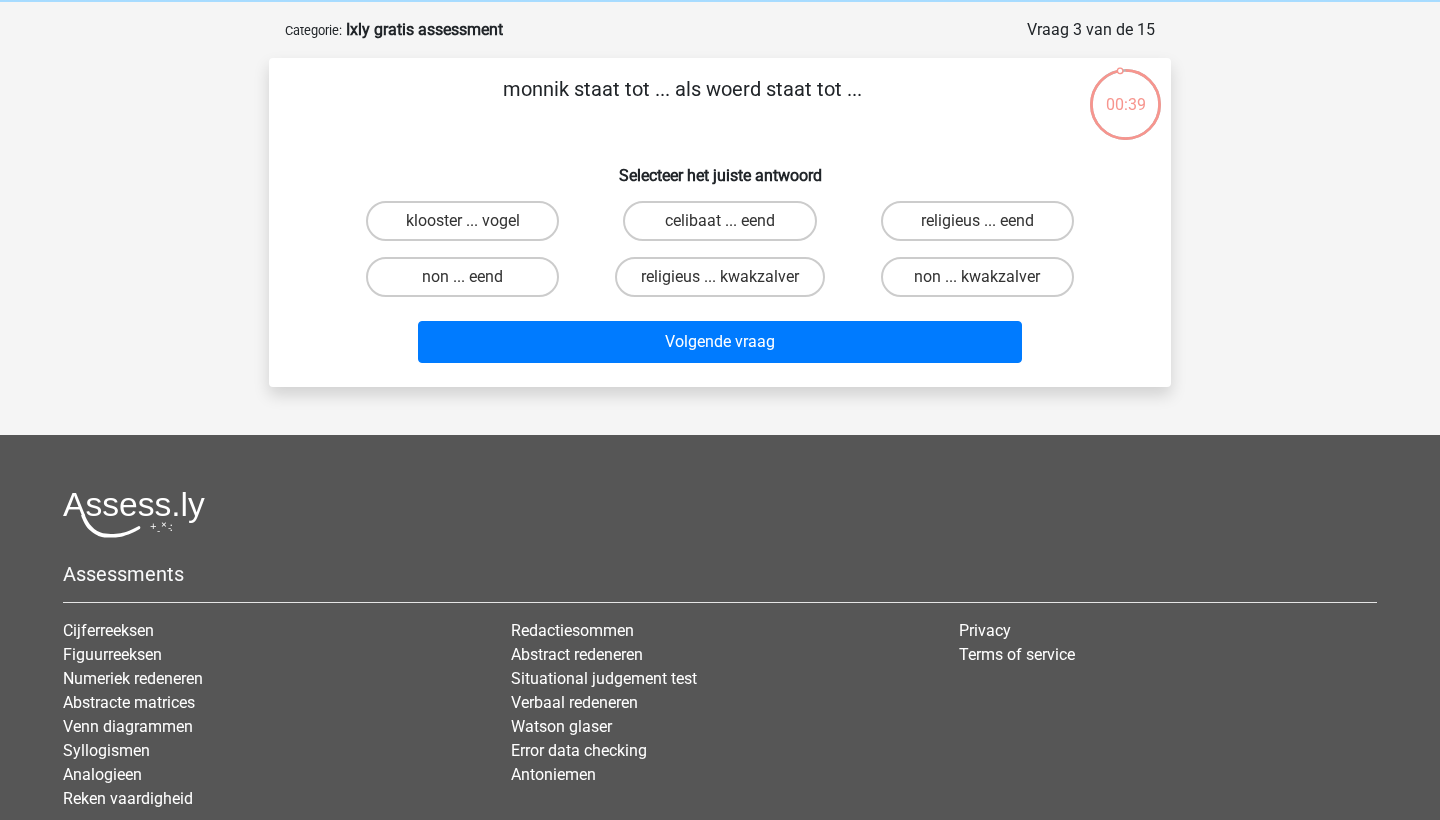 scroll, scrollTop: 74, scrollLeft: 0, axis: vertical 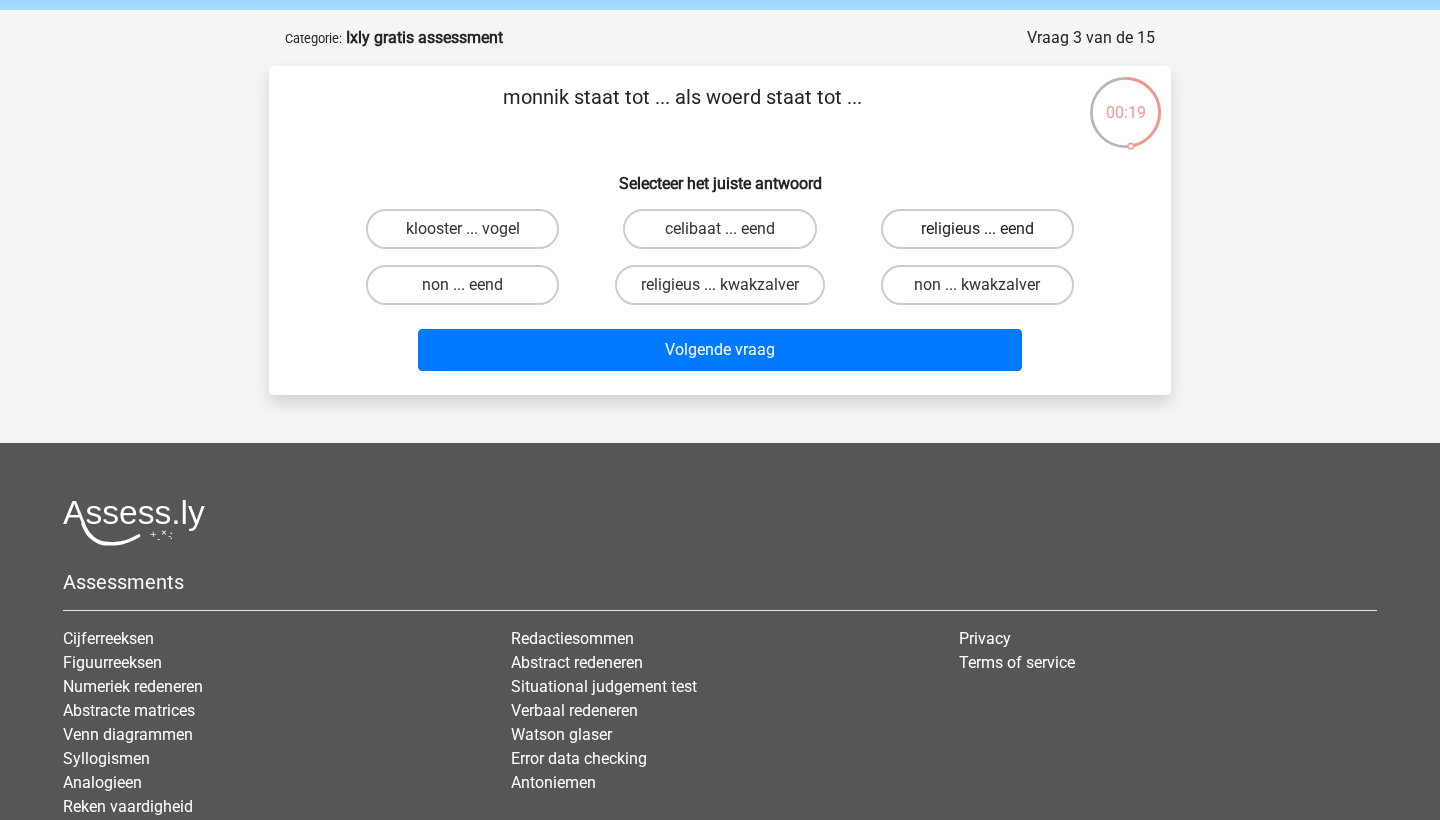 click on "religieus ... eend" at bounding box center [977, 229] 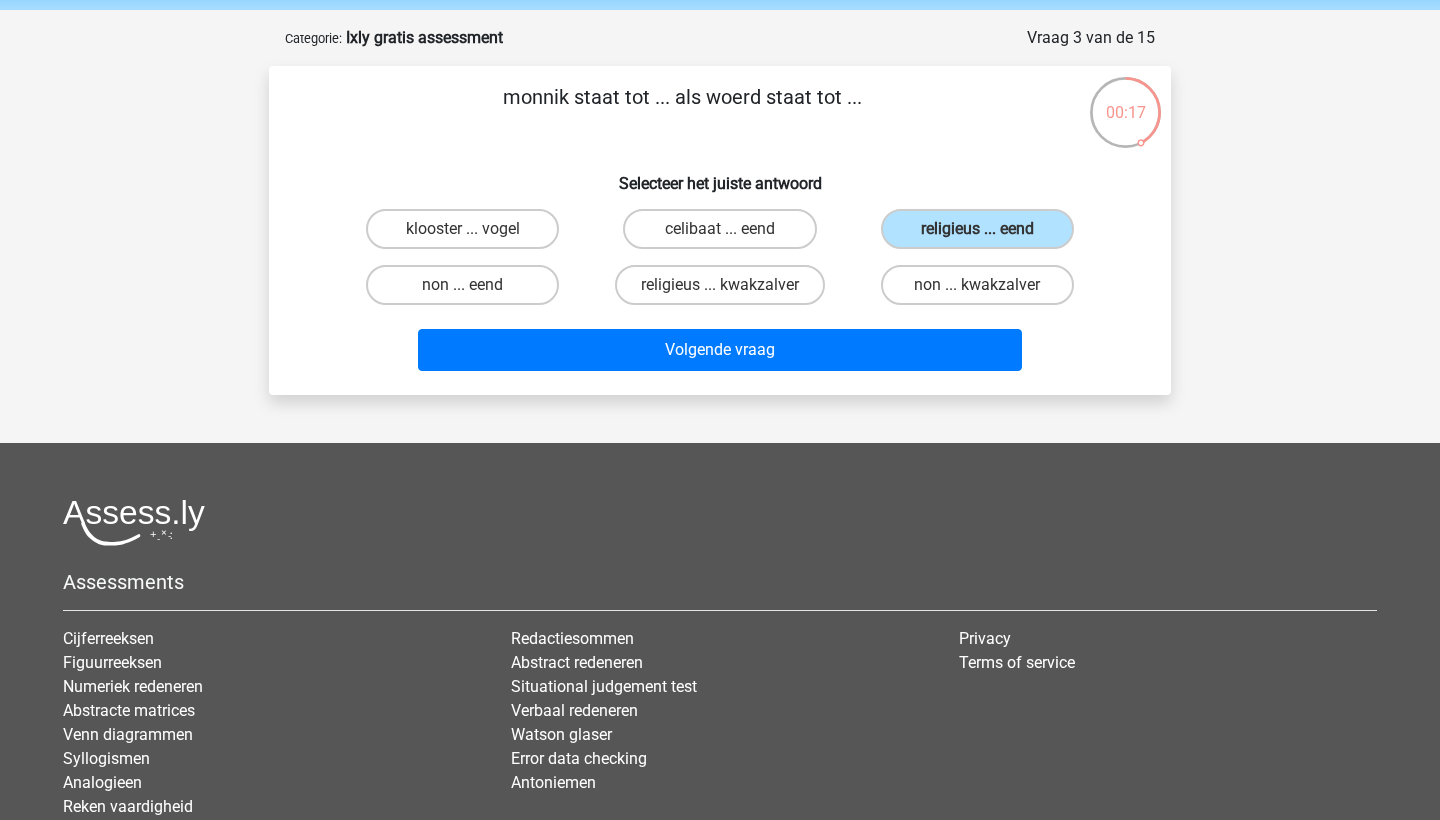 click on "non ... eend" at bounding box center (469, 291) 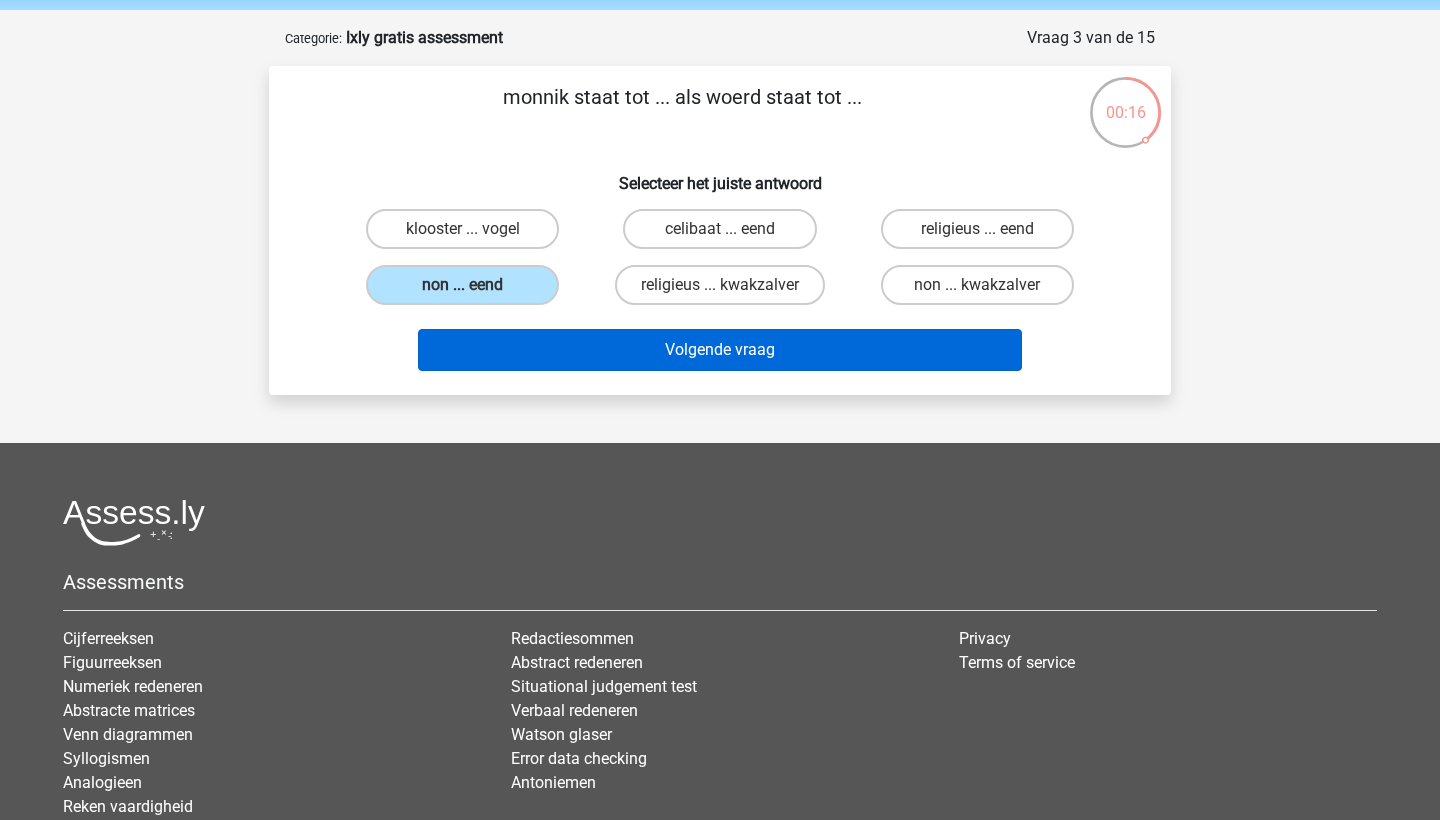 click on "Volgende vraag" at bounding box center (720, 350) 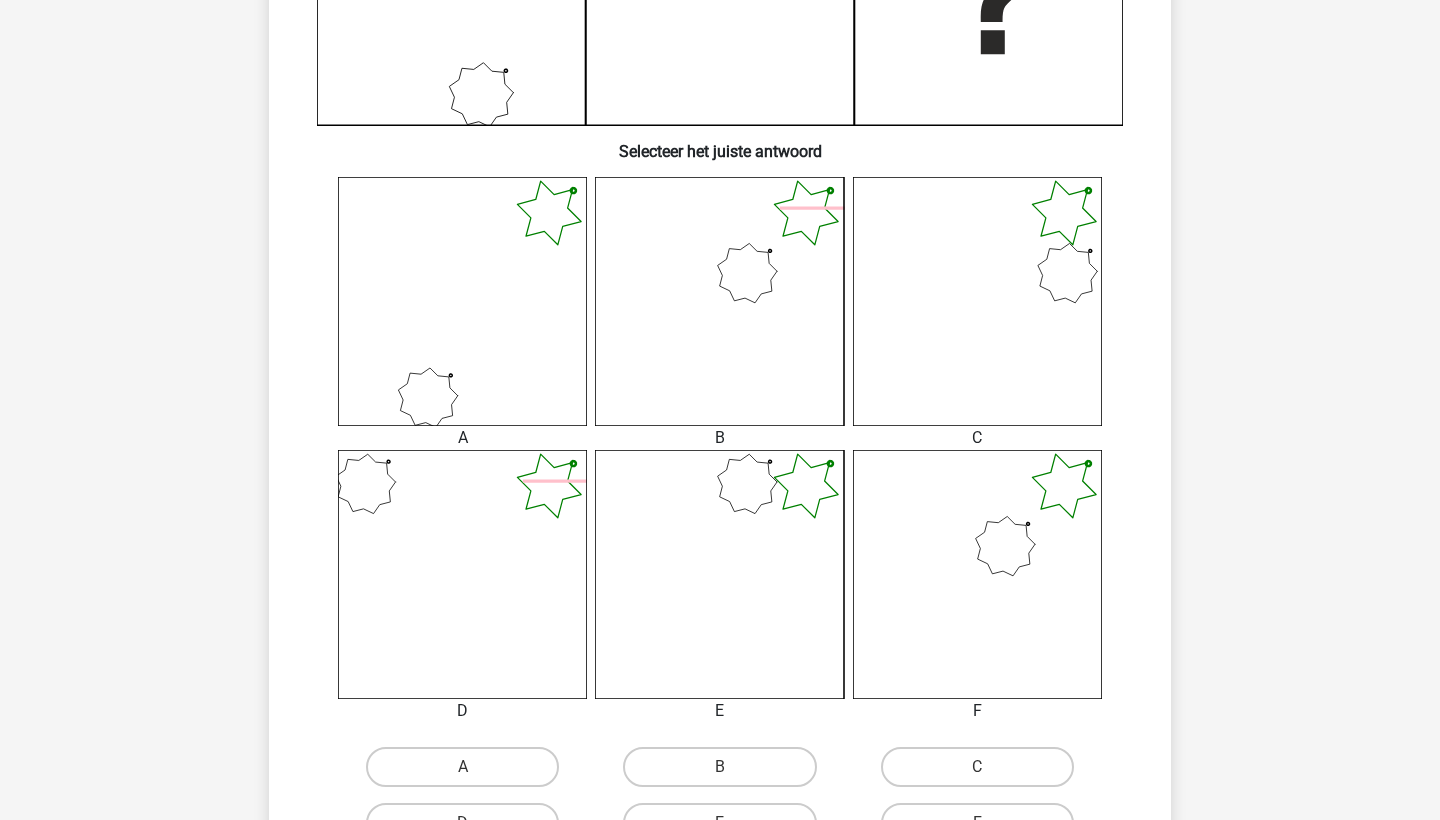 scroll, scrollTop: 649, scrollLeft: 0, axis: vertical 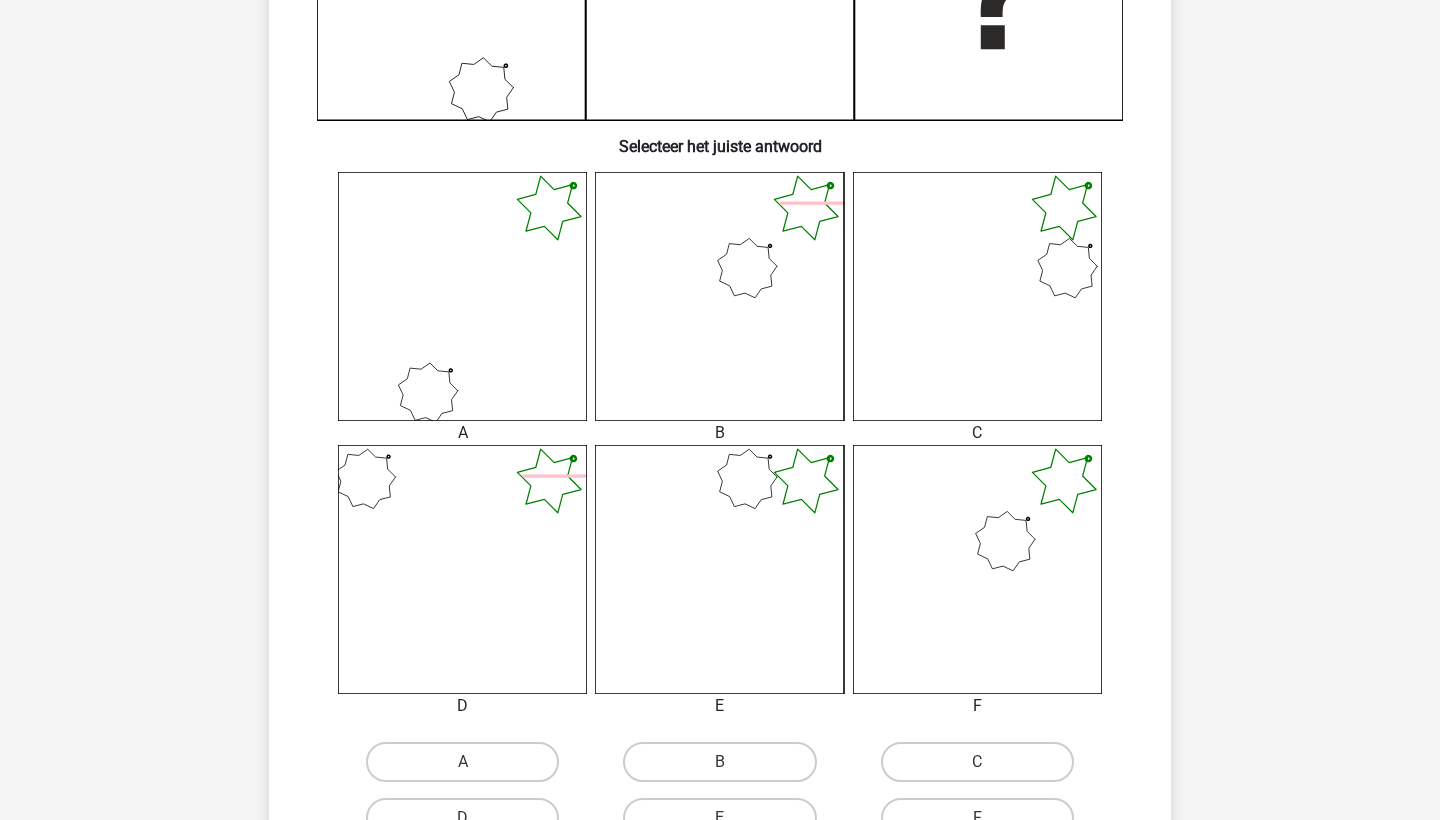 click 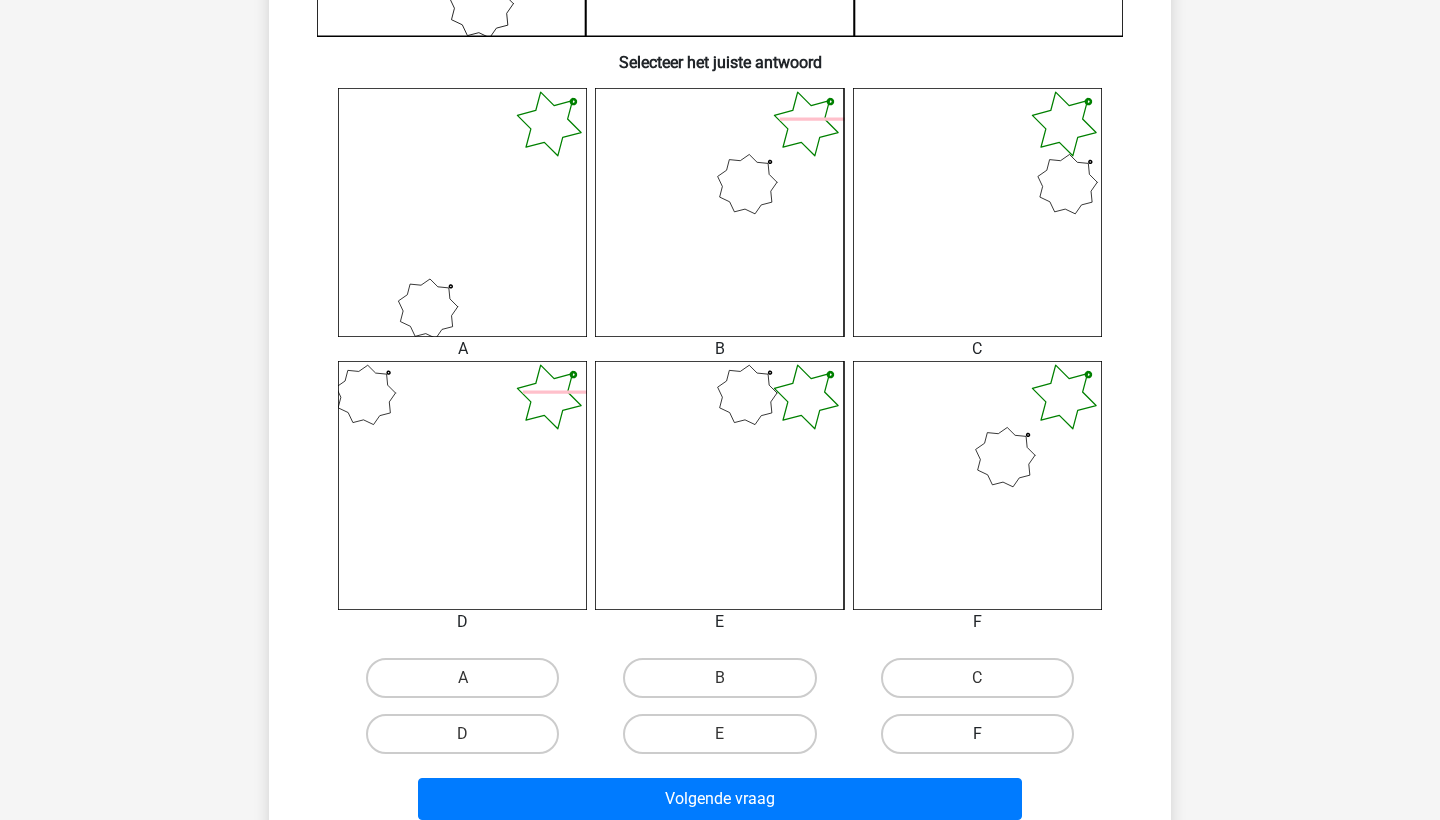 scroll, scrollTop: 761, scrollLeft: 0, axis: vertical 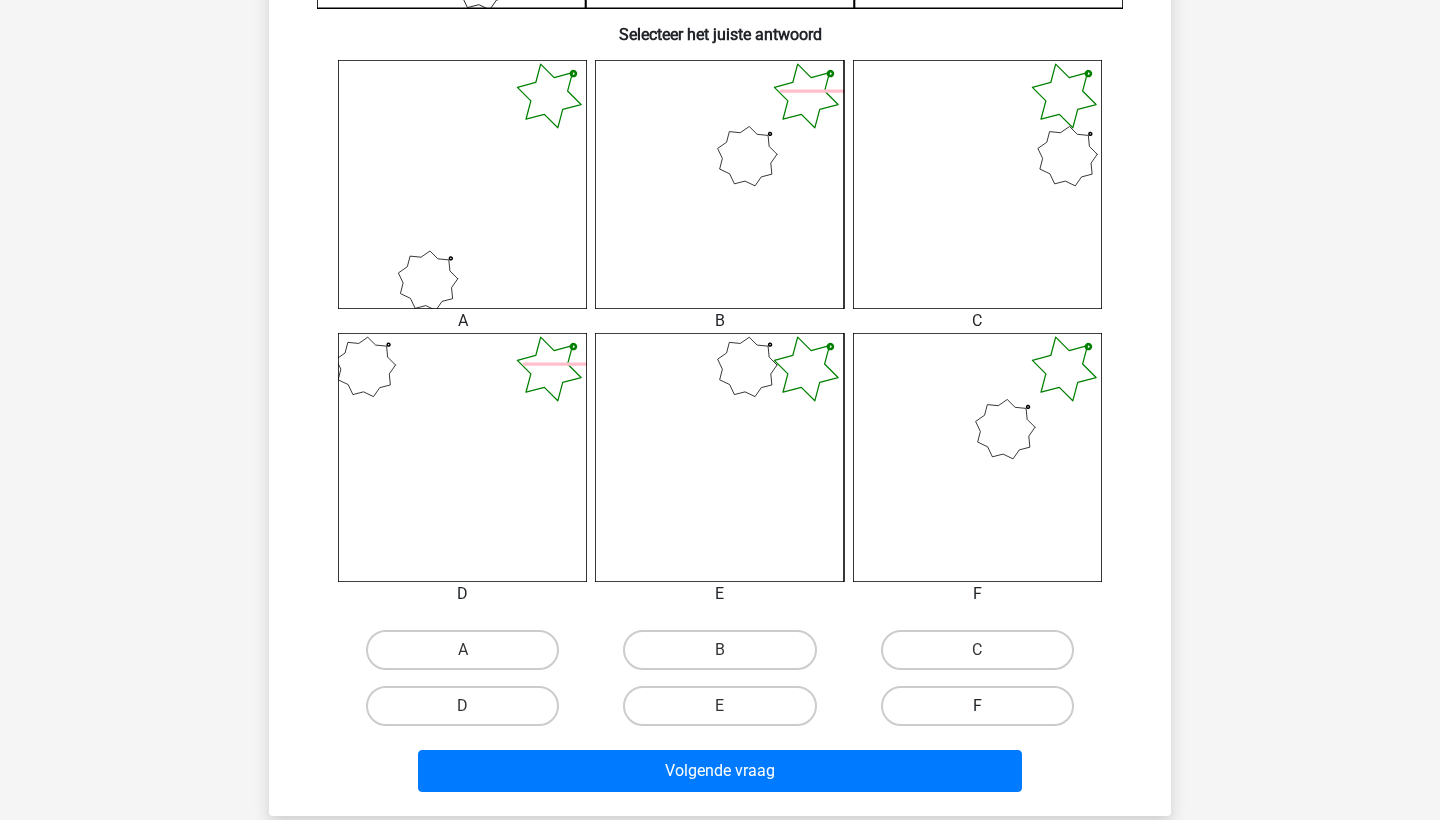 click on "F" at bounding box center [977, 706] 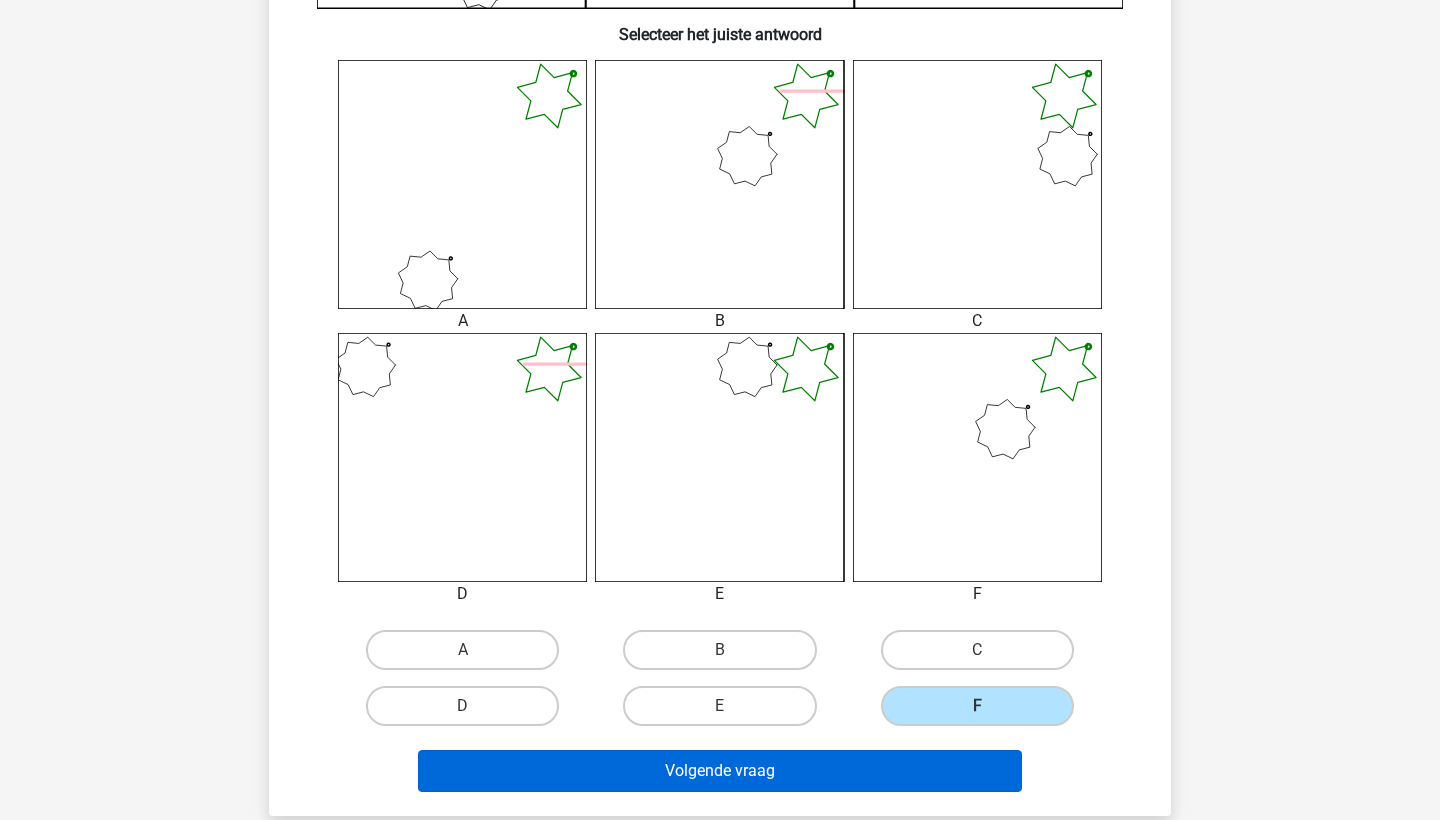 click on "Volgende vraag" at bounding box center (720, 771) 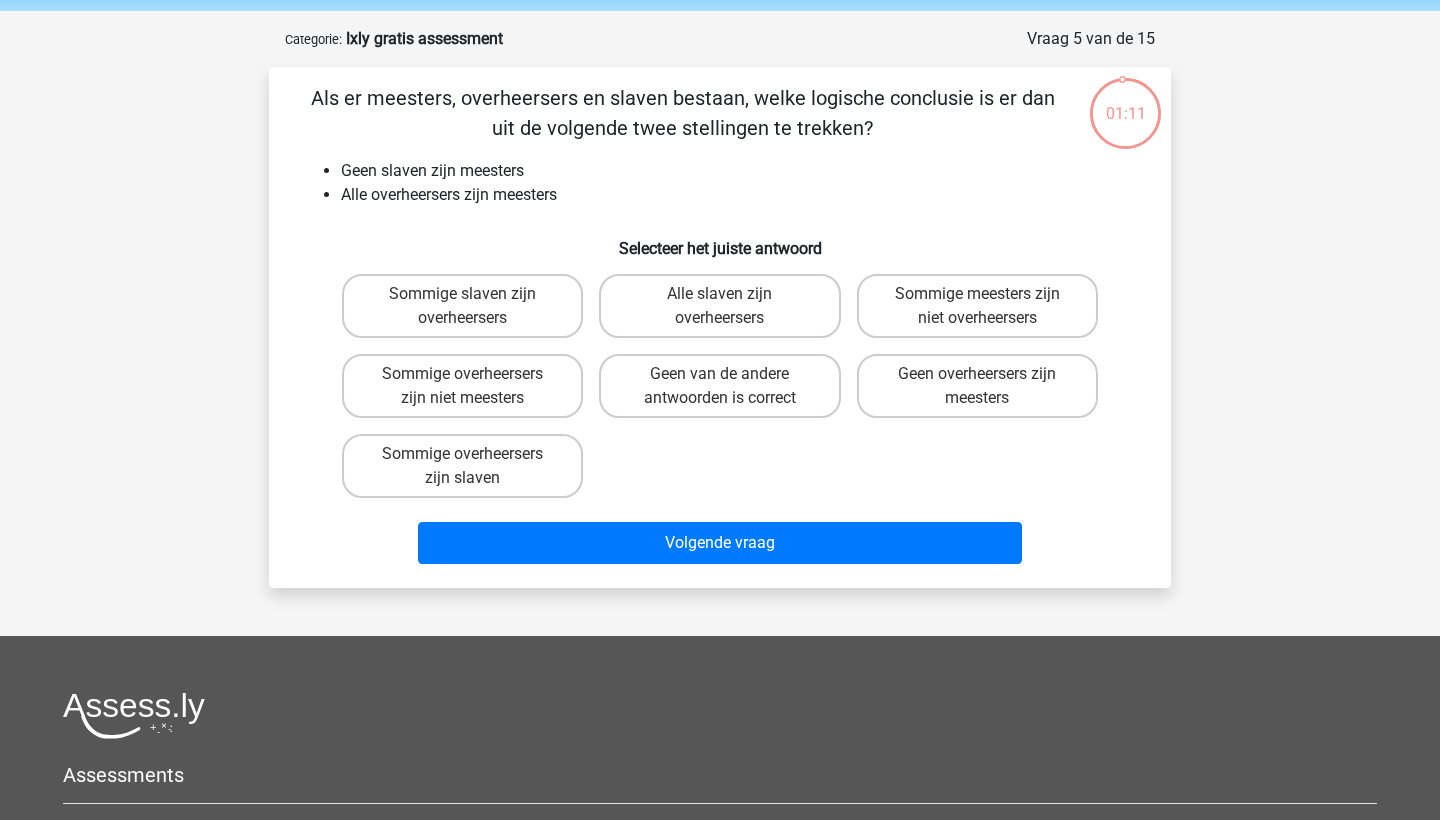 scroll, scrollTop: 58, scrollLeft: 0, axis: vertical 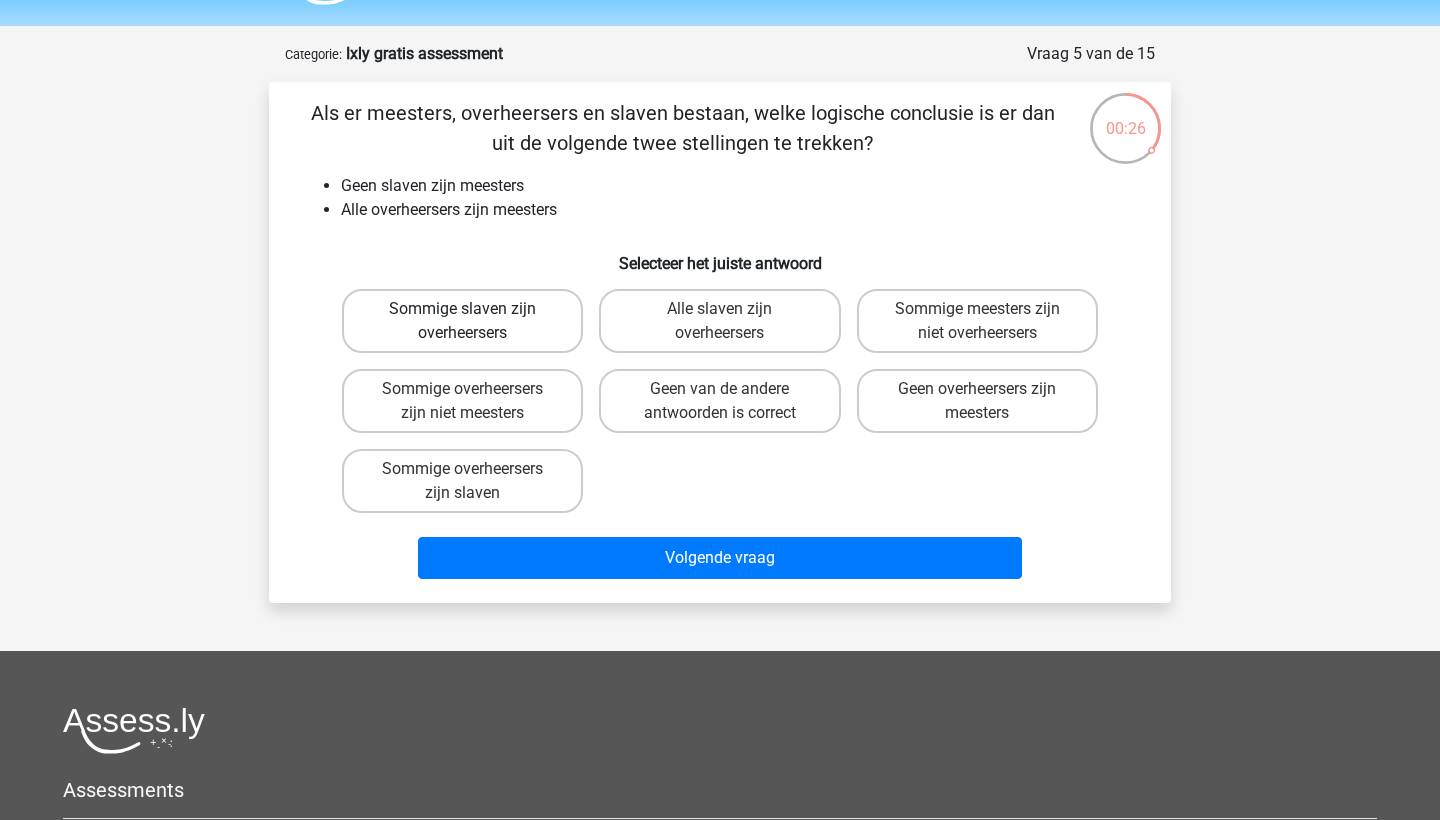click on "Sommige slaven zijn overheersers" at bounding box center (462, 321) 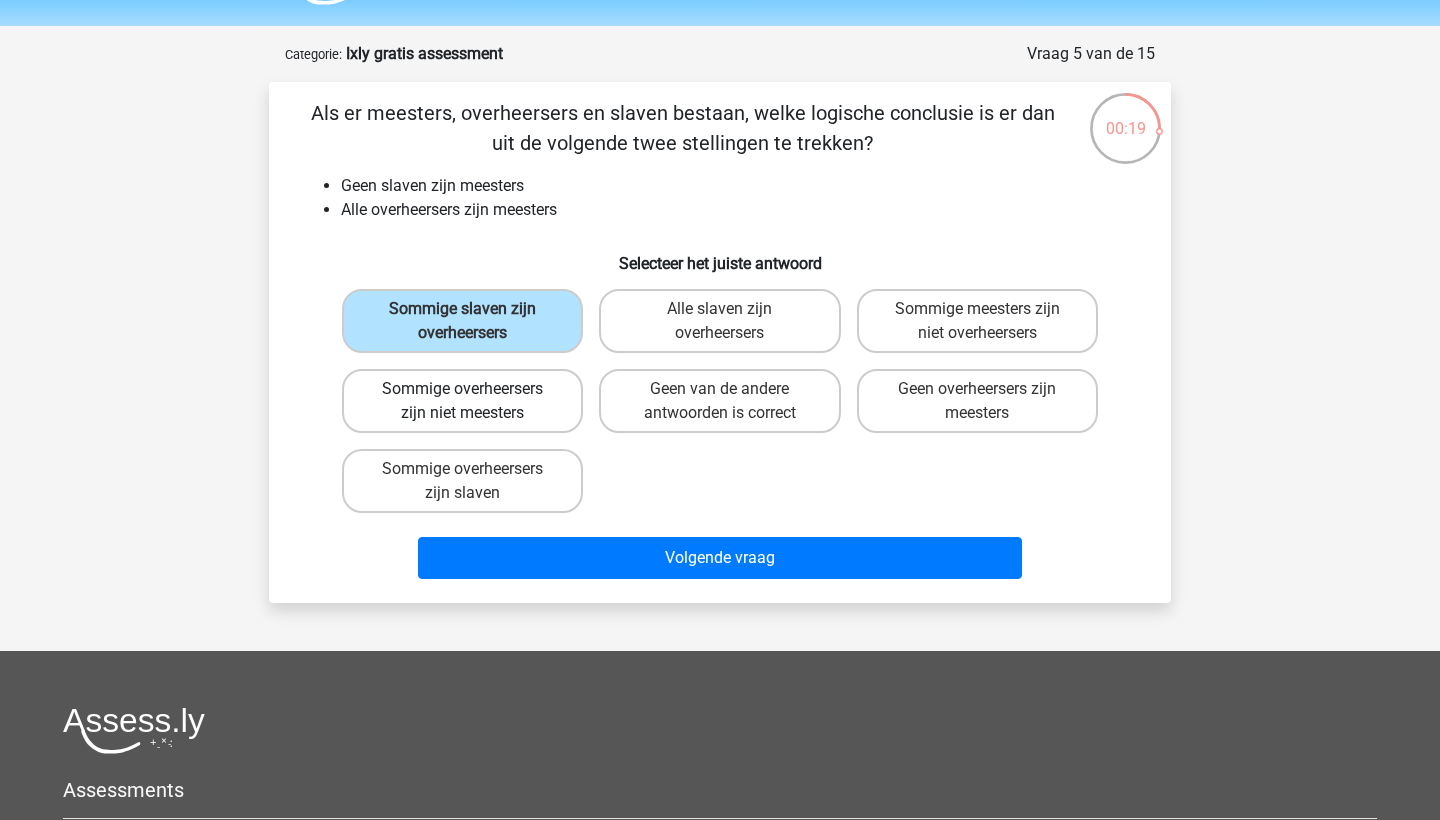 click on "Sommige overheersers zijn niet meesters" at bounding box center [462, 401] 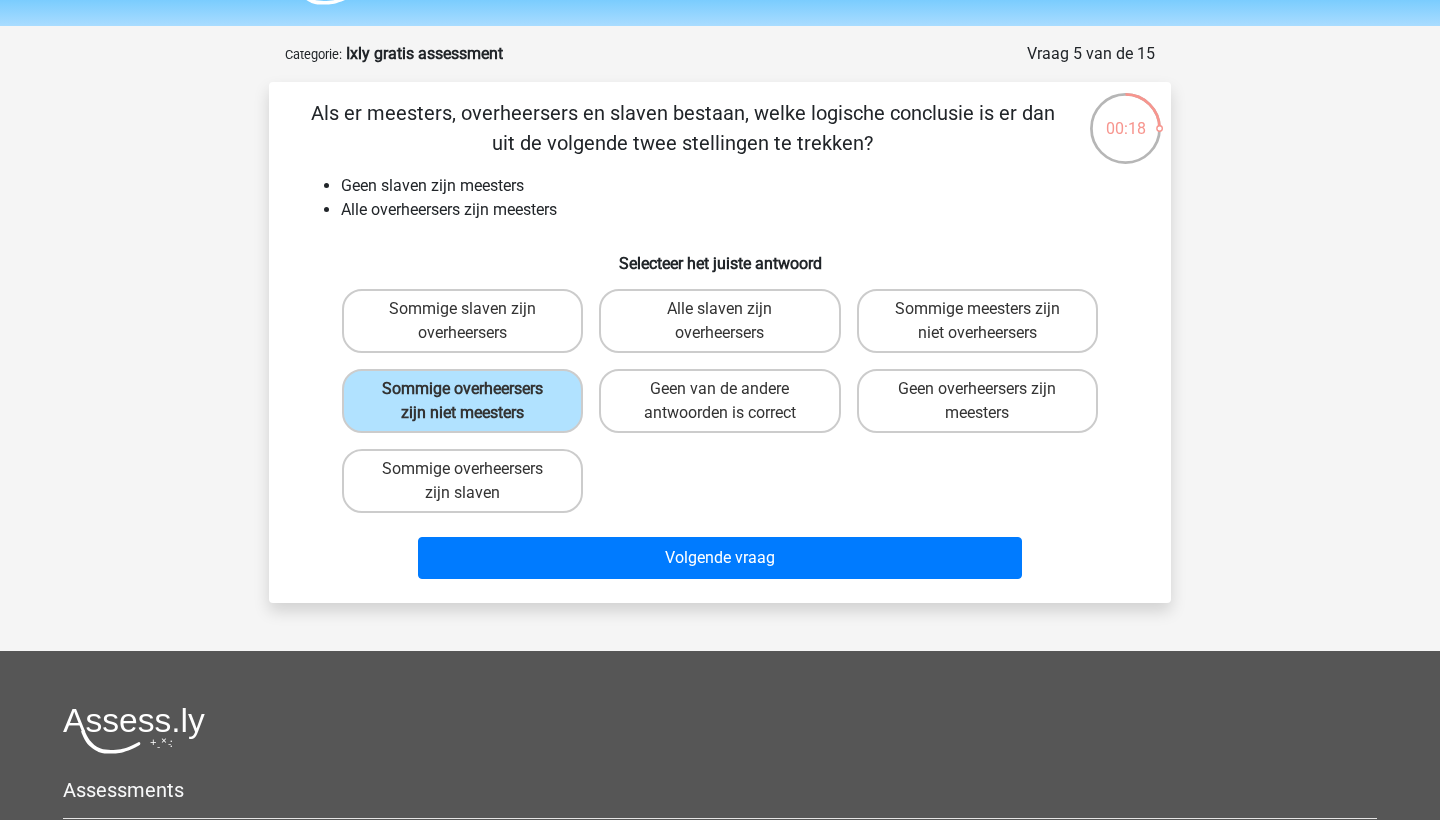 click on "Alle slaven zijn overheersers" at bounding box center [726, 315] 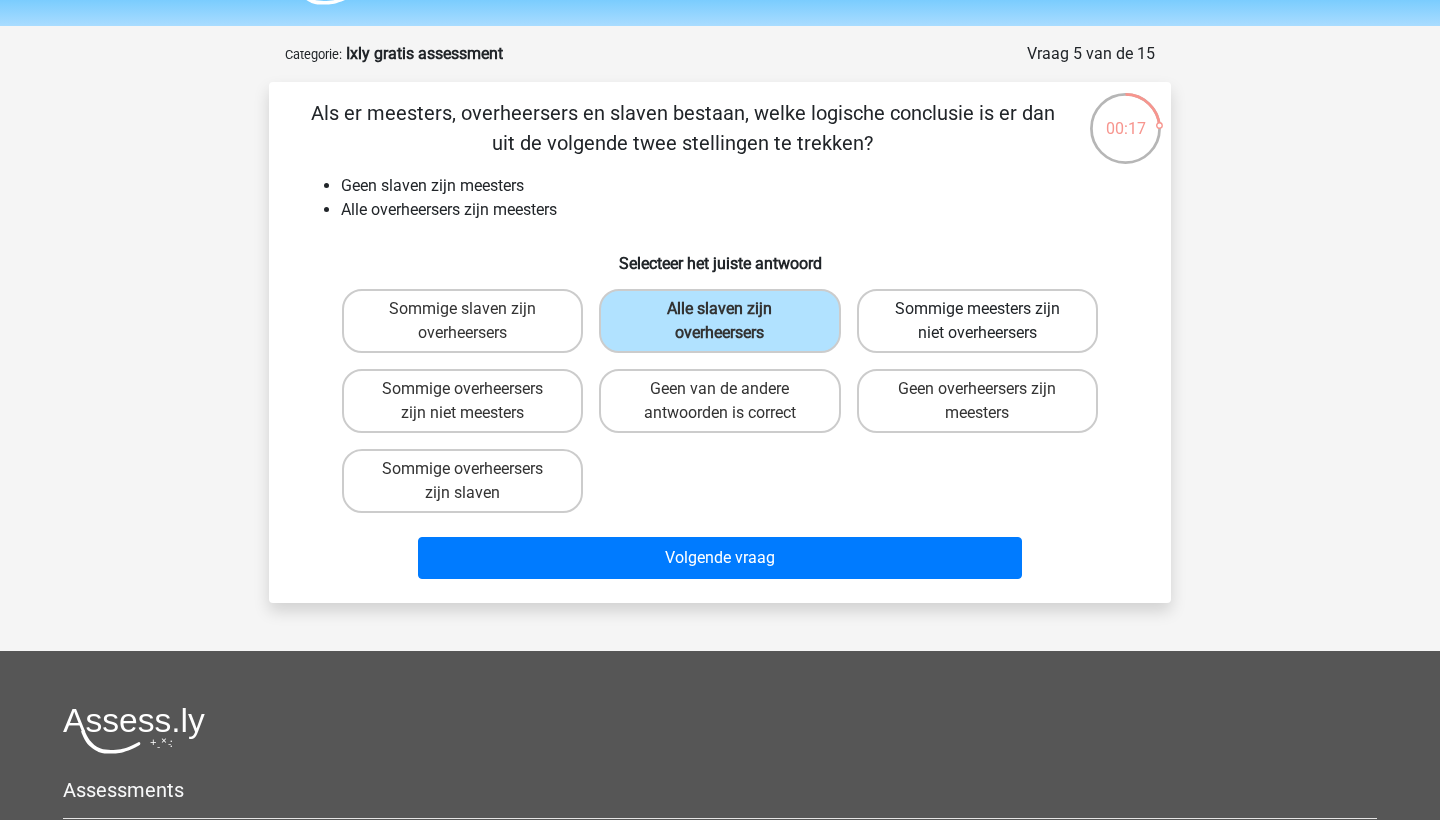 click on "Sommige meesters zijn niet overheersers" at bounding box center [977, 321] 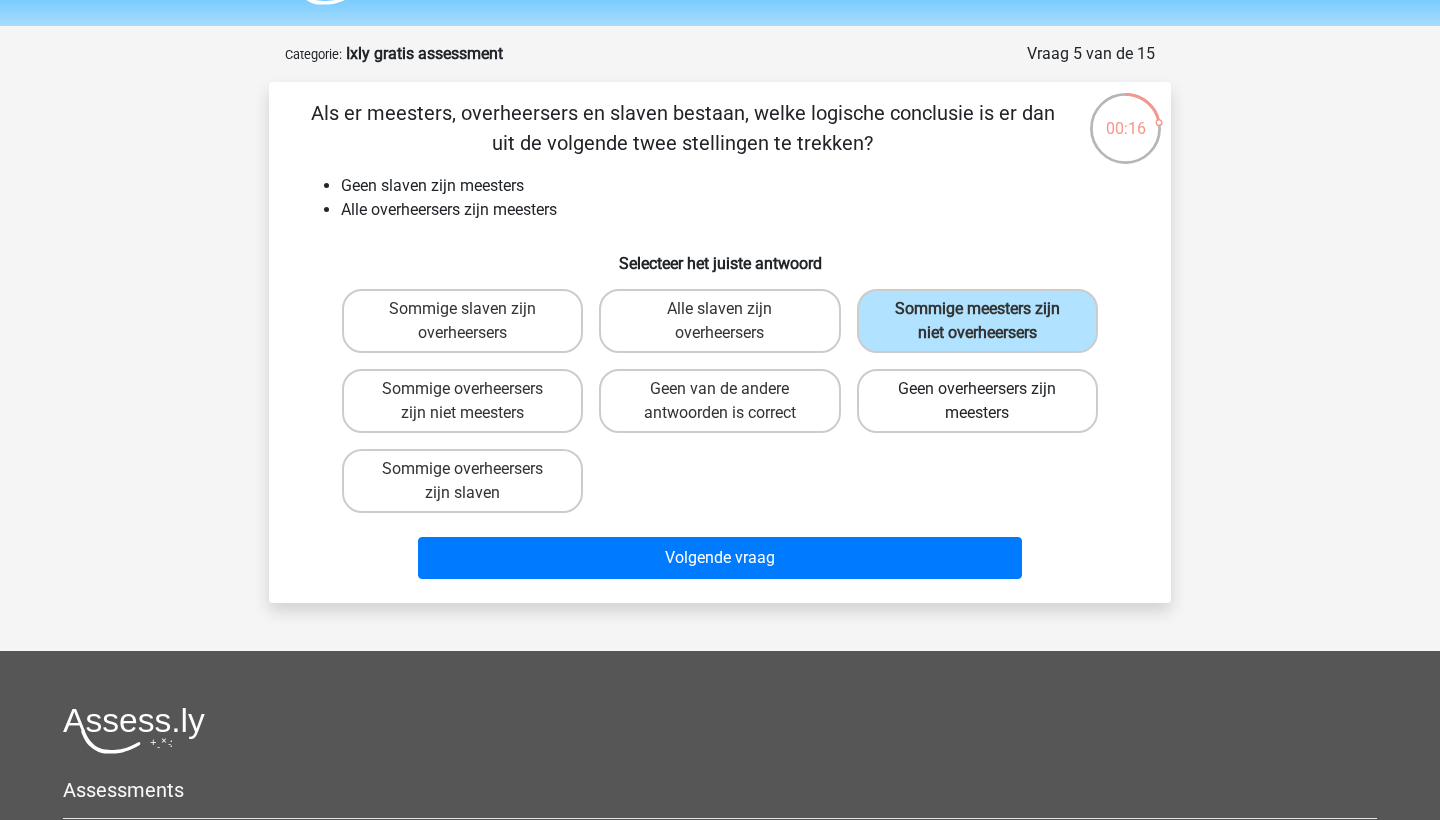click on "Geen overheersers zijn meesters" at bounding box center [977, 401] 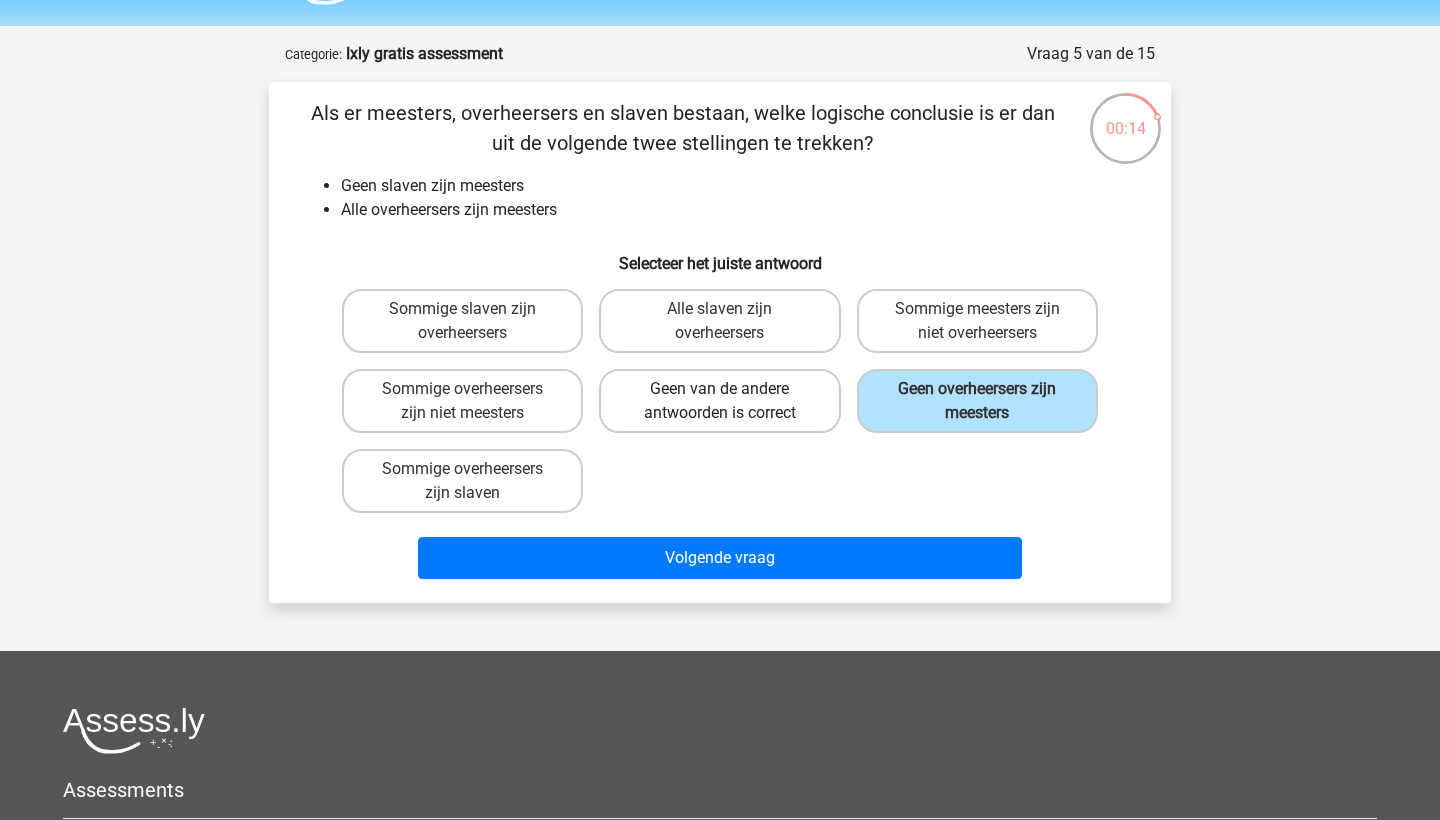 click on "Geen van de andere antwoorden is correct" at bounding box center (719, 401) 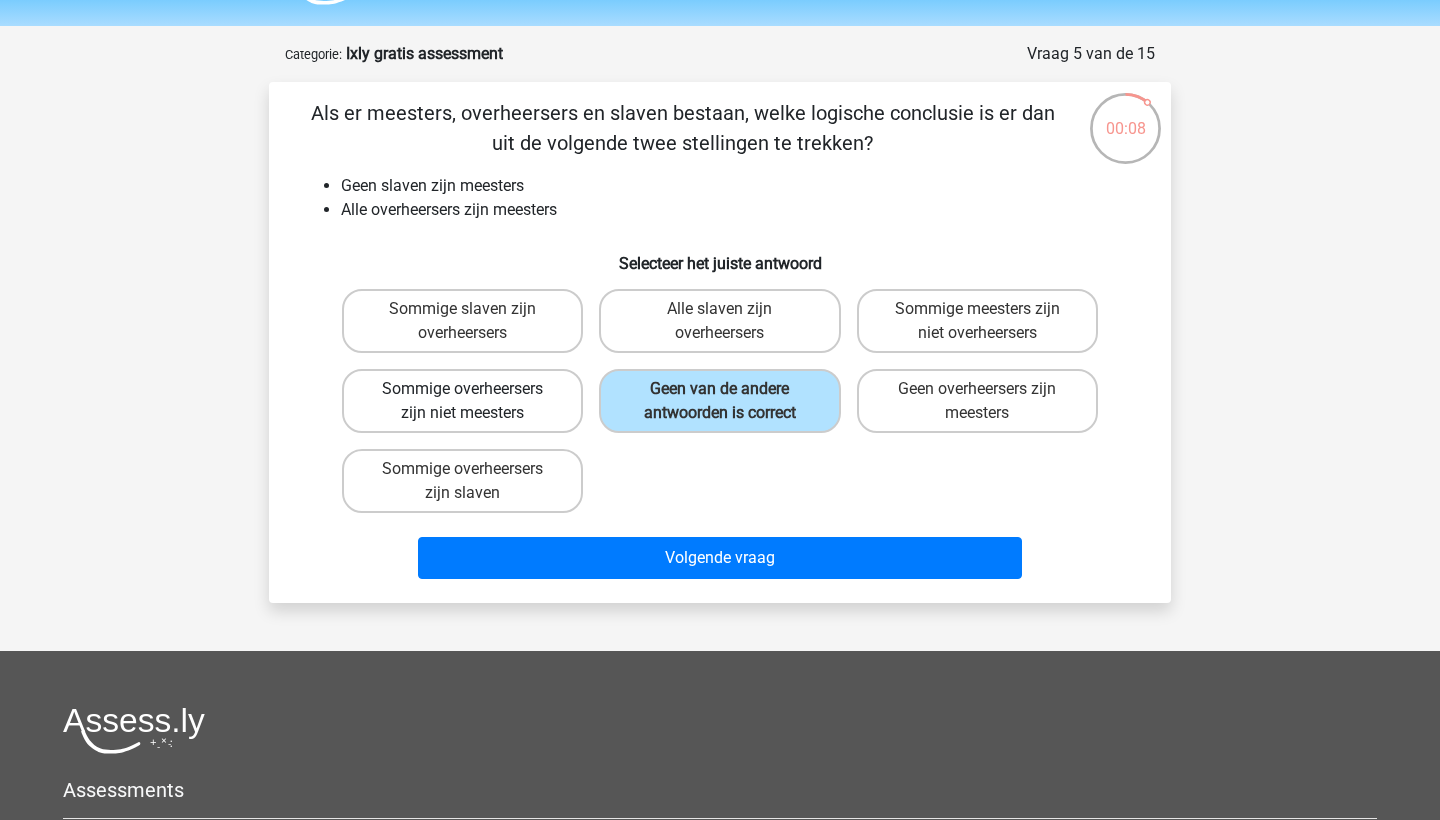 click on "Sommige overheersers zijn niet meesters" at bounding box center [462, 401] 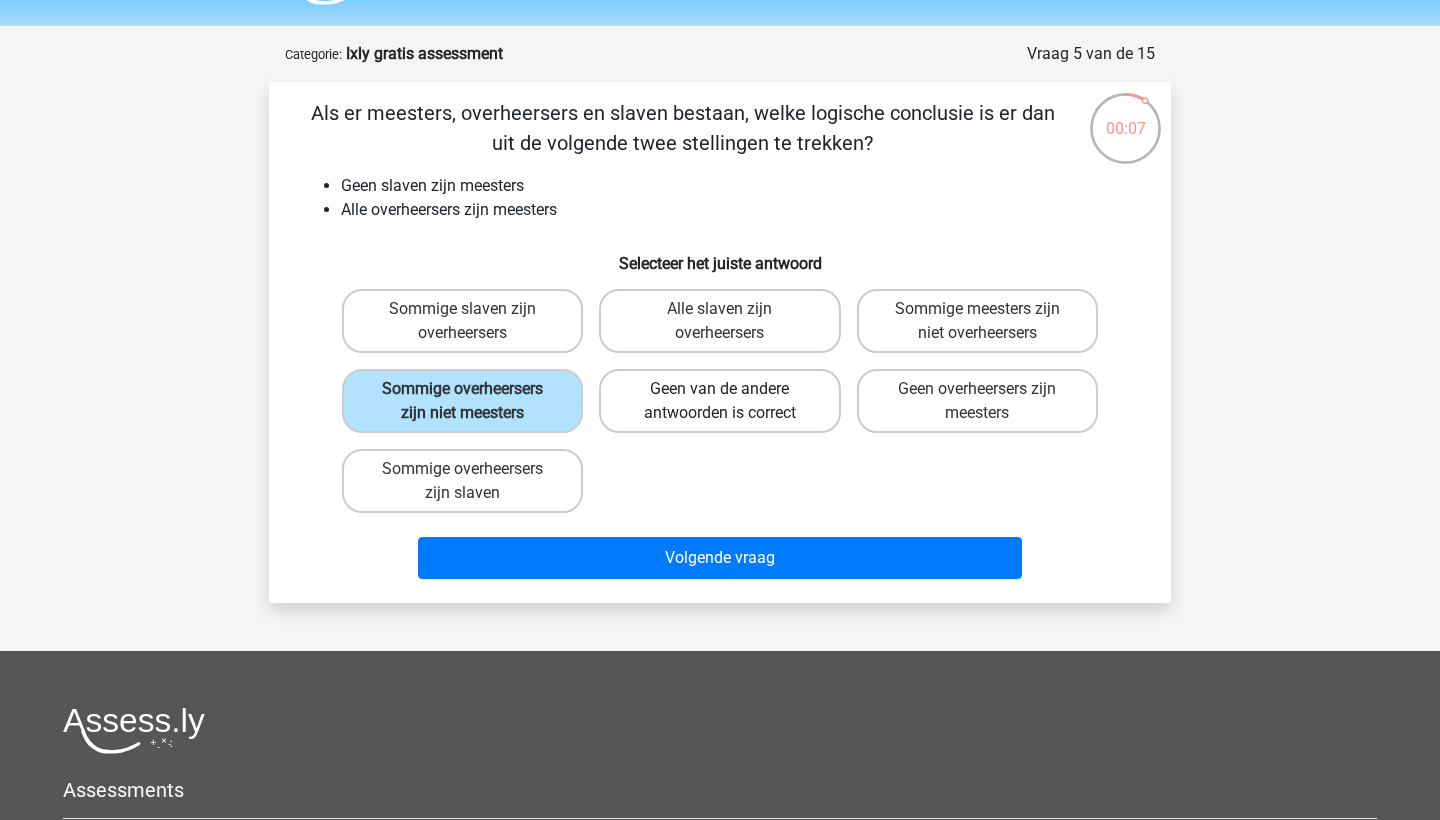 click on "Geen van de andere antwoorden is correct" at bounding box center [719, 401] 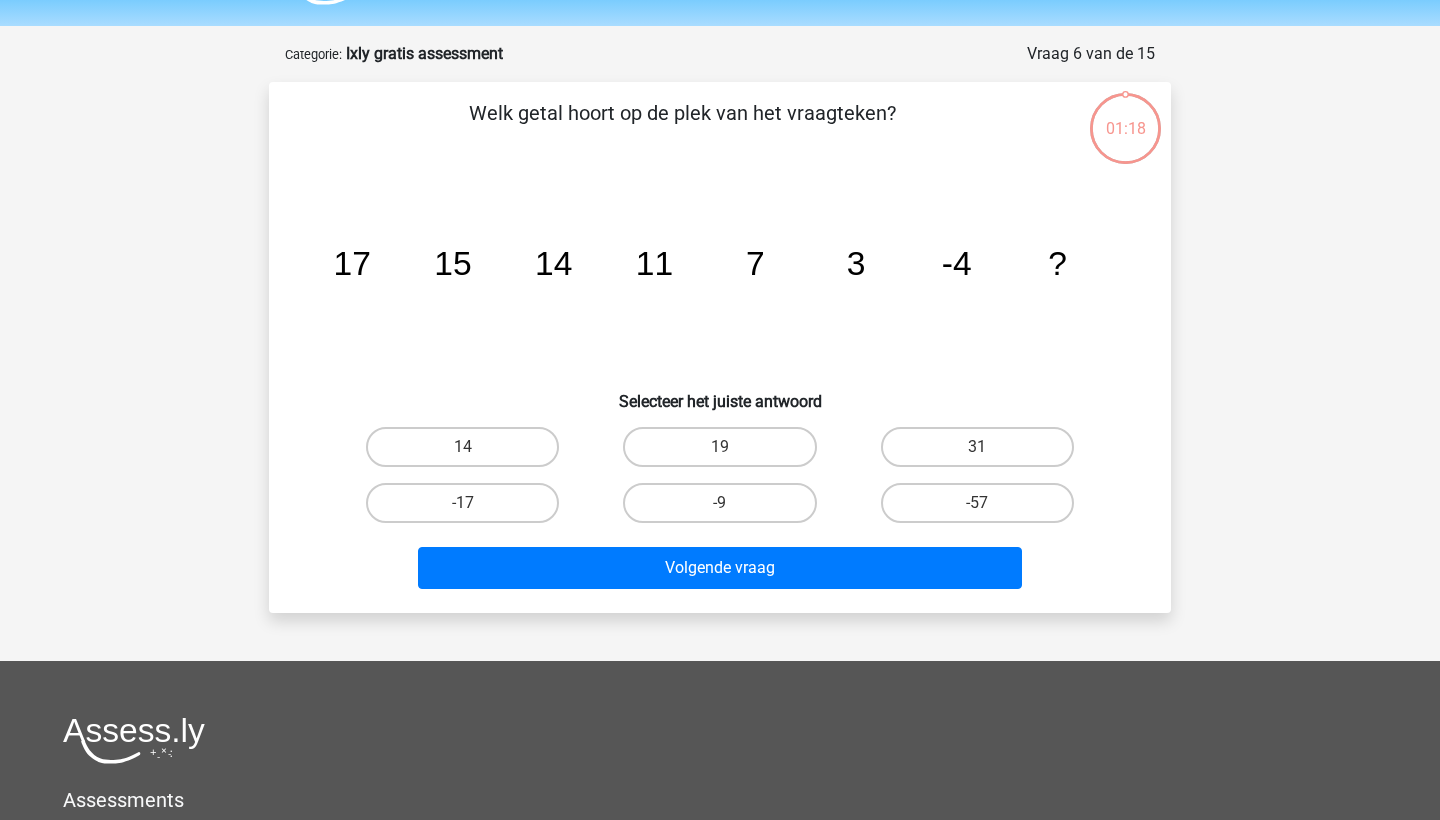scroll, scrollTop: 58, scrollLeft: 0, axis: vertical 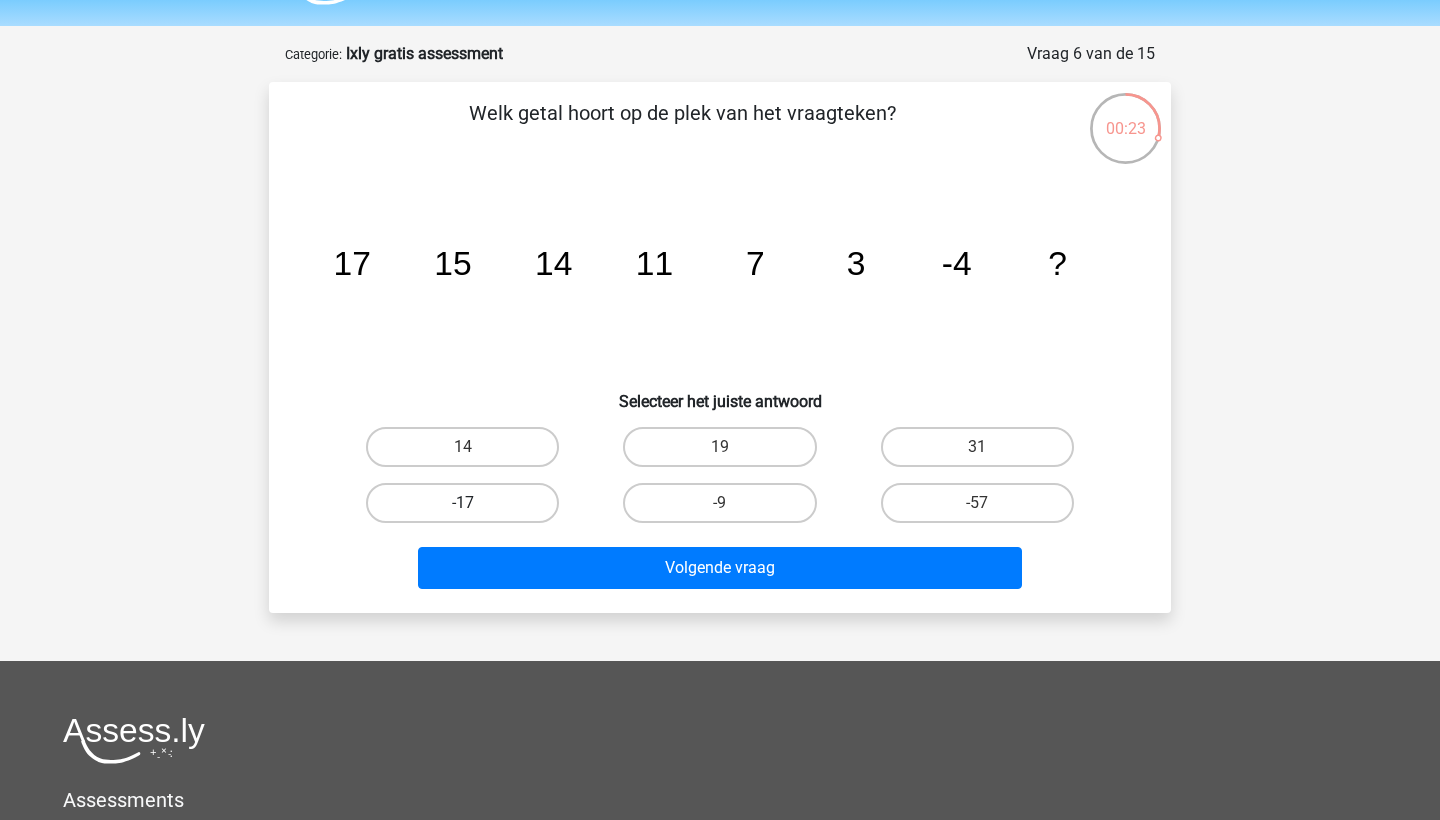 click on "-17" at bounding box center [462, 503] 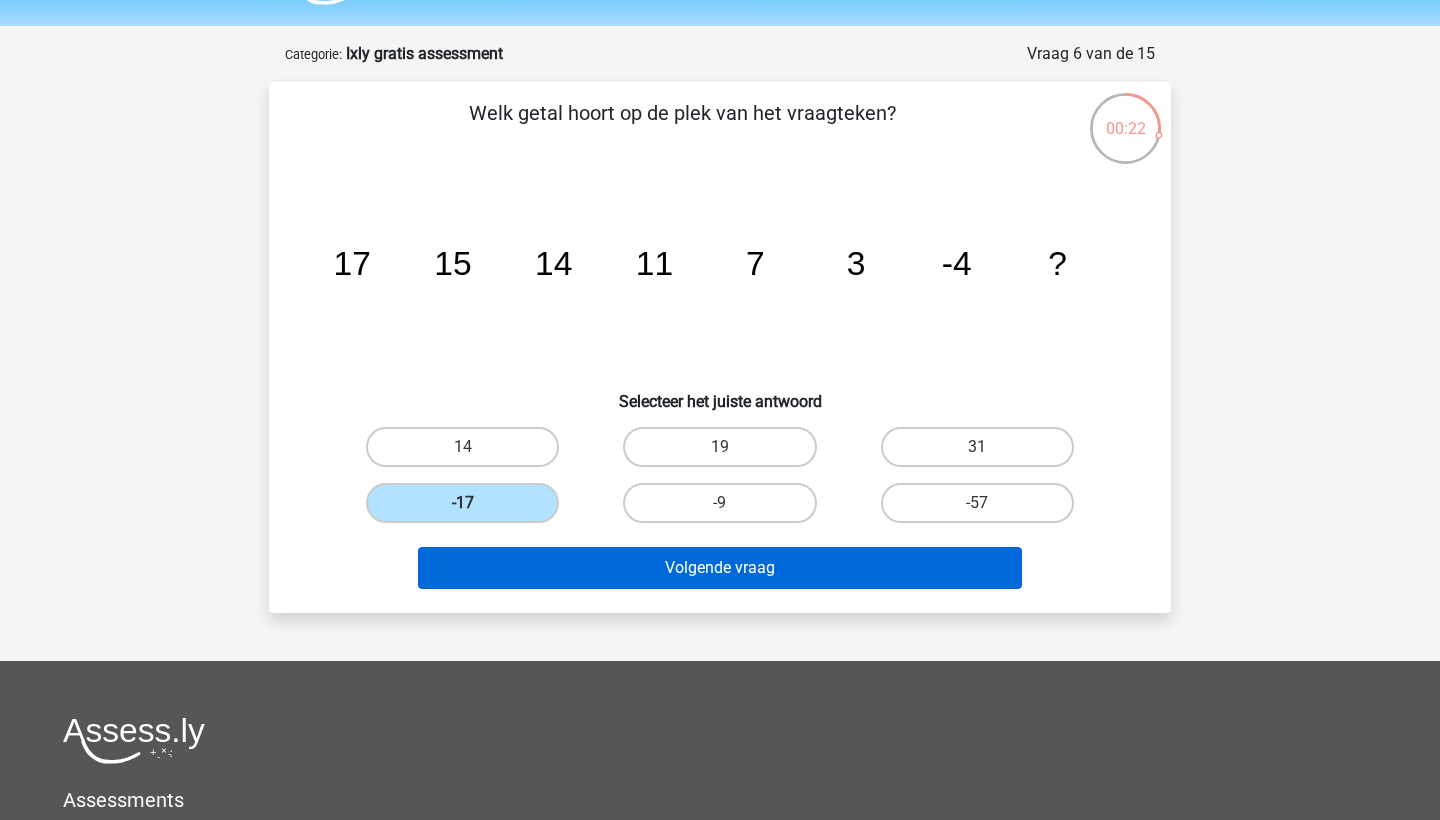 click on "Volgende vraag" at bounding box center [720, 568] 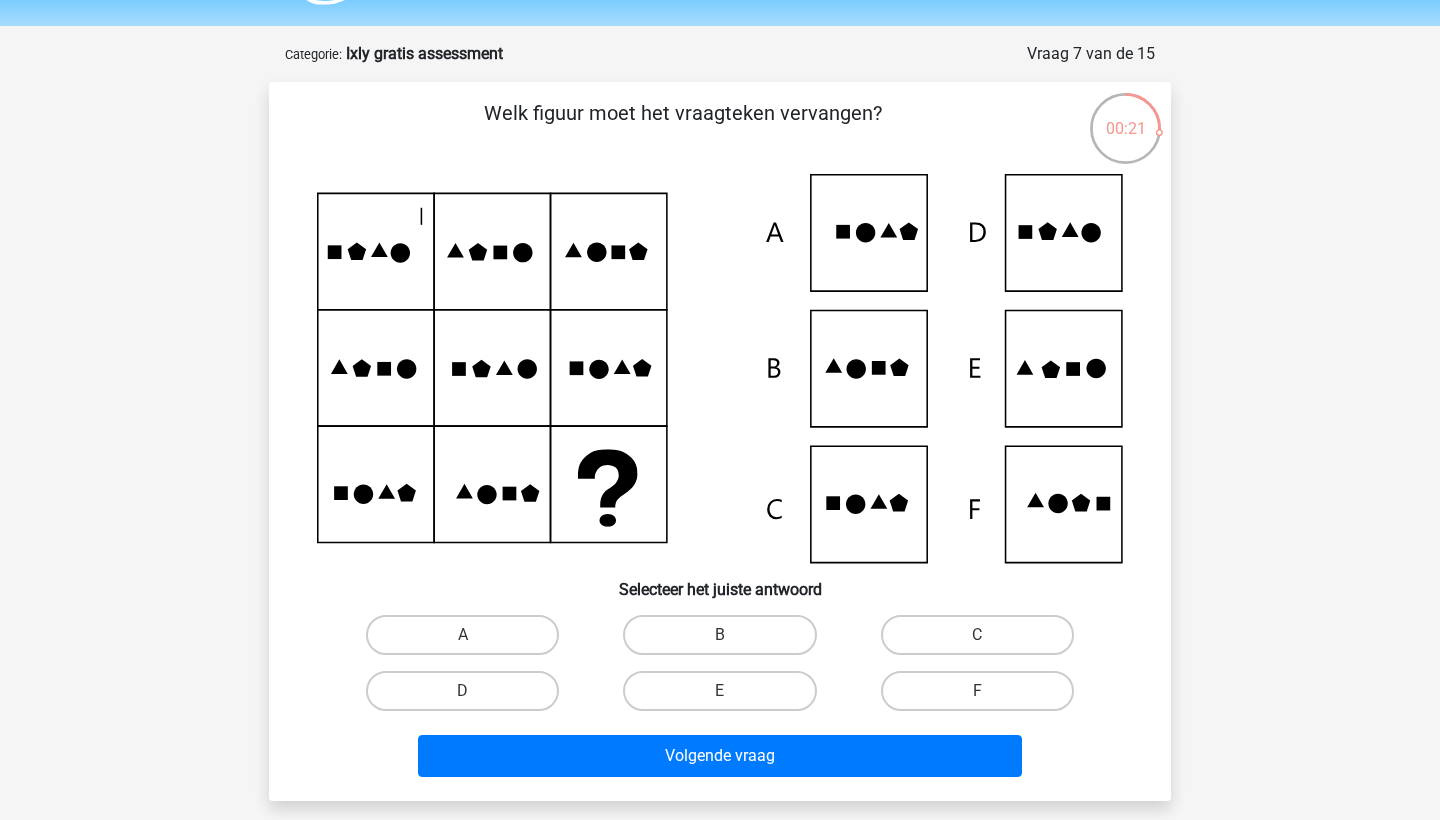 scroll, scrollTop: 100, scrollLeft: 0, axis: vertical 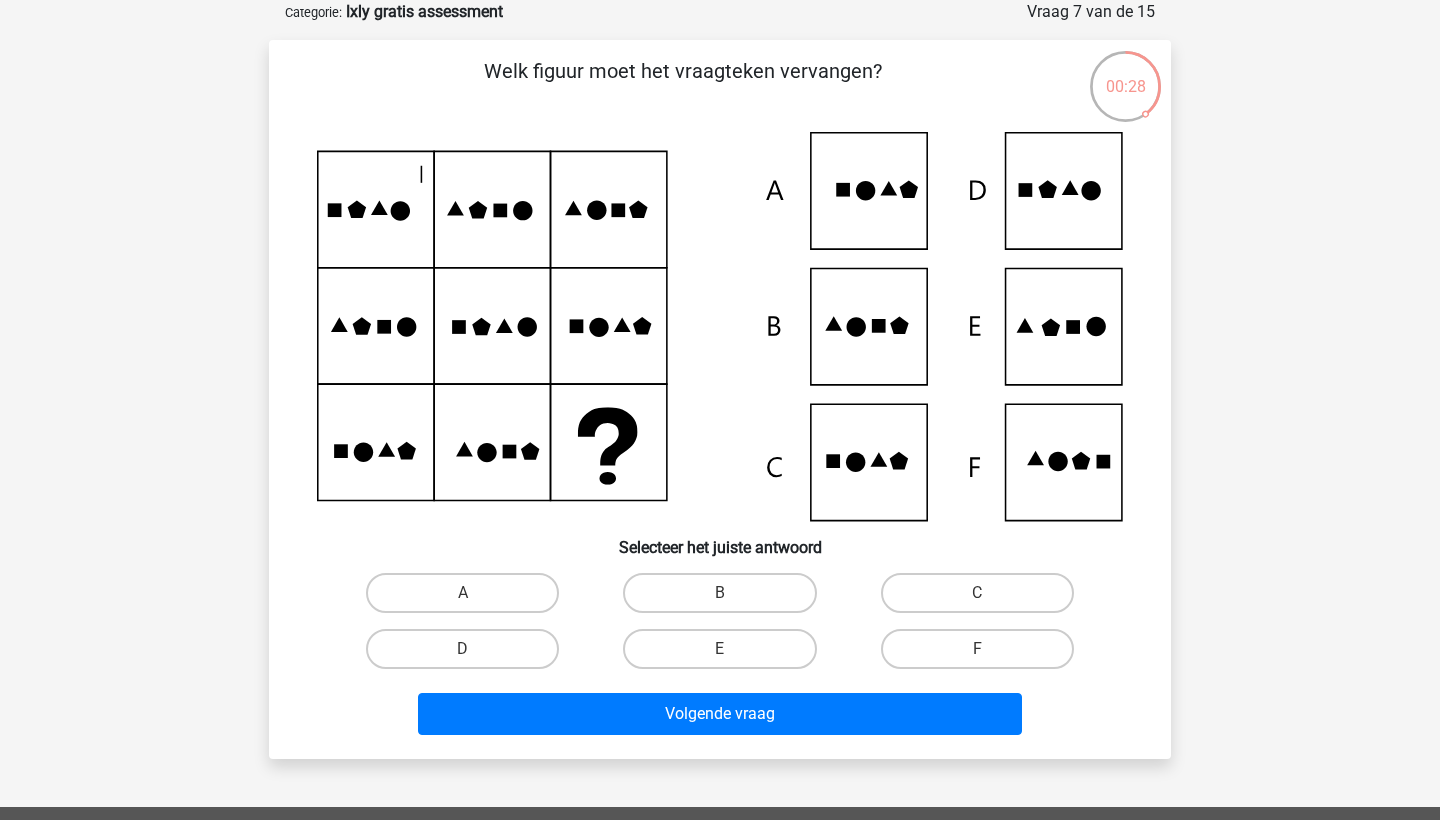 click 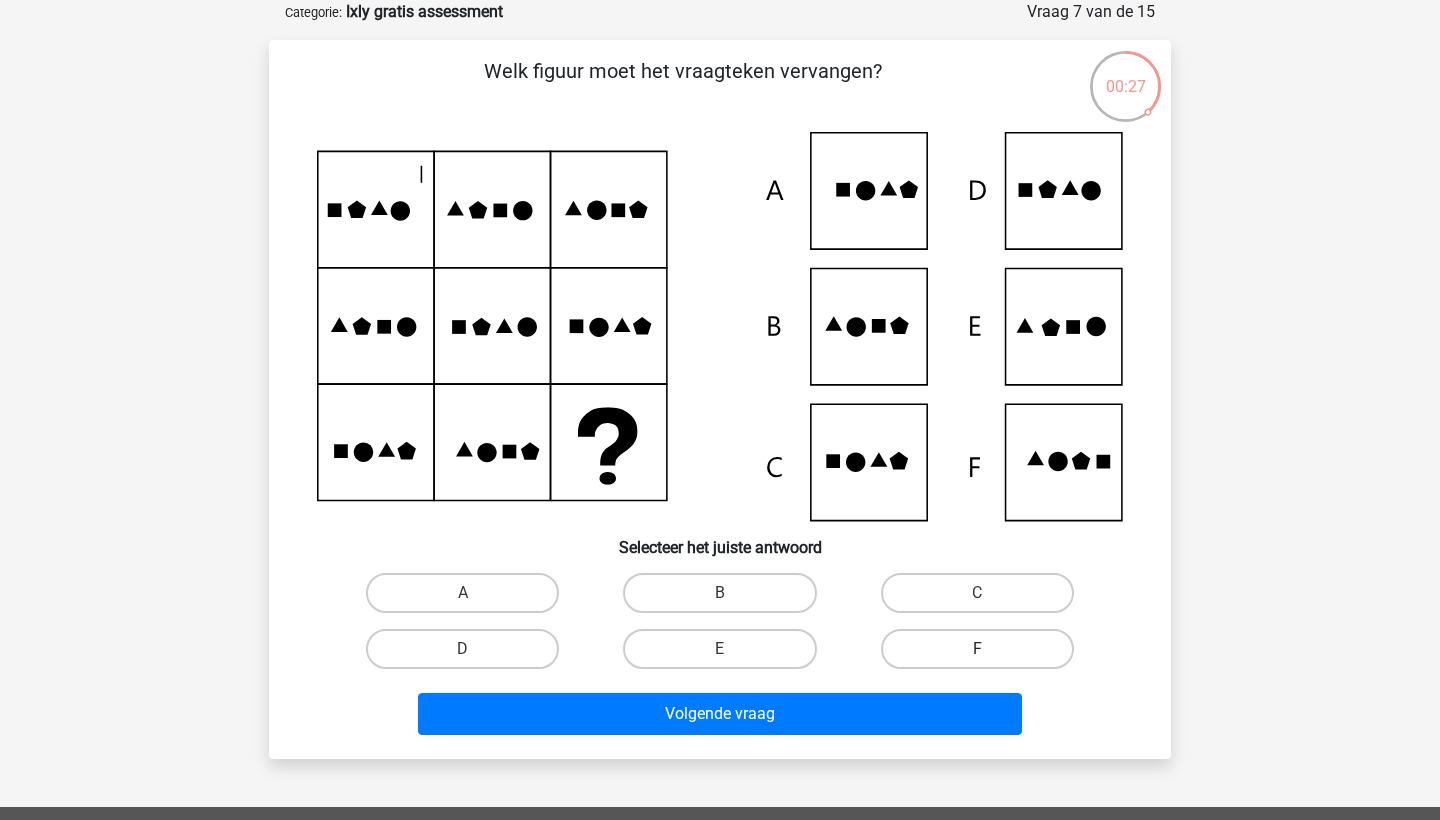 click on "F" at bounding box center (977, 649) 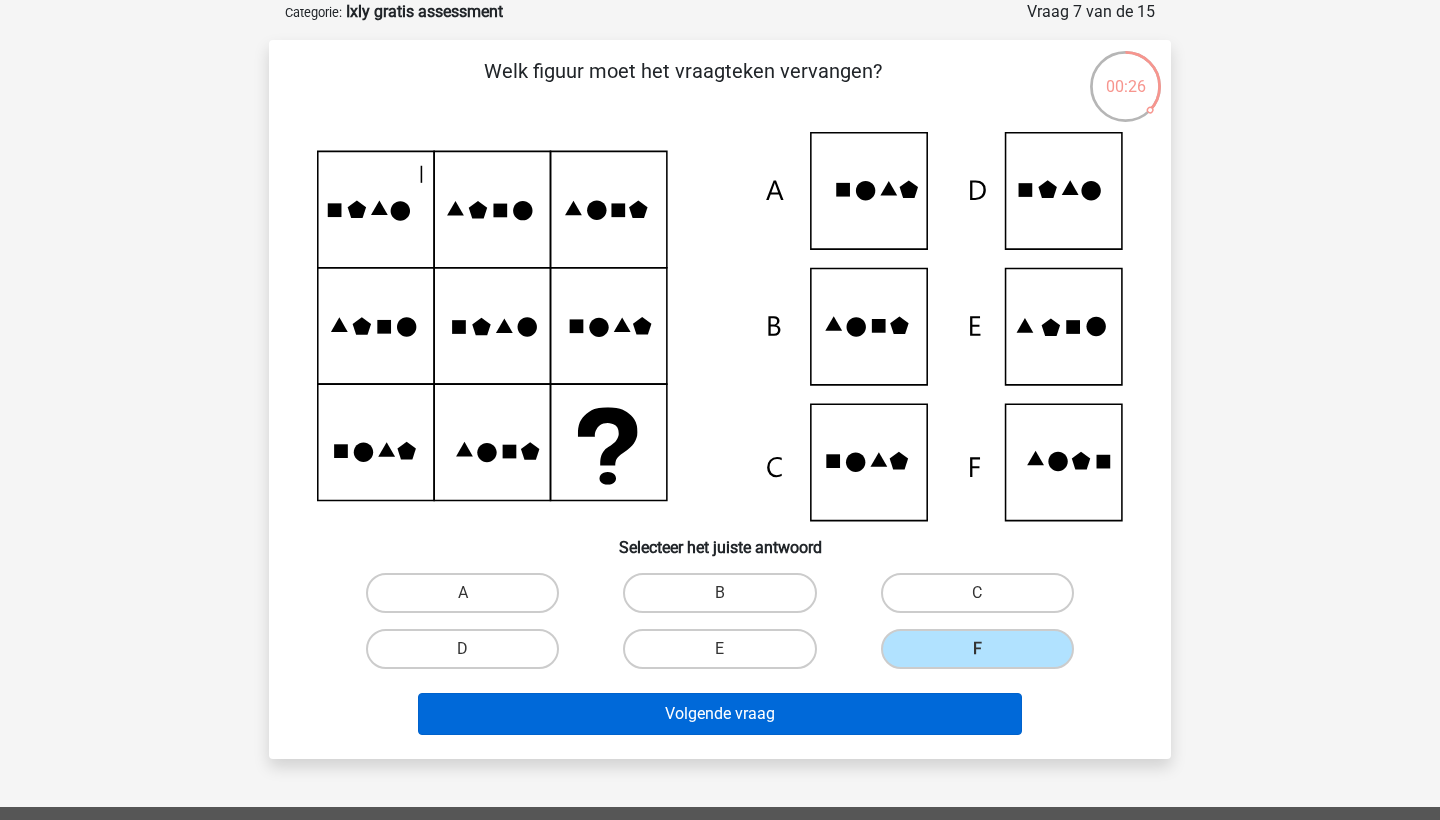 click on "Volgende vraag" at bounding box center (720, 714) 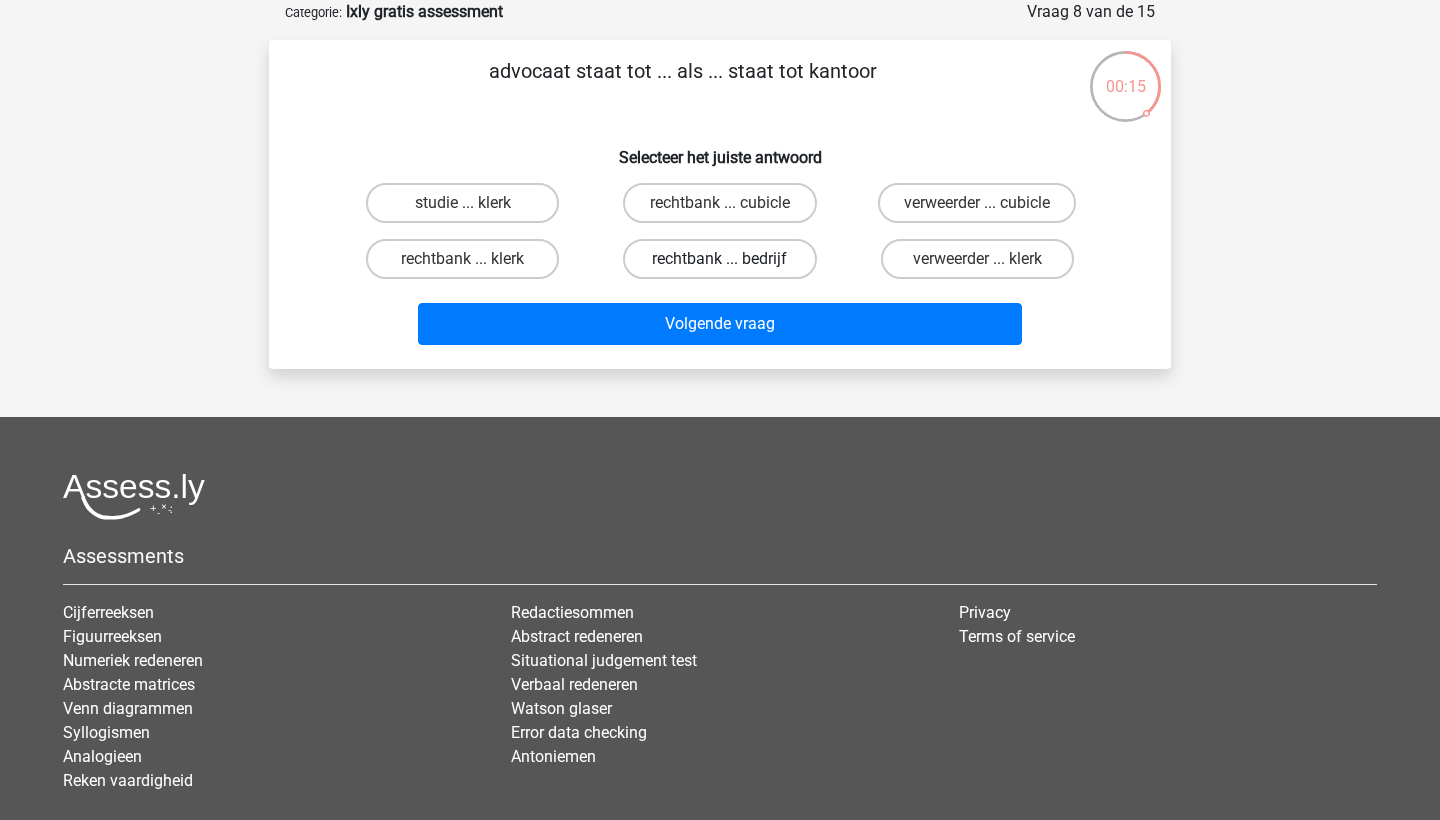 click on "rechtbank ... bedrijf" at bounding box center (719, 259) 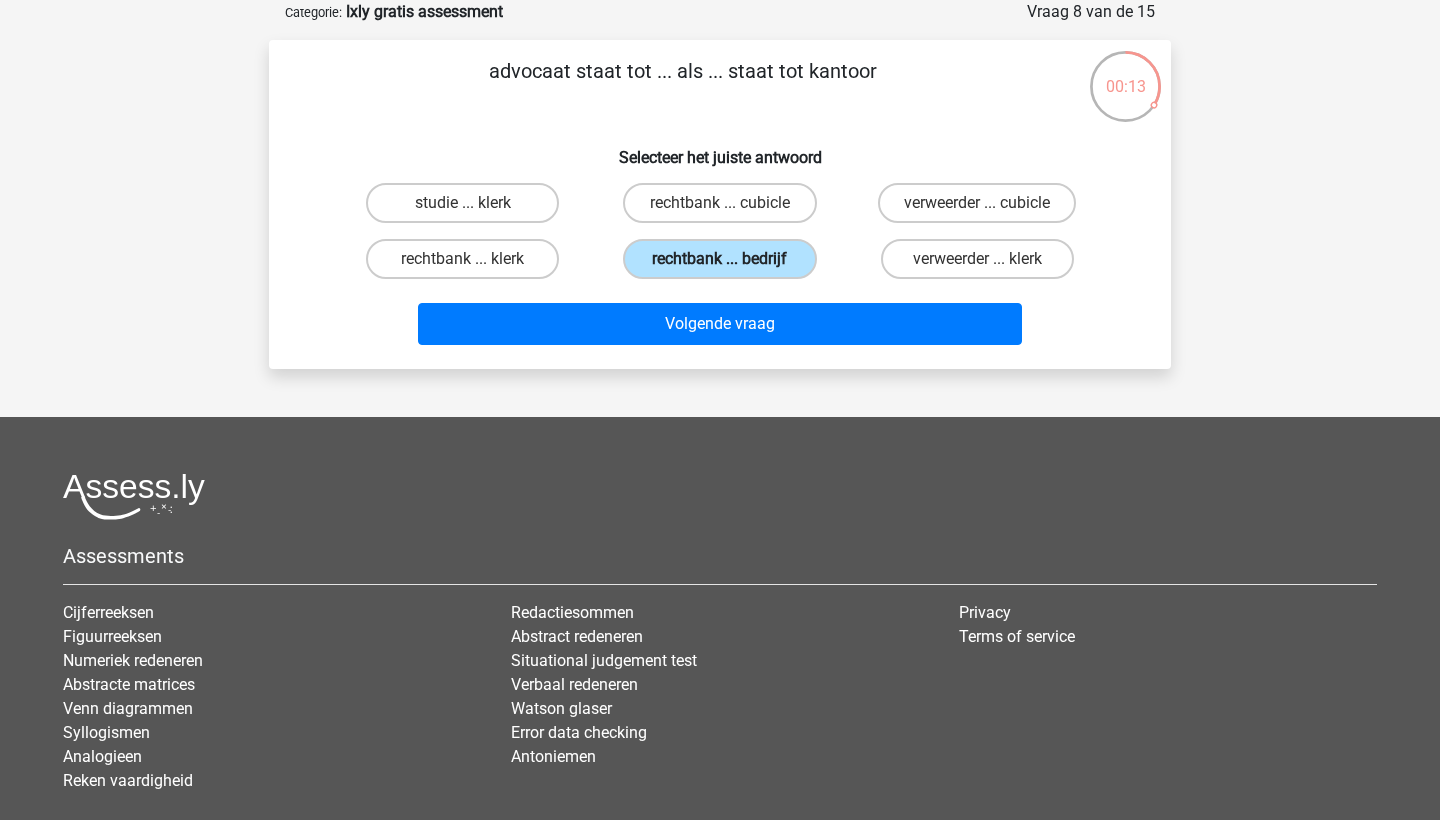 click on "rechtbank ... bedrijf" at bounding box center [719, 259] 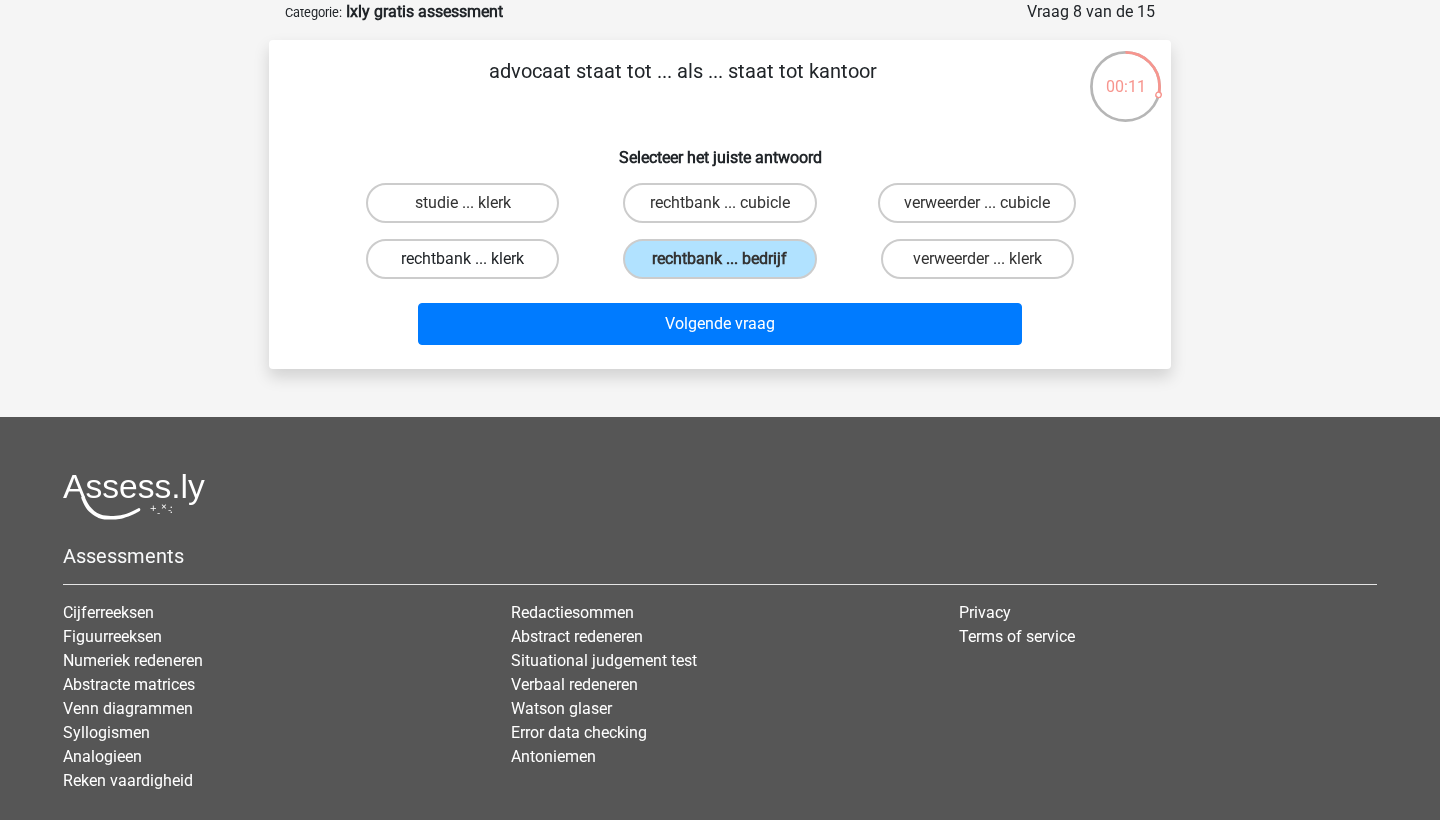 click on "rechtbank ... klerk" at bounding box center (462, 259) 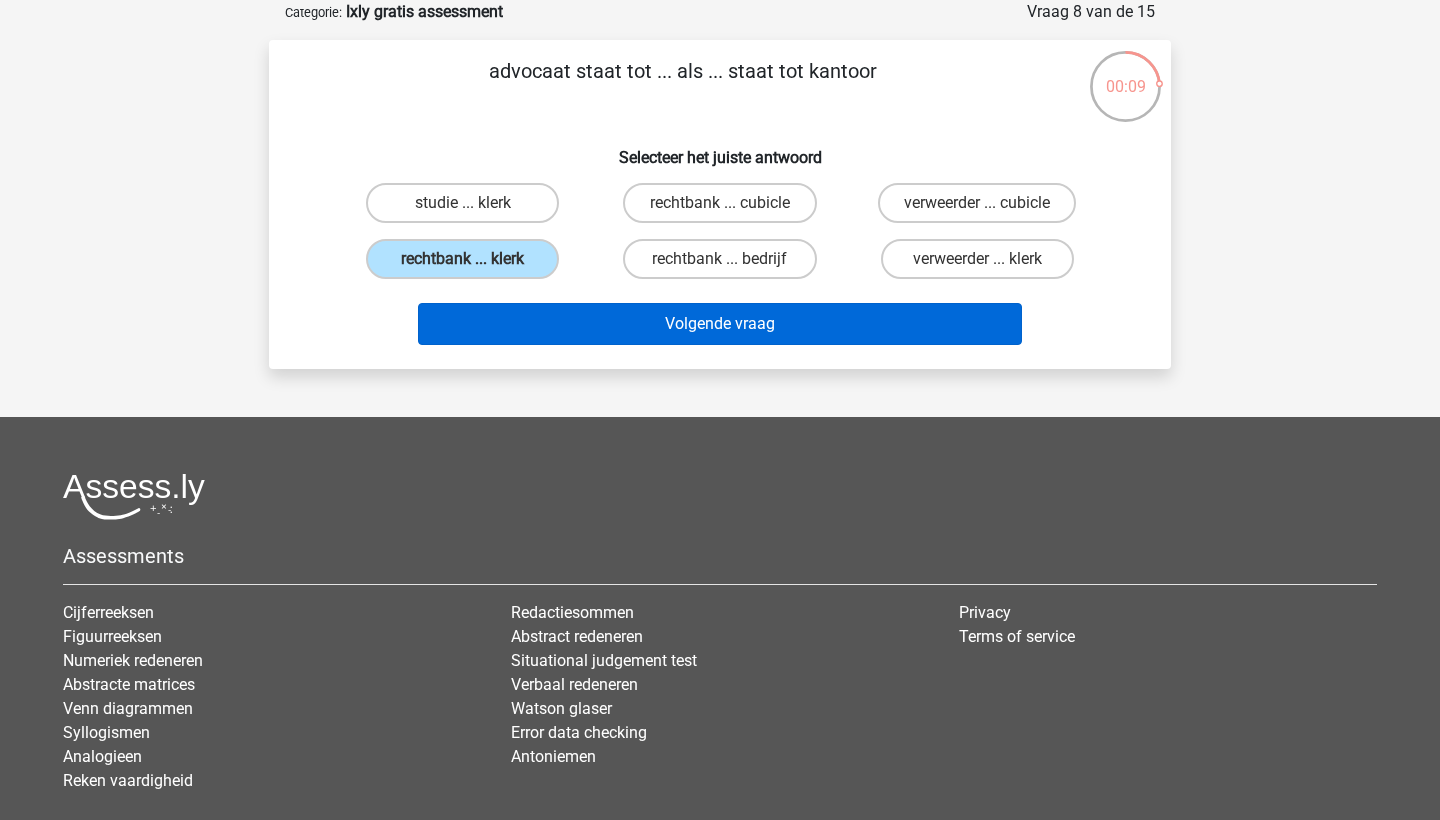 click on "Volgende vraag" at bounding box center (720, 324) 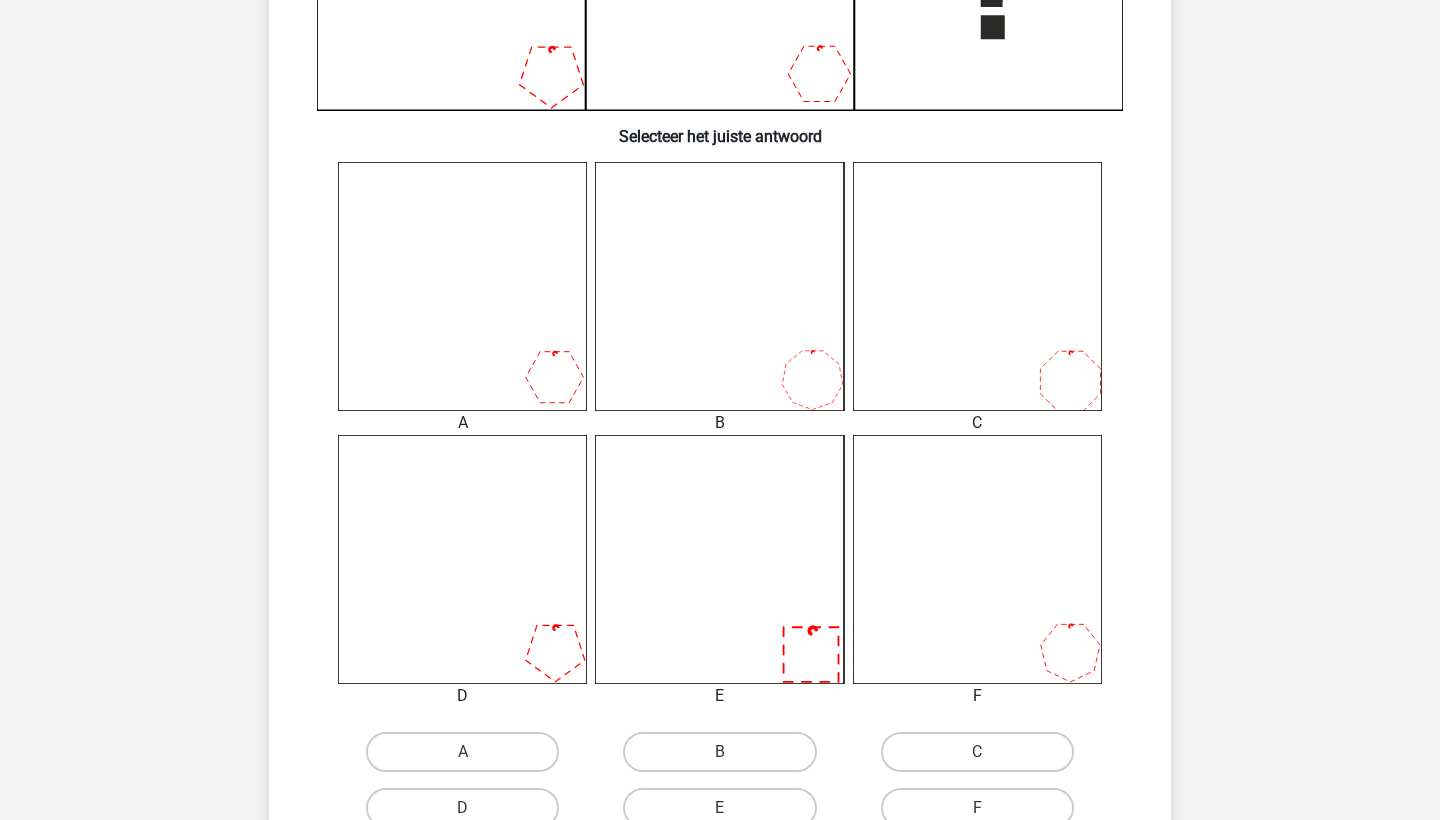scroll, scrollTop: 660, scrollLeft: 0, axis: vertical 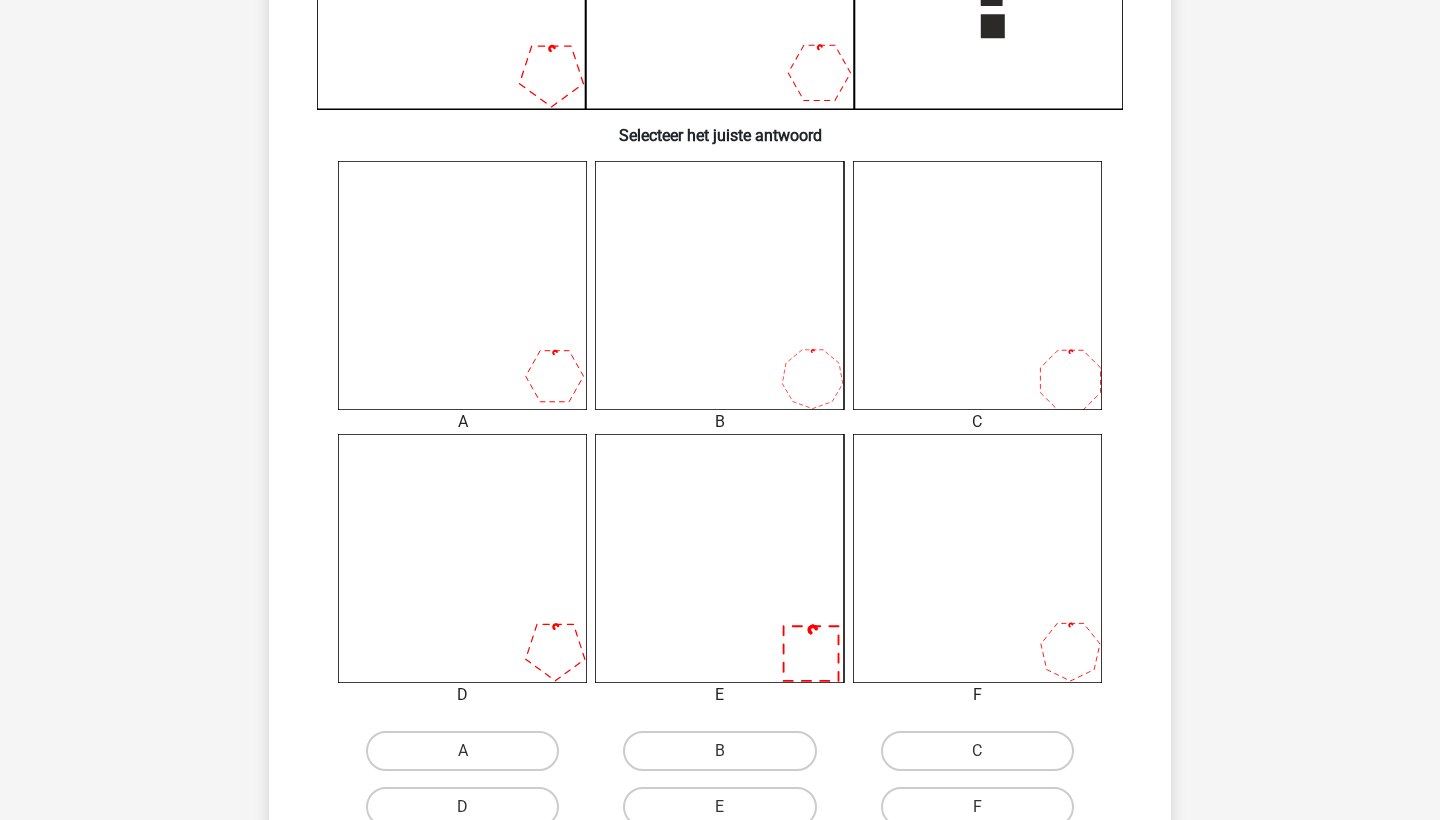 click 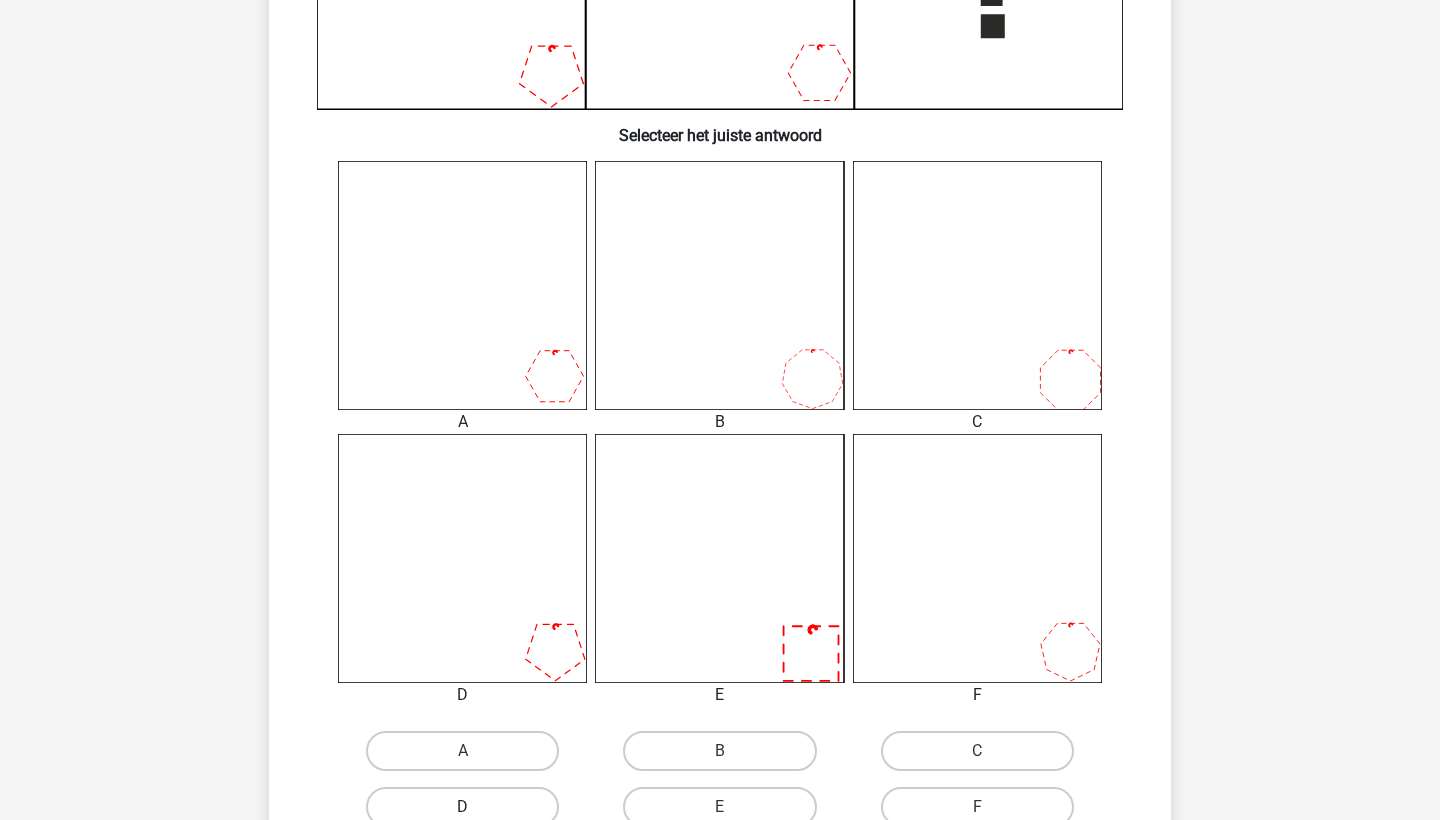 click on "D" at bounding box center [462, 807] 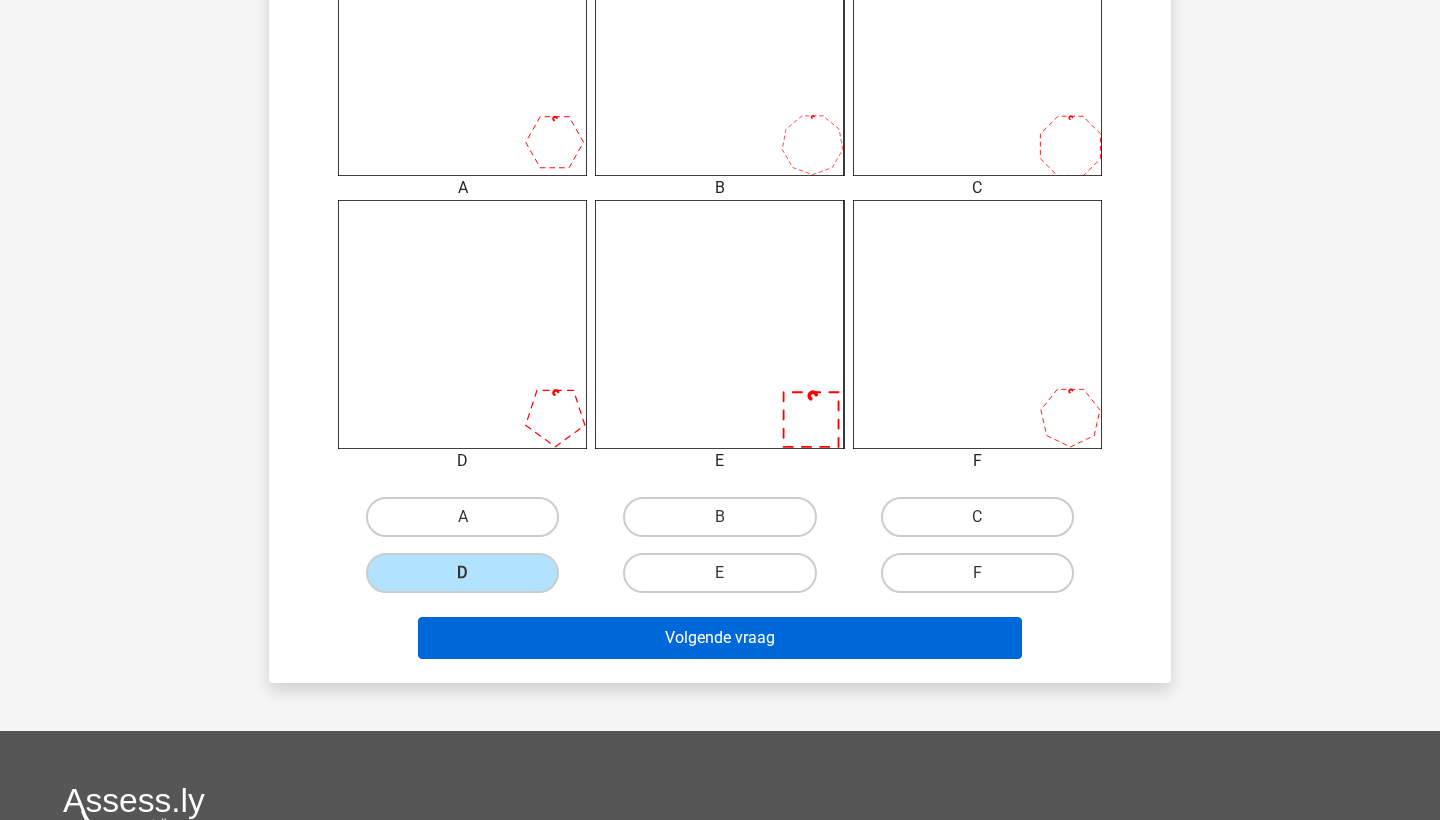 click on "Volgende vraag" at bounding box center [720, 638] 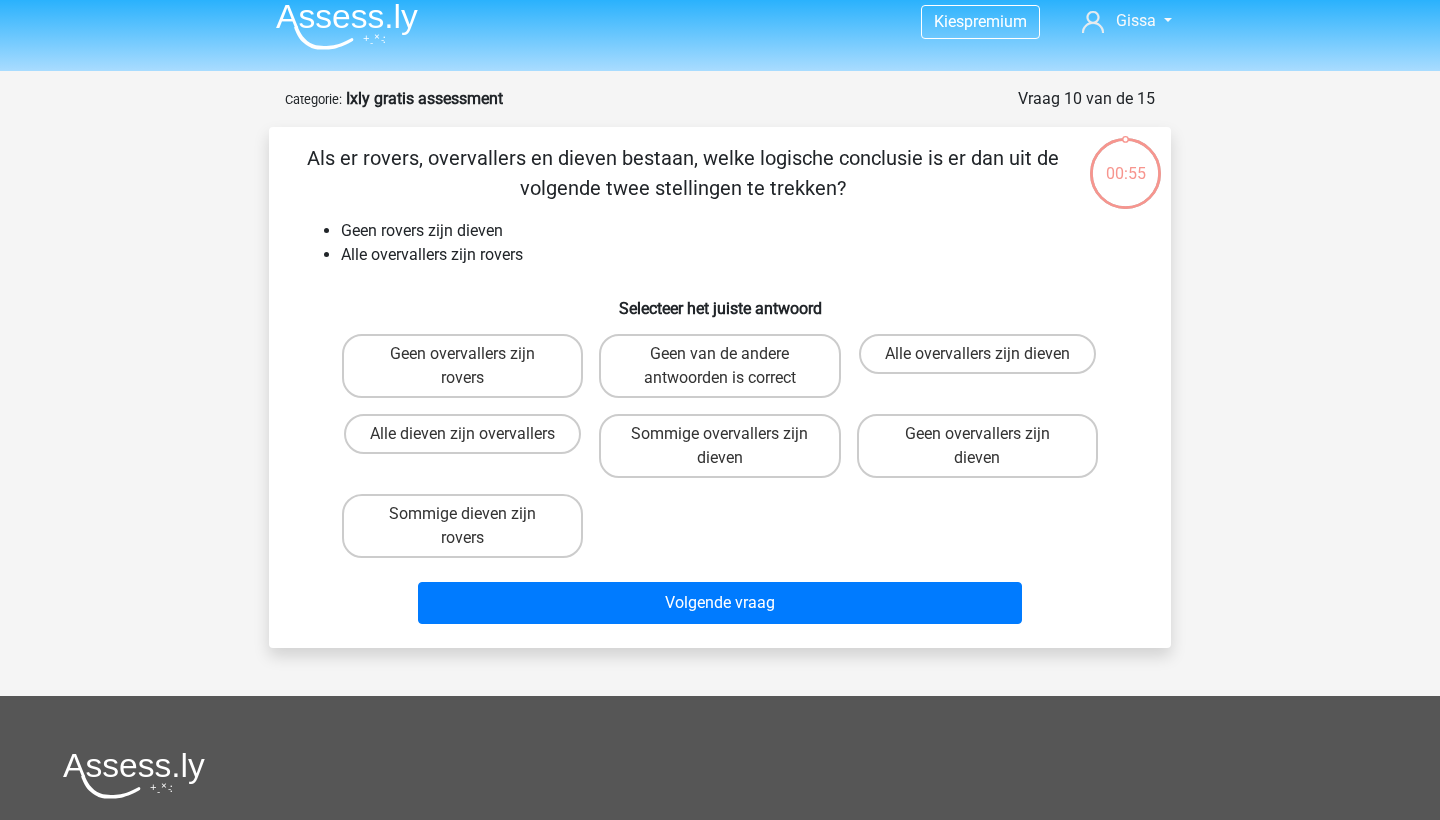 scroll, scrollTop: 0, scrollLeft: 0, axis: both 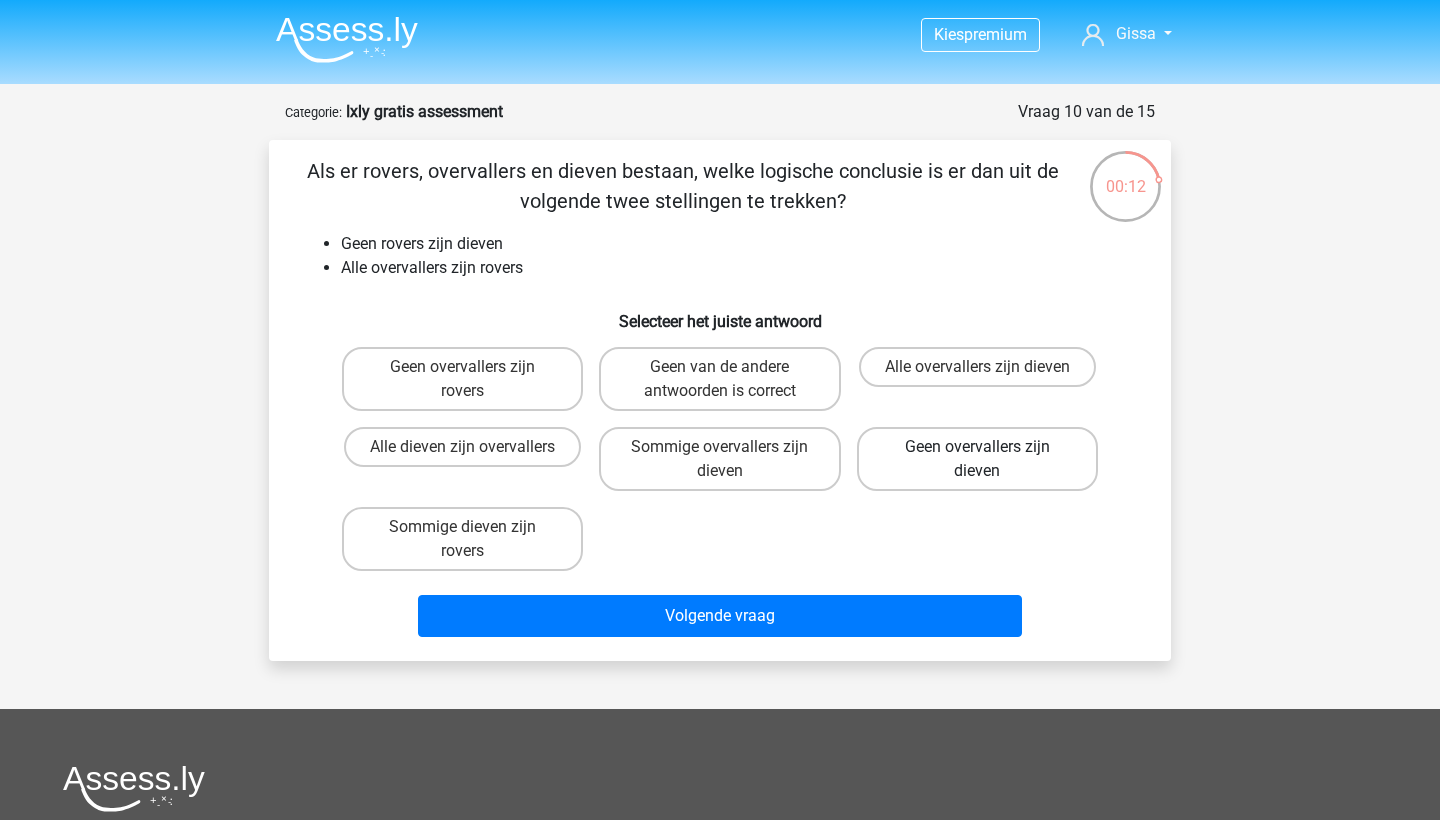 click on "Geen overvallers zijn dieven" at bounding box center (977, 459) 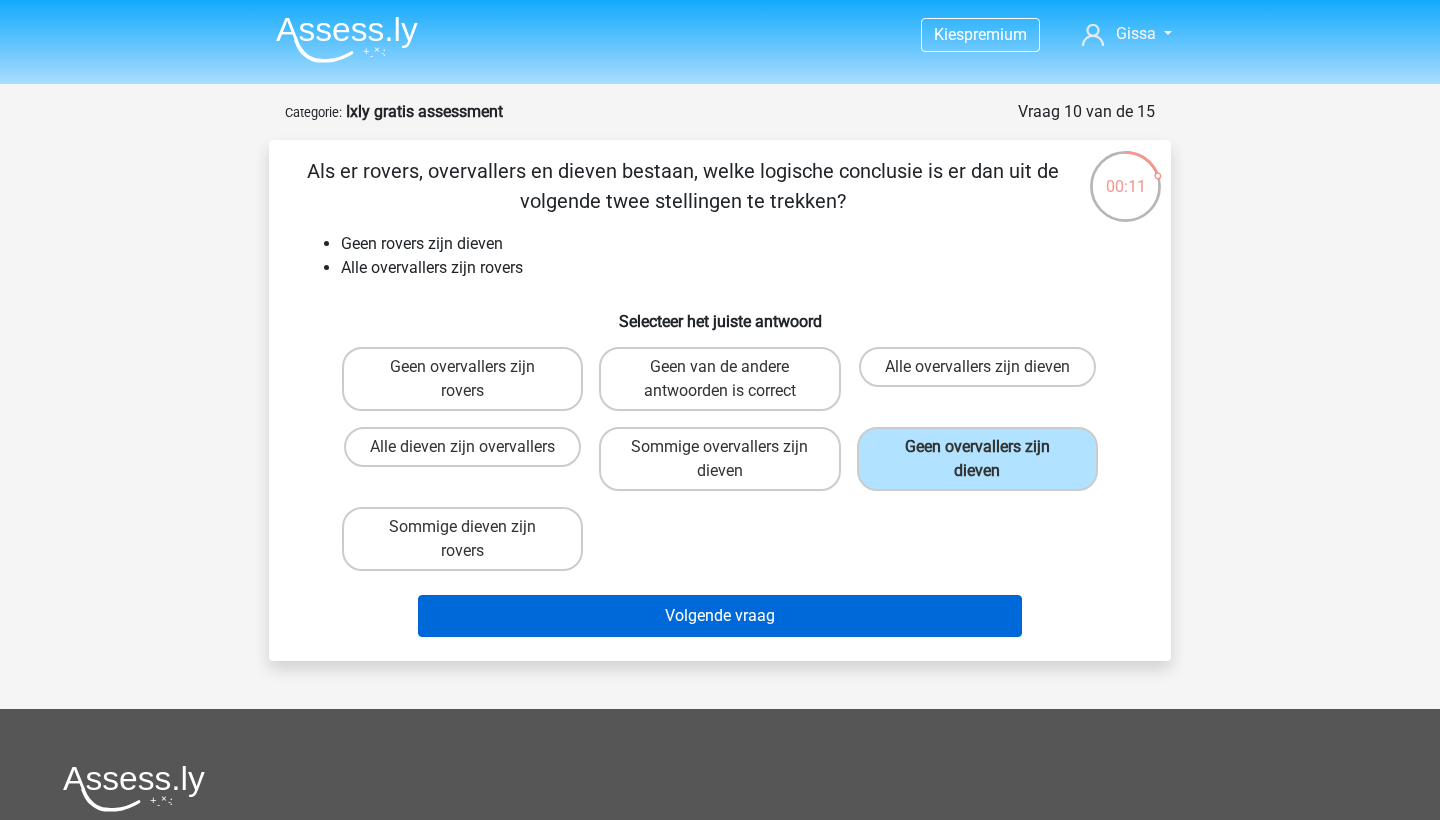 click on "Volgende vraag" at bounding box center (720, 616) 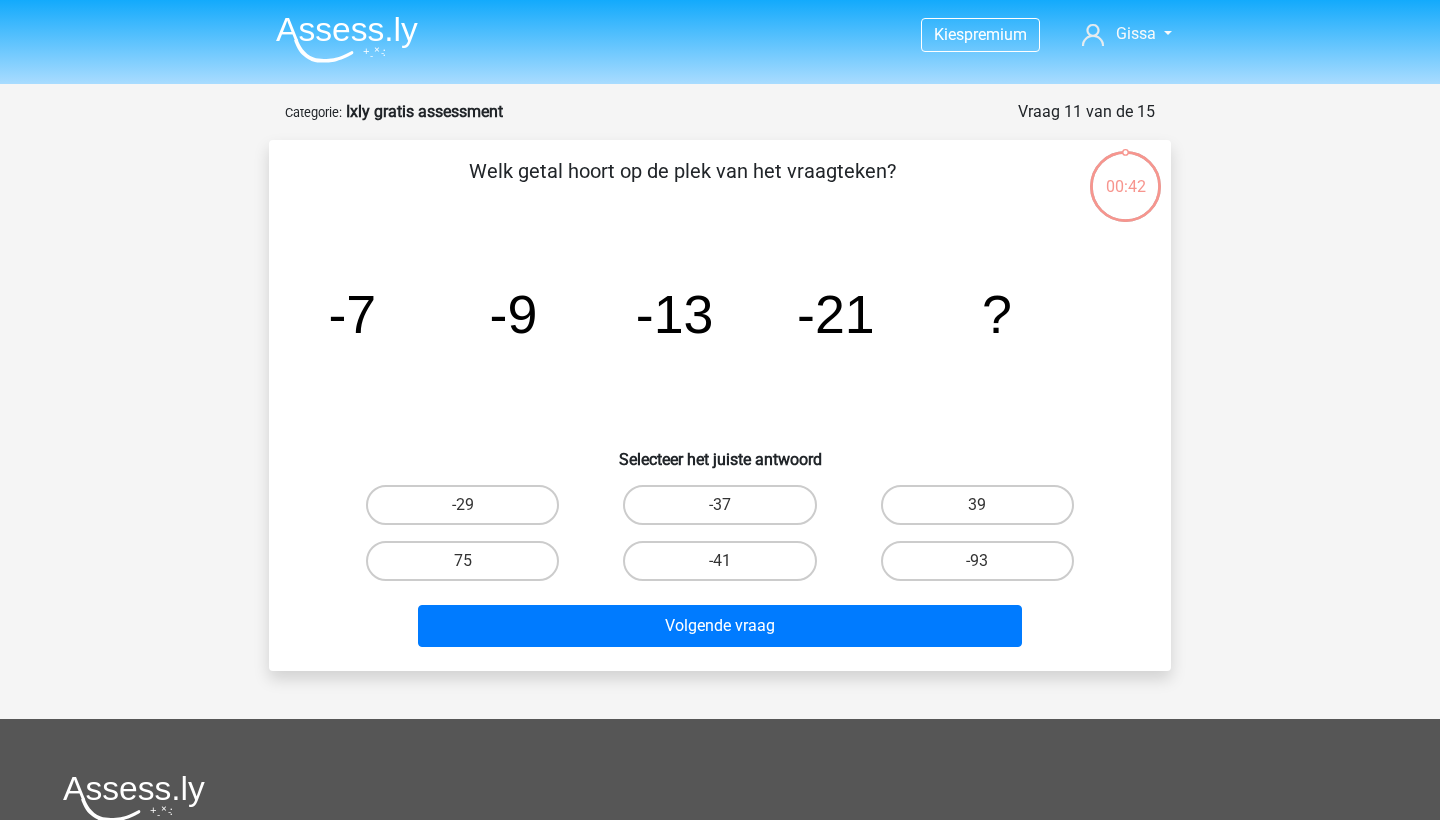 scroll, scrollTop: 100, scrollLeft: 0, axis: vertical 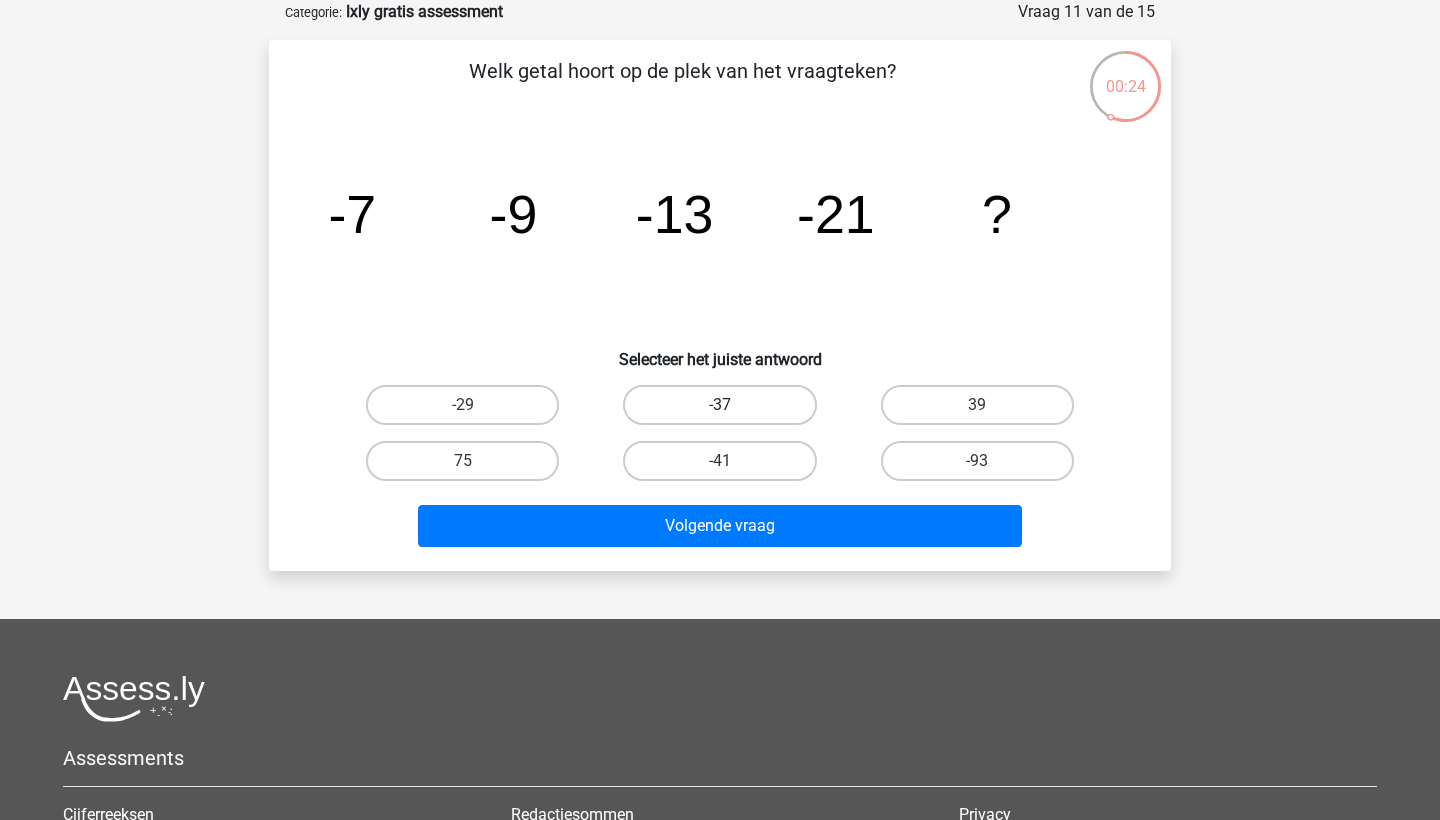 click on "-37" at bounding box center [719, 405] 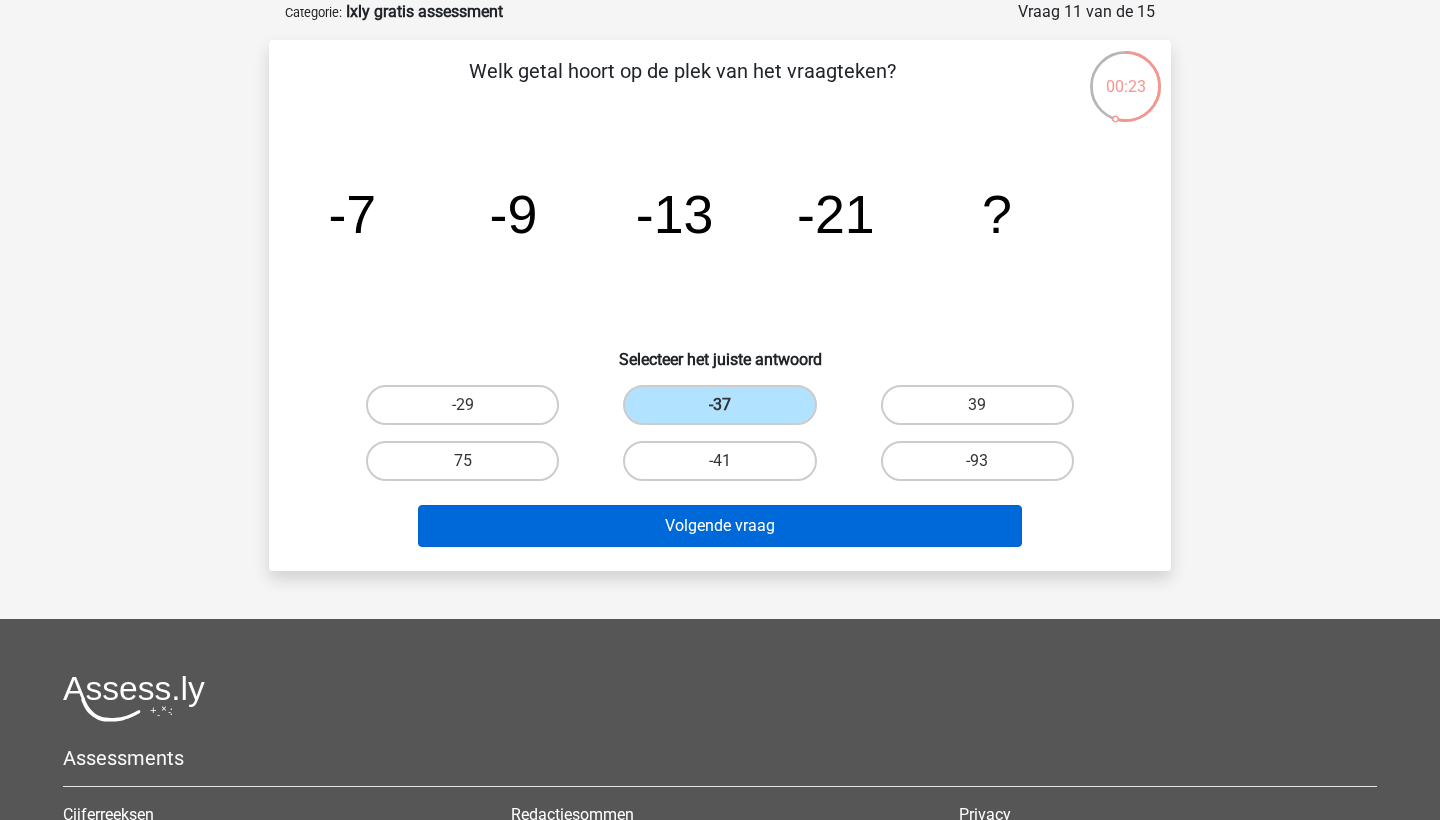 click on "Volgende vraag" at bounding box center (720, 526) 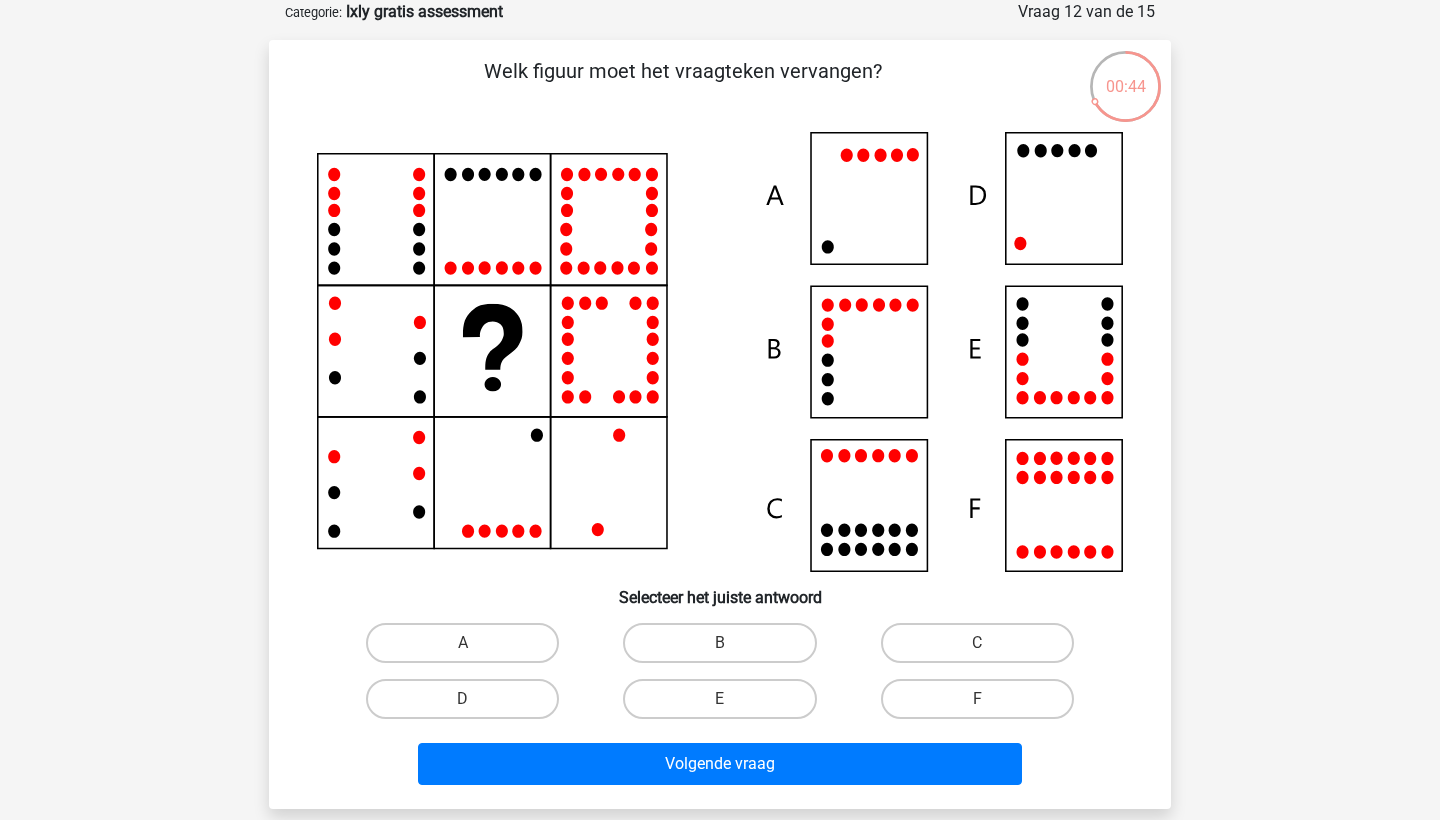 click 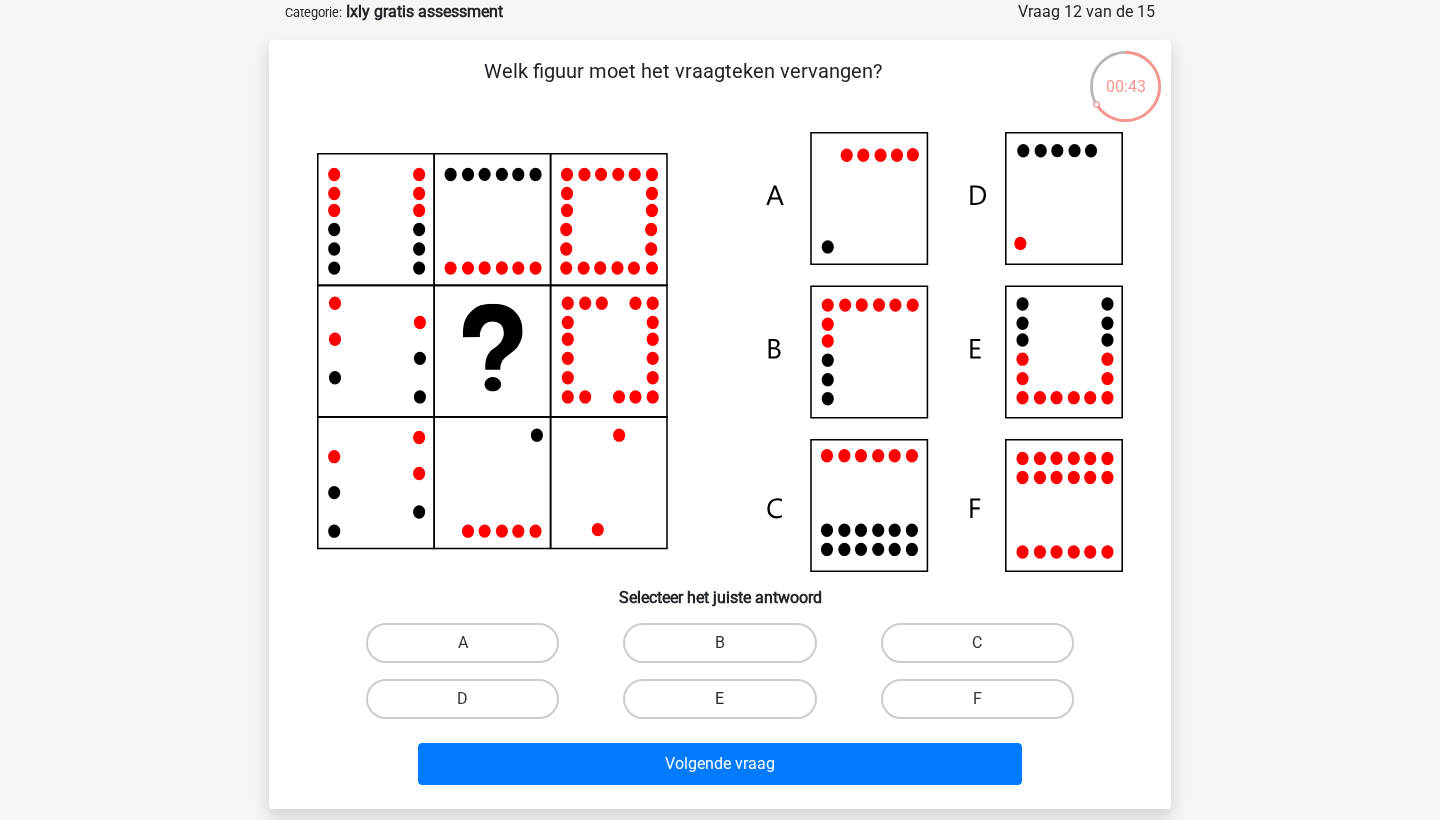 click on "E" at bounding box center [719, 699] 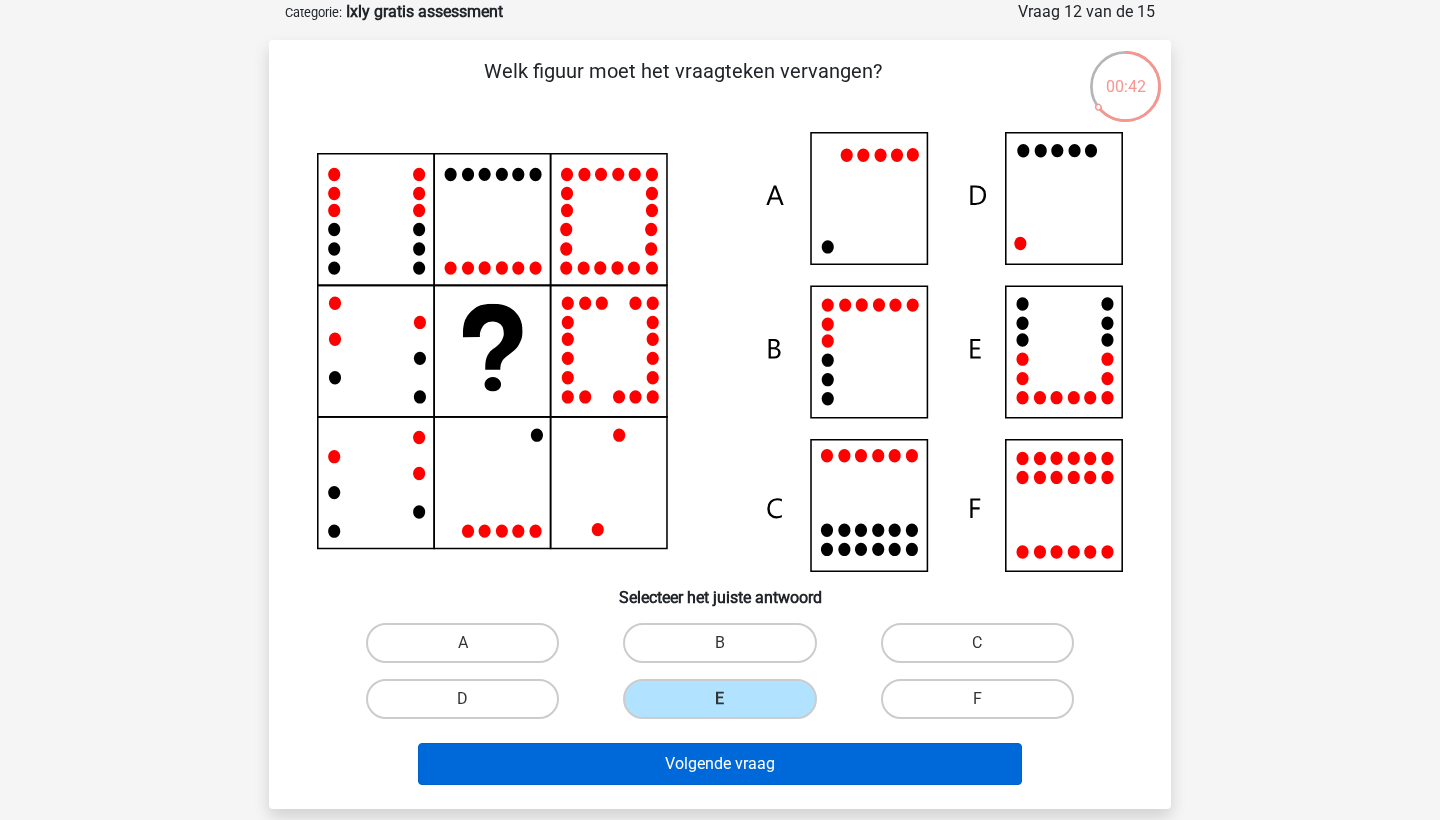 click on "Volgende vraag" at bounding box center [720, 764] 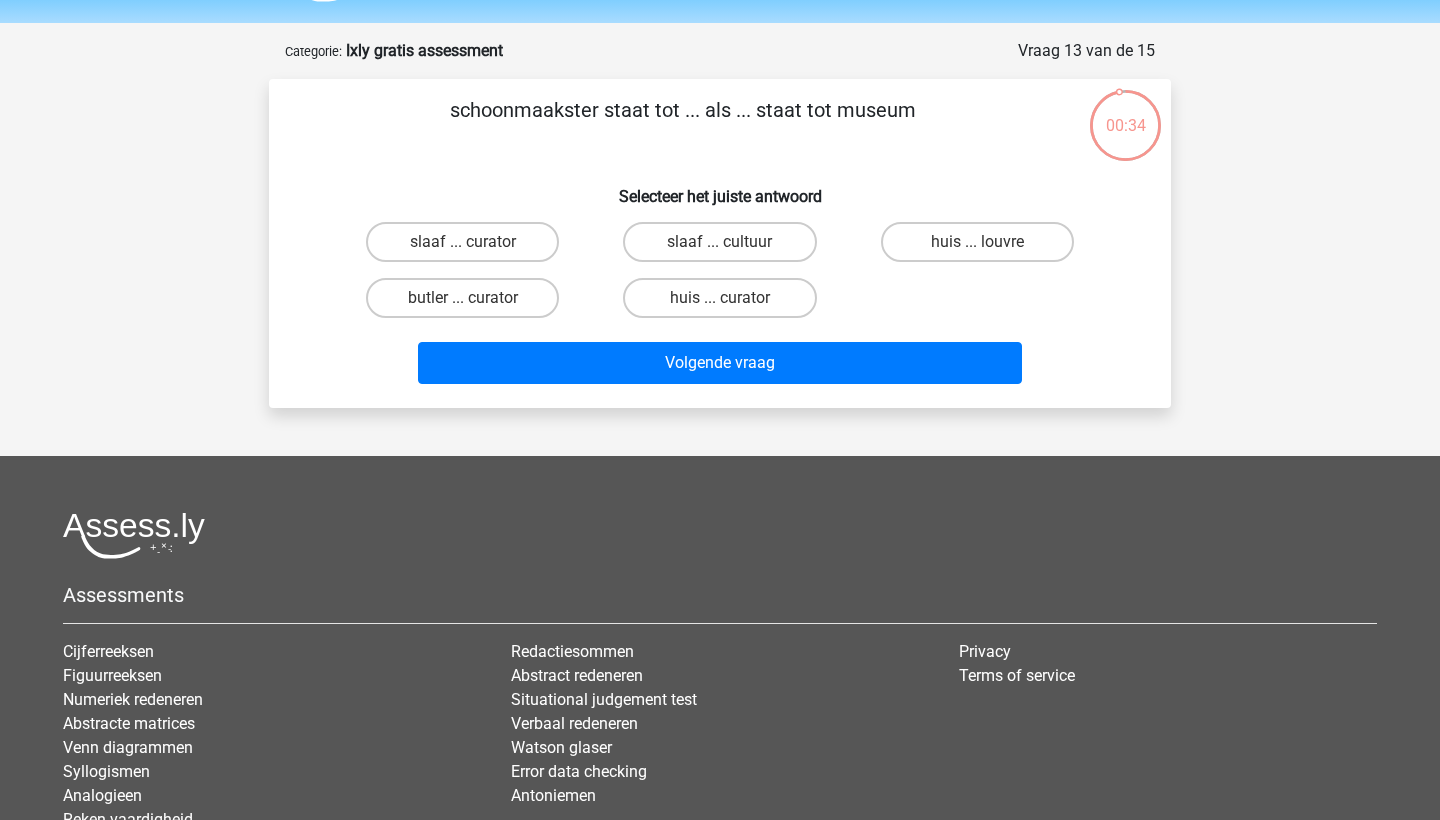 scroll, scrollTop: 49, scrollLeft: 0, axis: vertical 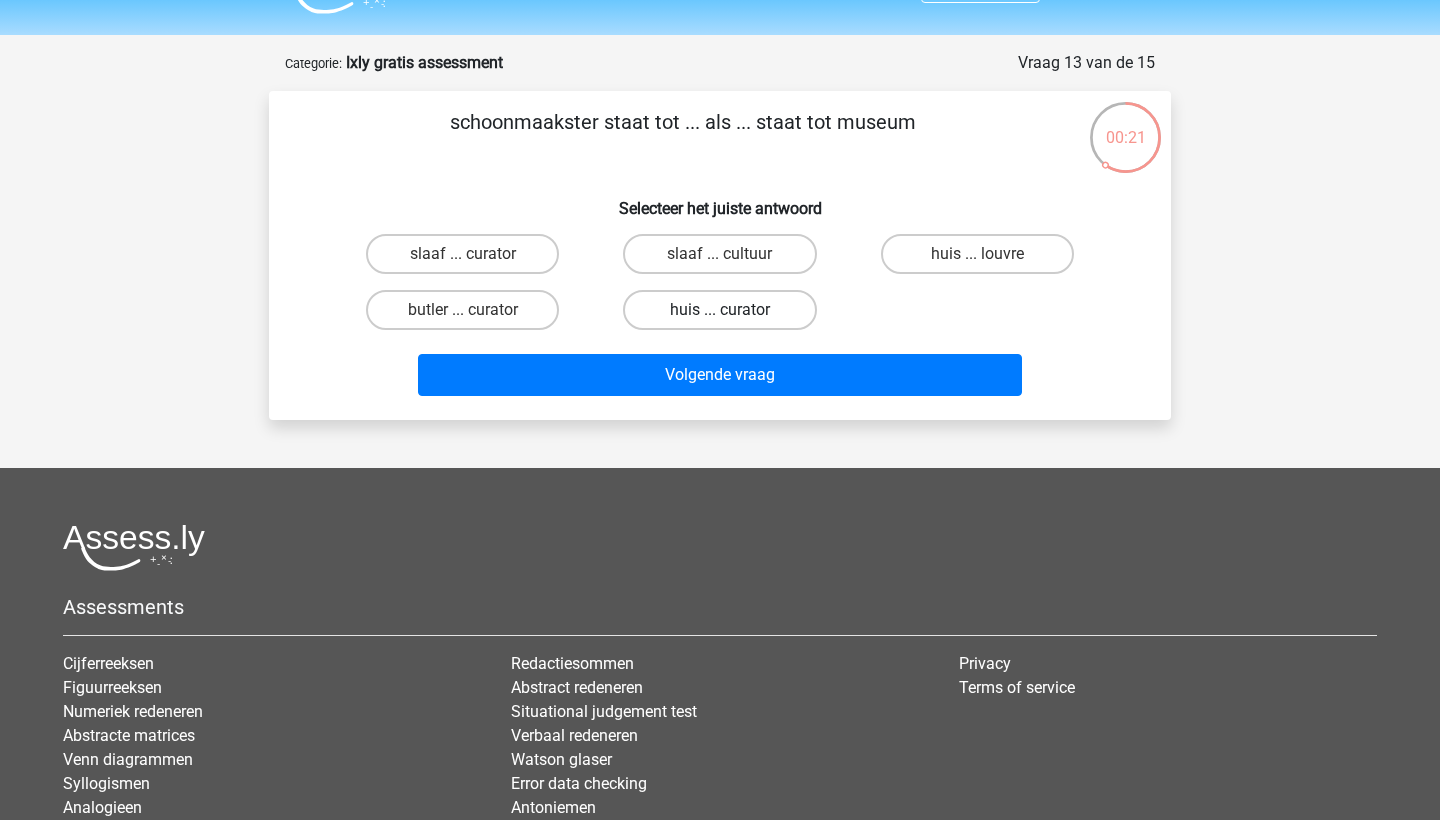 click on "huis ... curator" at bounding box center [719, 310] 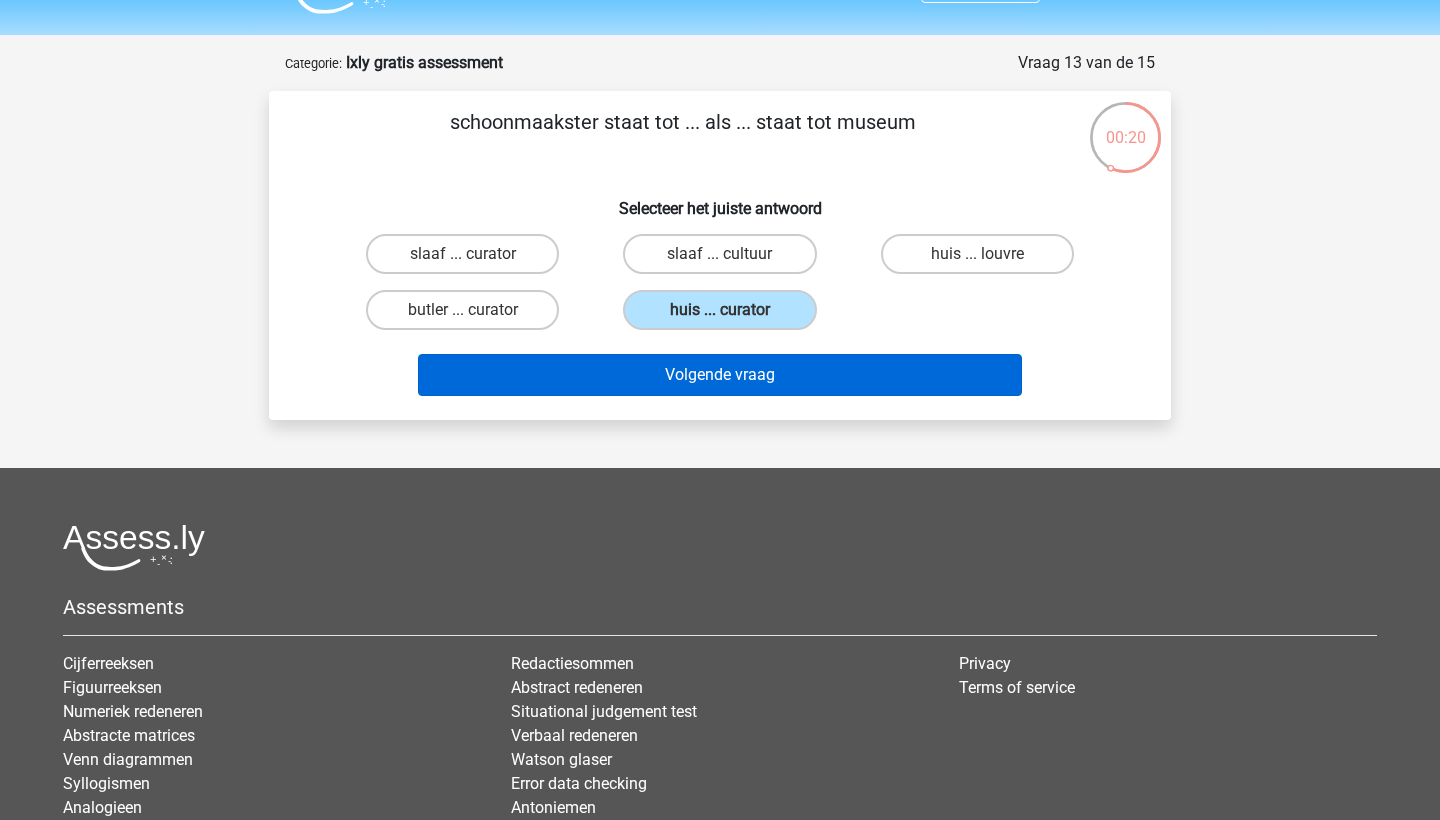 click on "Volgende vraag" at bounding box center [720, 375] 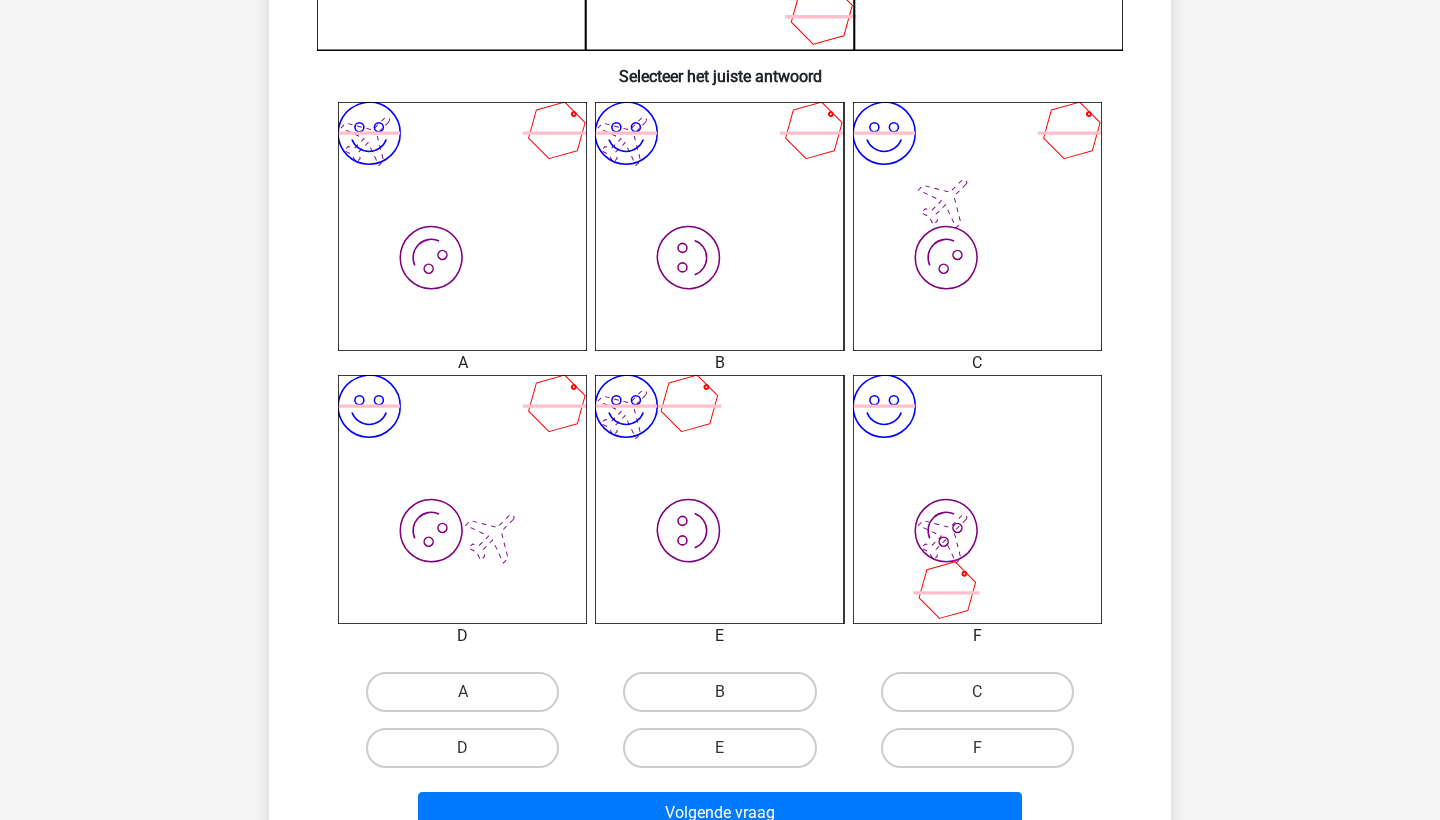 scroll, scrollTop: 751, scrollLeft: 0, axis: vertical 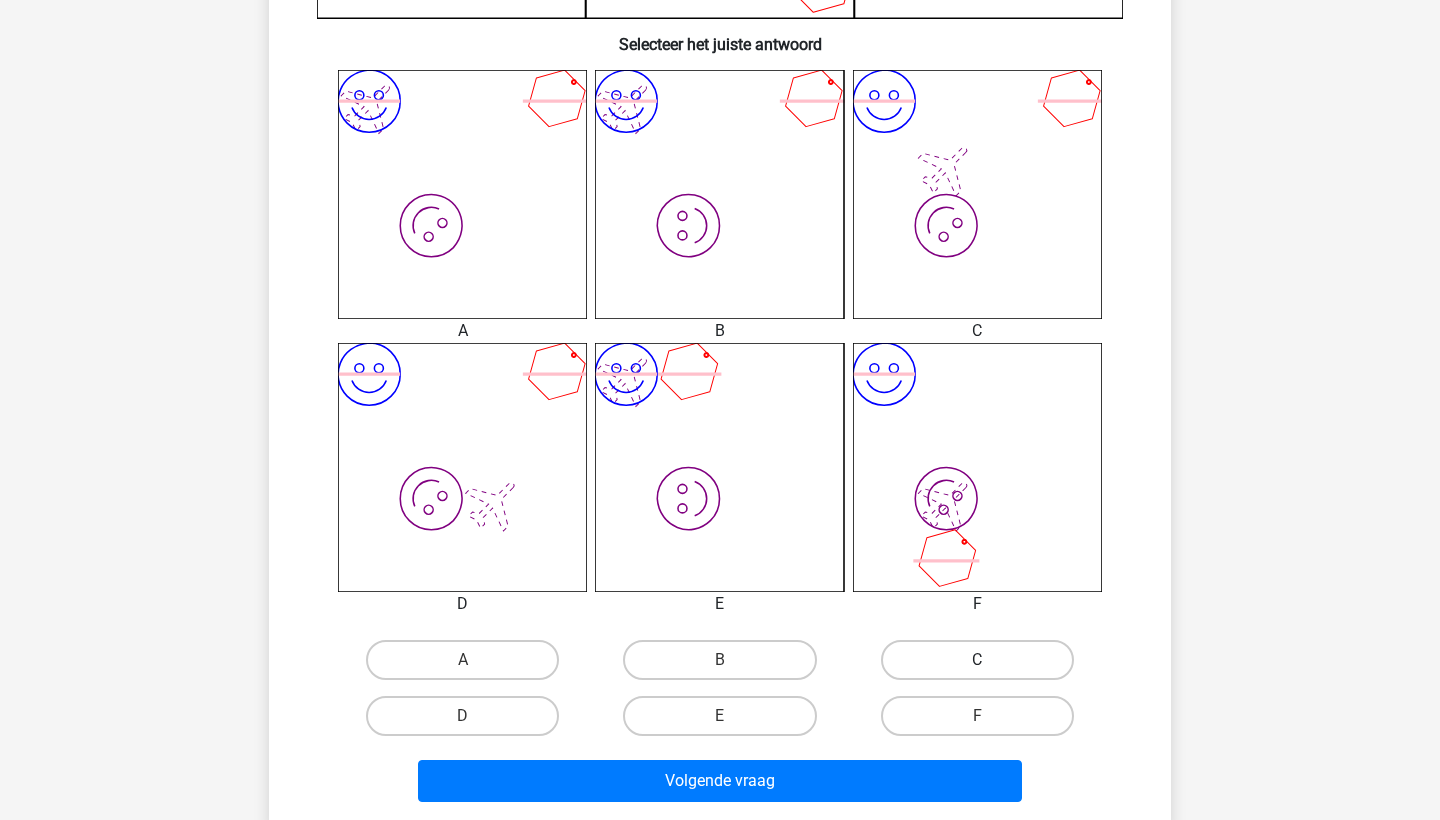 click on "C" at bounding box center [977, 660] 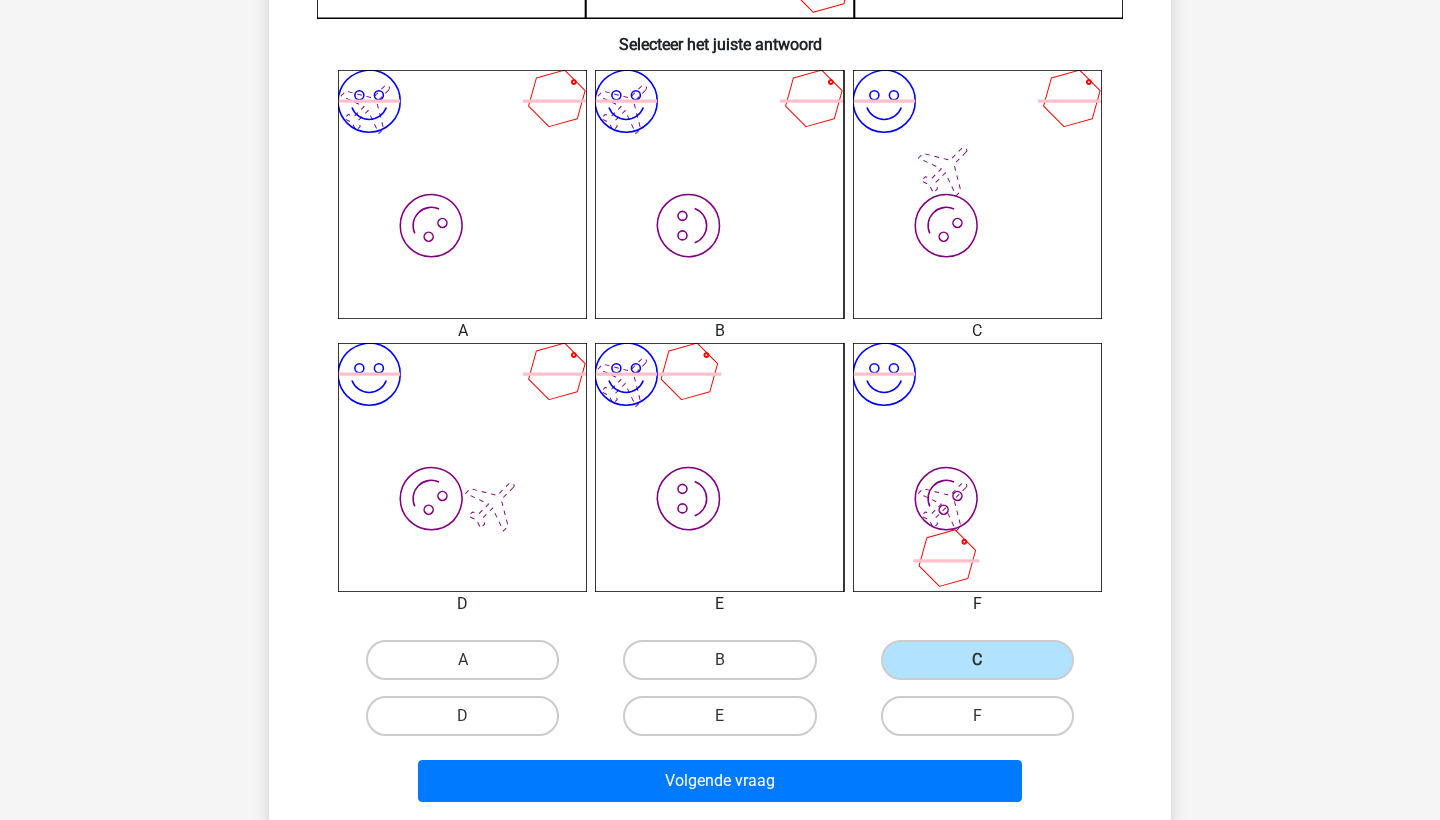 click on "E" at bounding box center (719, 716) 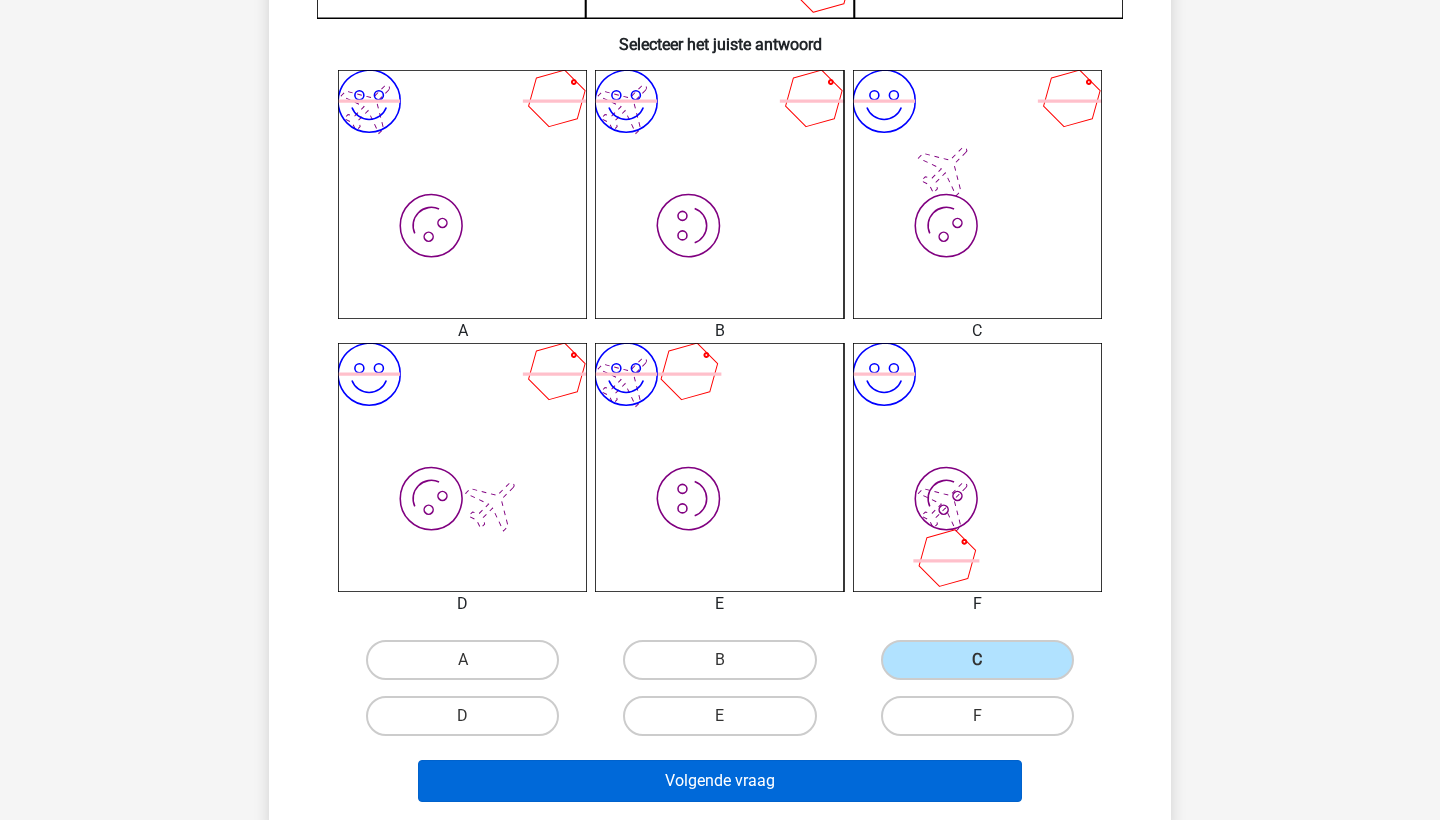 click on "Volgende vraag" at bounding box center (720, 781) 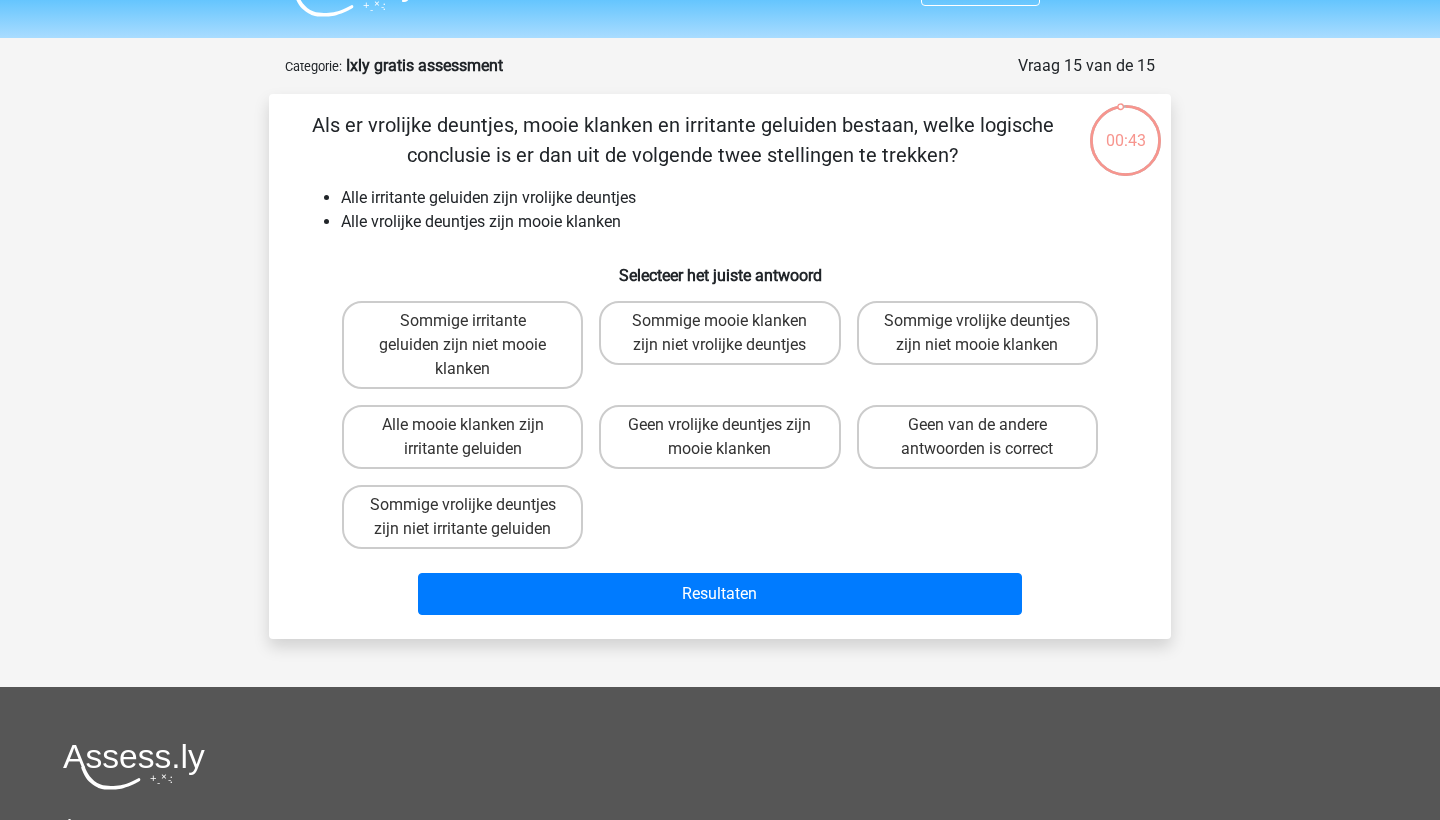 scroll, scrollTop: 45, scrollLeft: 0, axis: vertical 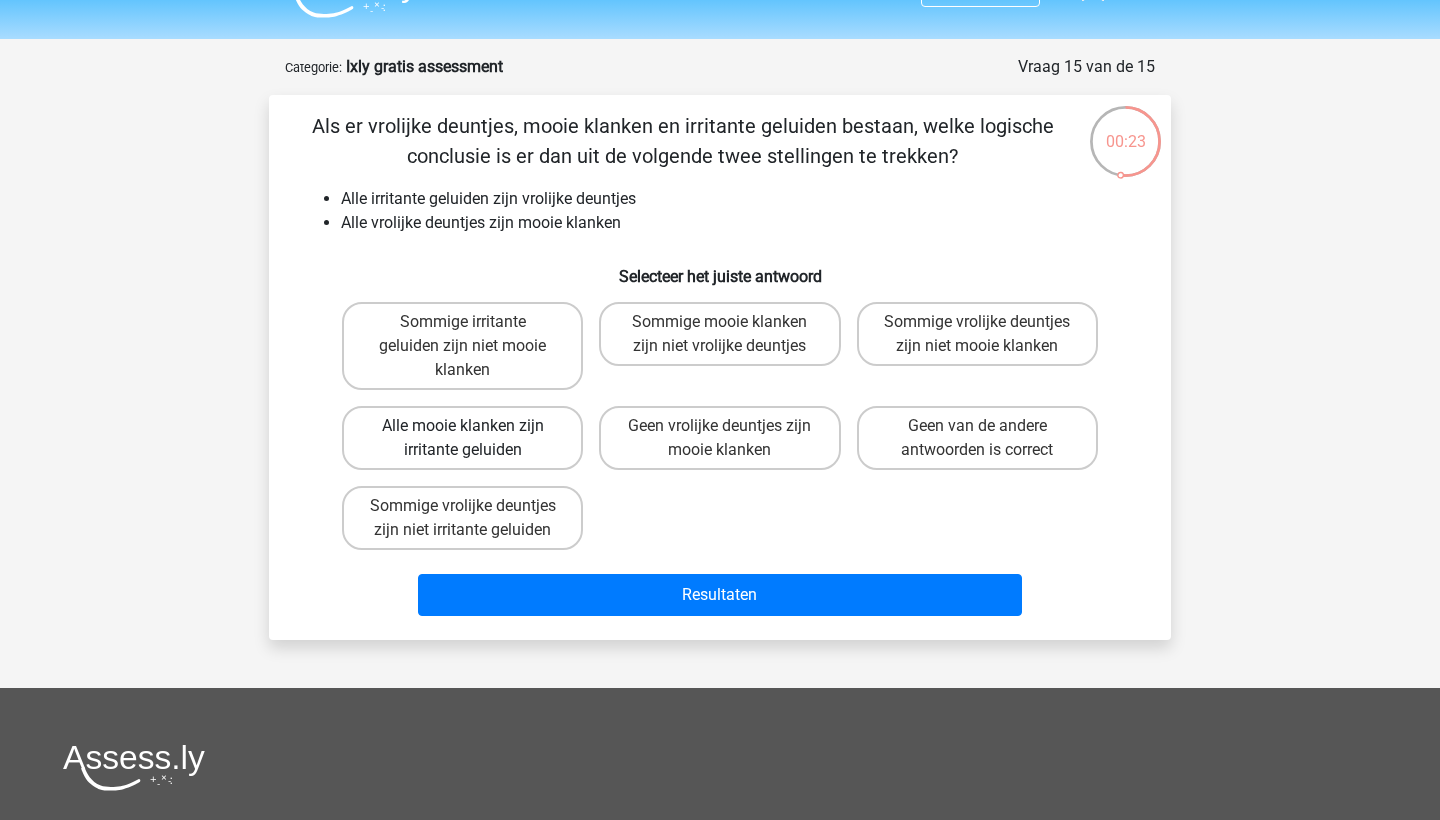 click on "Alle mooie klanken zijn irritante geluiden" at bounding box center [462, 438] 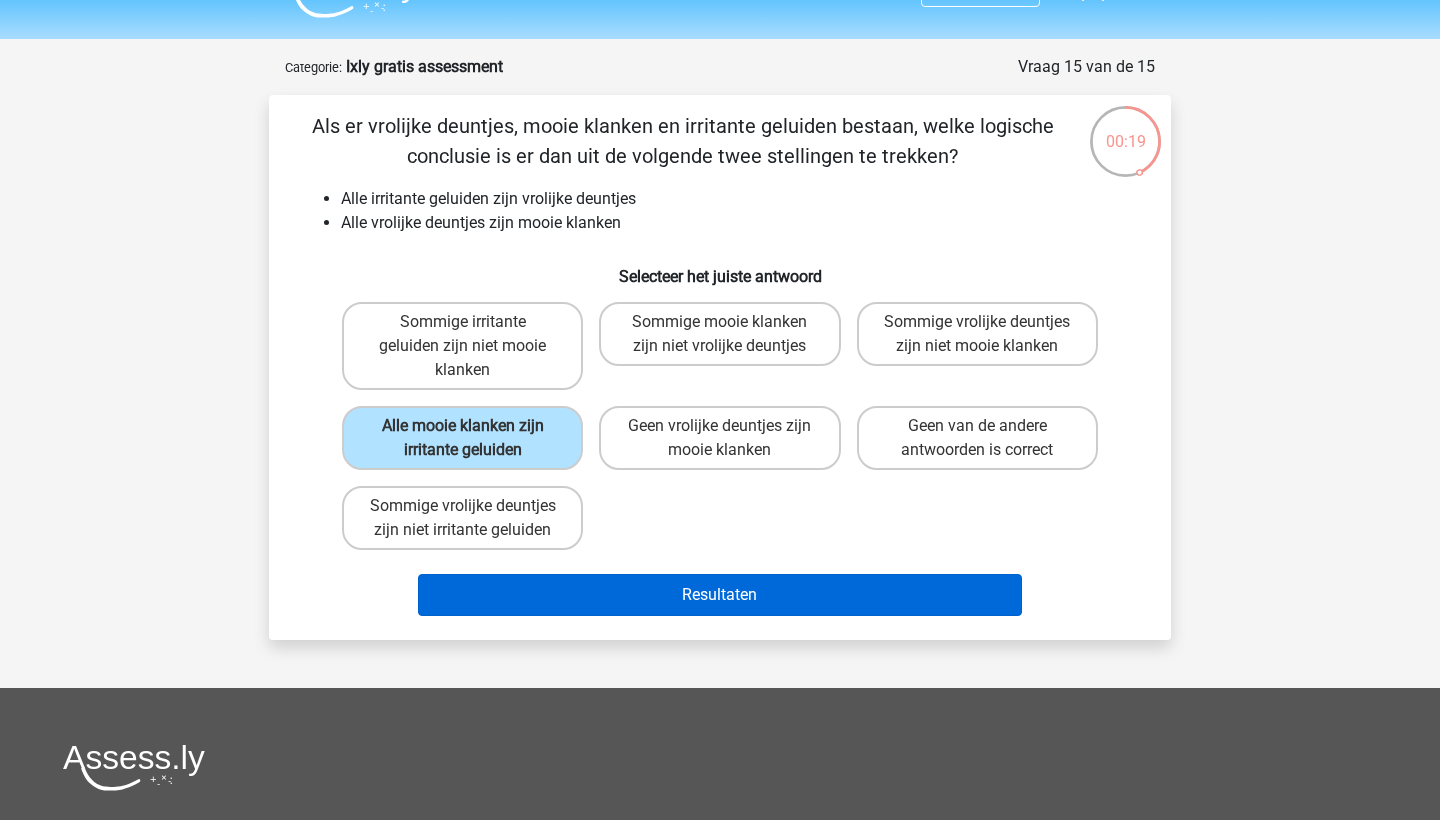click on "Resultaten" at bounding box center [720, 595] 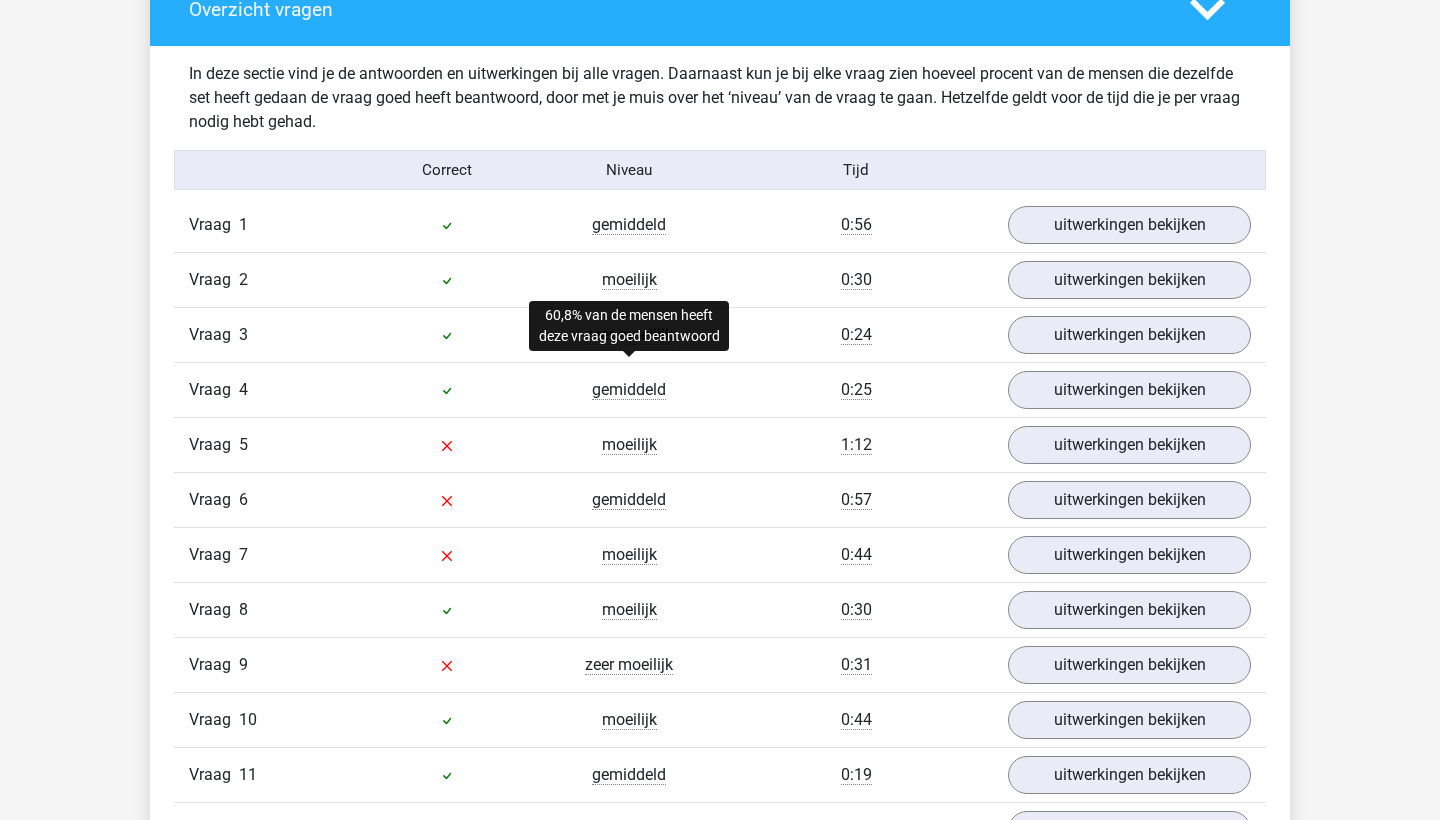 scroll, scrollTop: 2154, scrollLeft: 0, axis: vertical 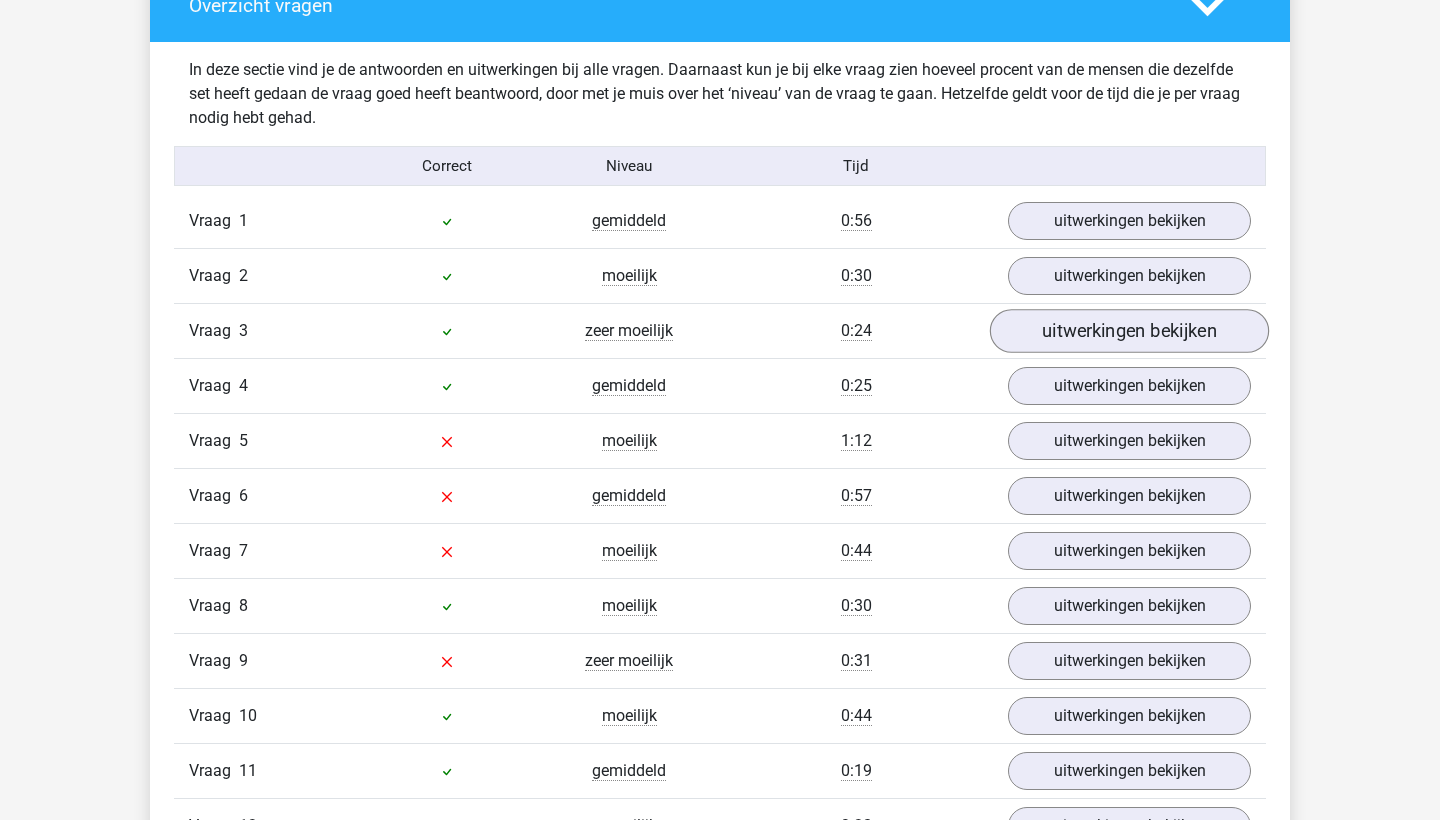 click on "uitwerkingen bekijken" at bounding box center (1129, 332) 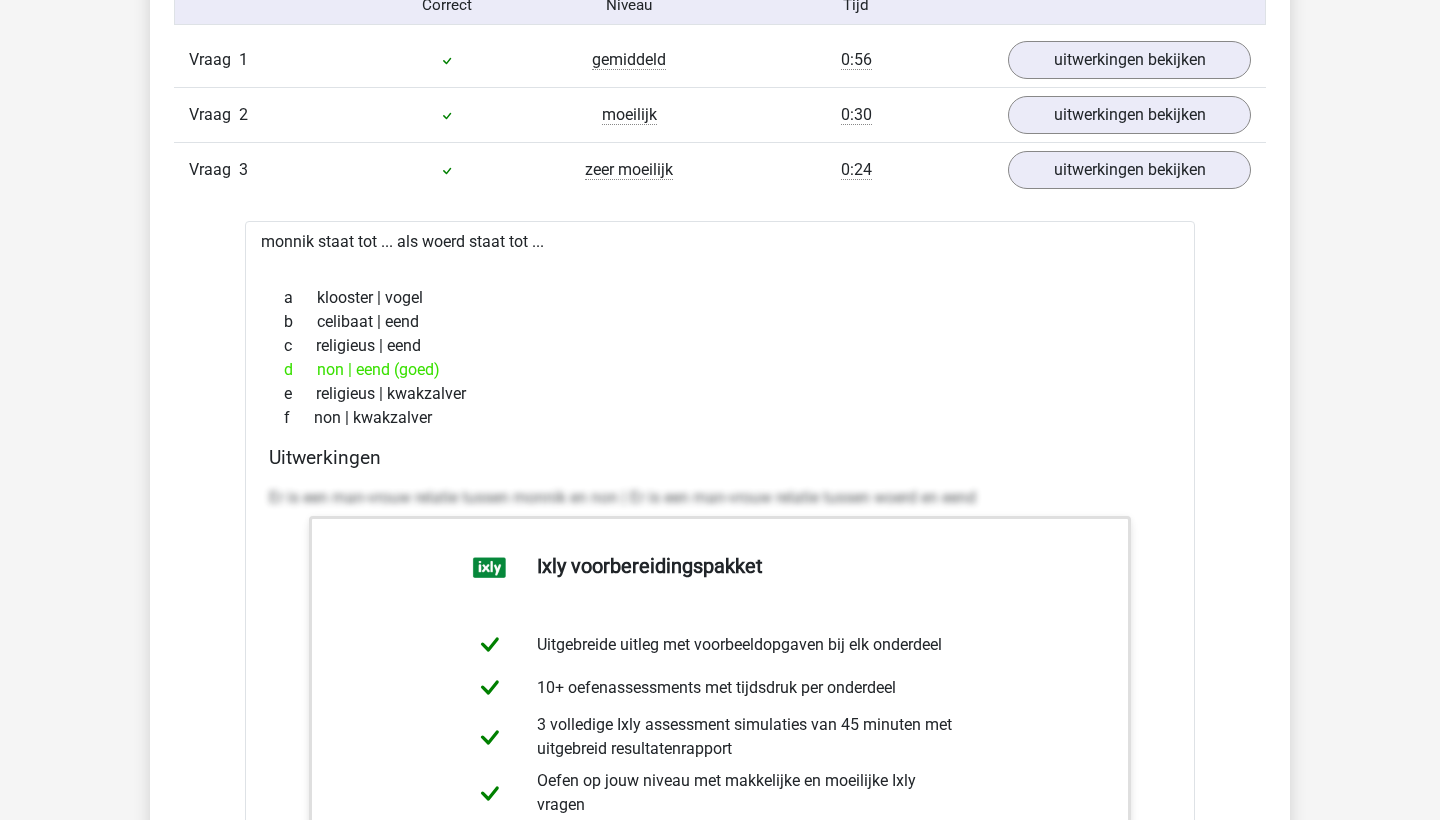scroll, scrollTop: 2301, scrollLeft: 0, axis: vertical 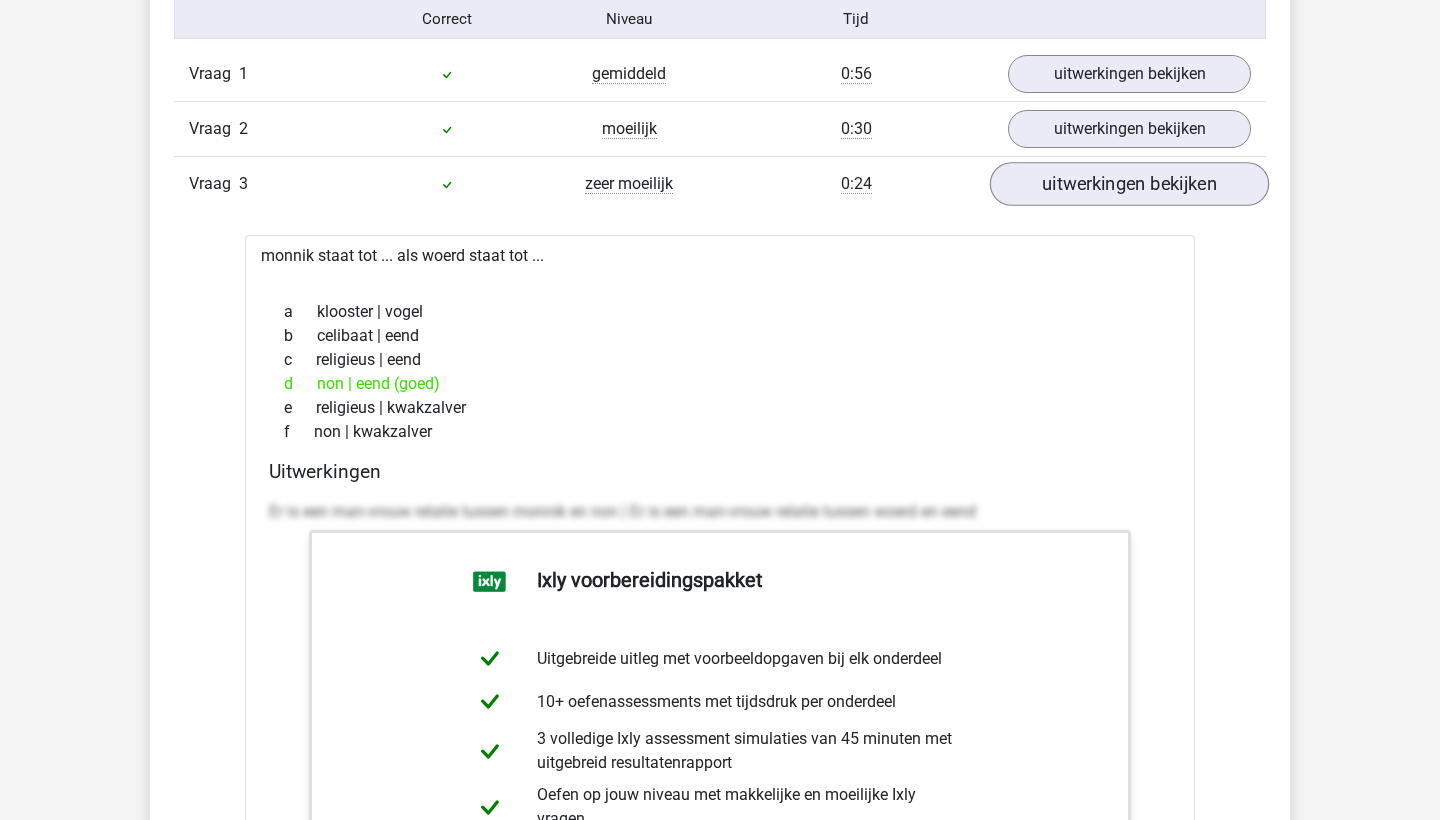 click on "uitwerkingen bekijken" at bounding box center (1129, 185) 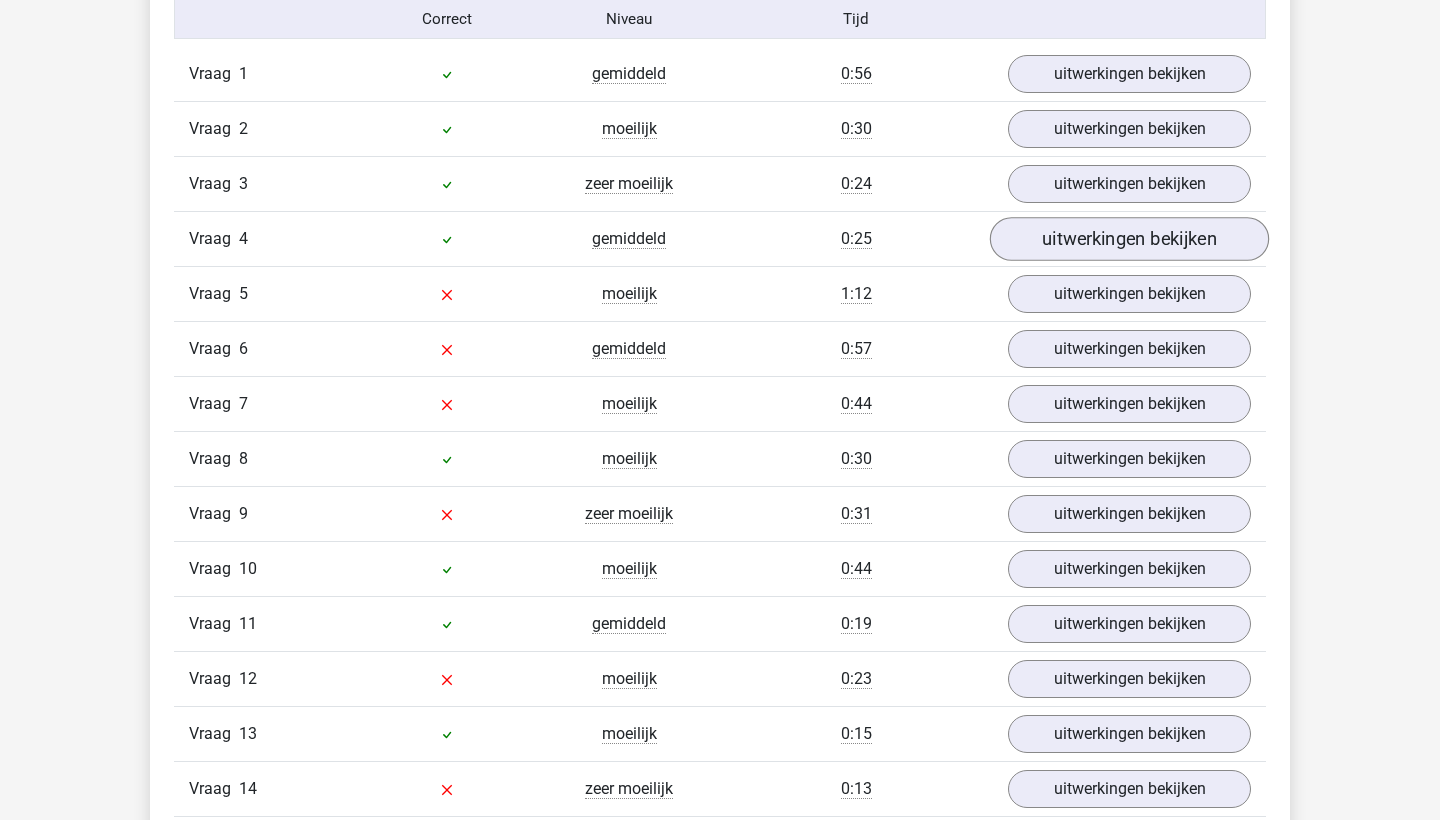 click on "uitwerkingen bekijken" at bounding box center (1129, 240) 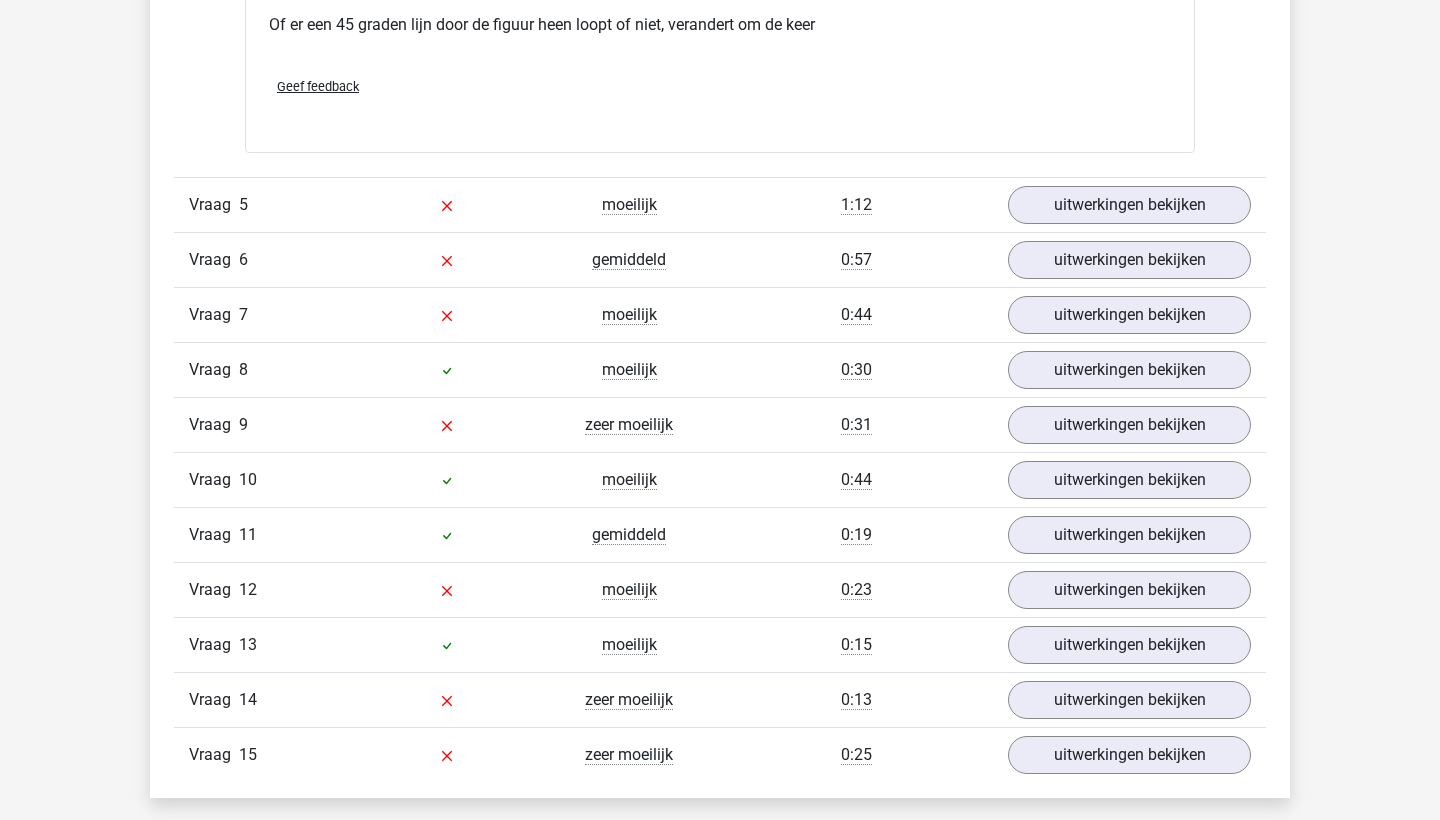 scroll, scrollTop: 4073, scrollLeft: 0, axis: vertical 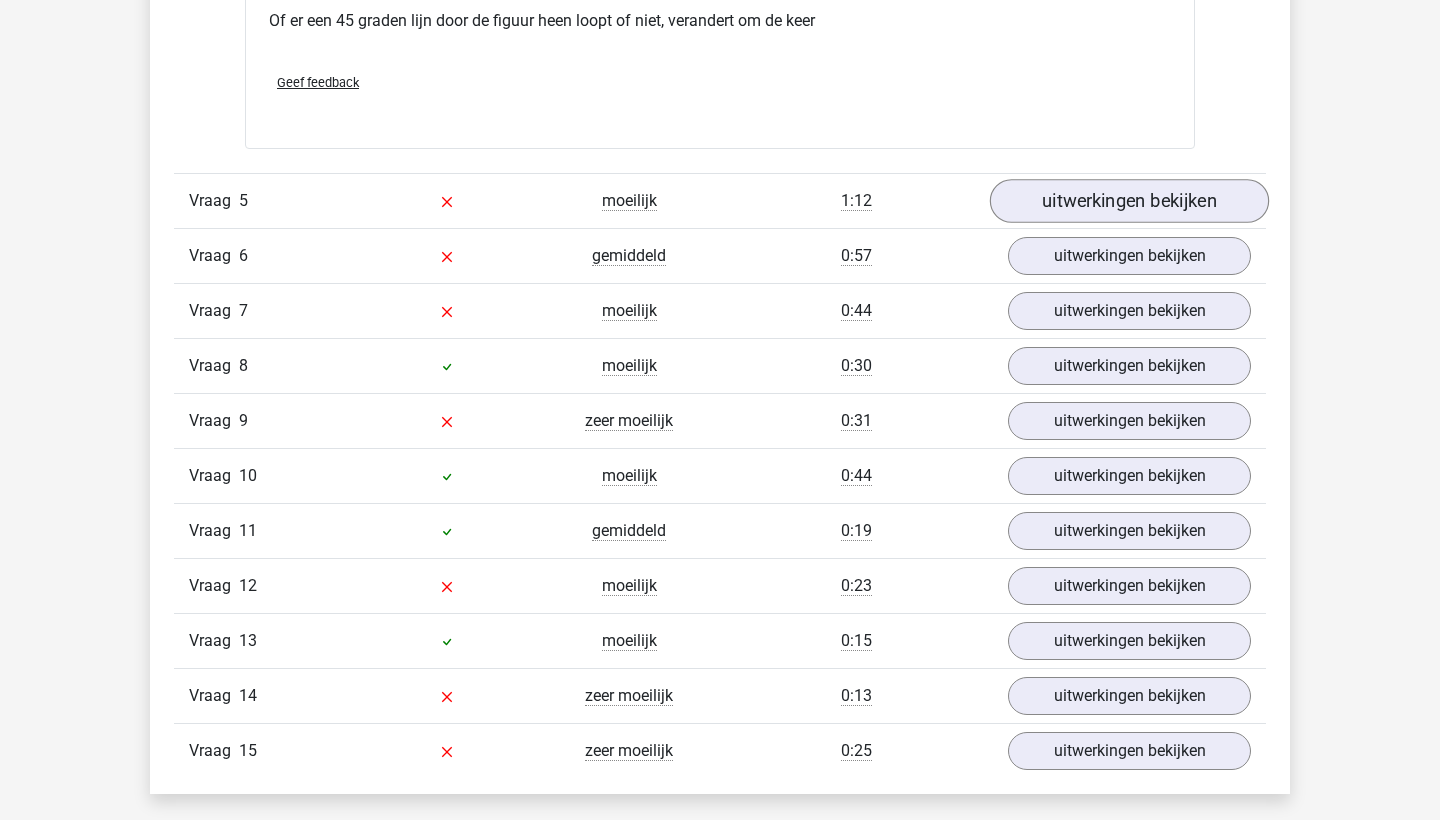 click on "uitwerkingen bekijken" at bounding box center [1129, 202] 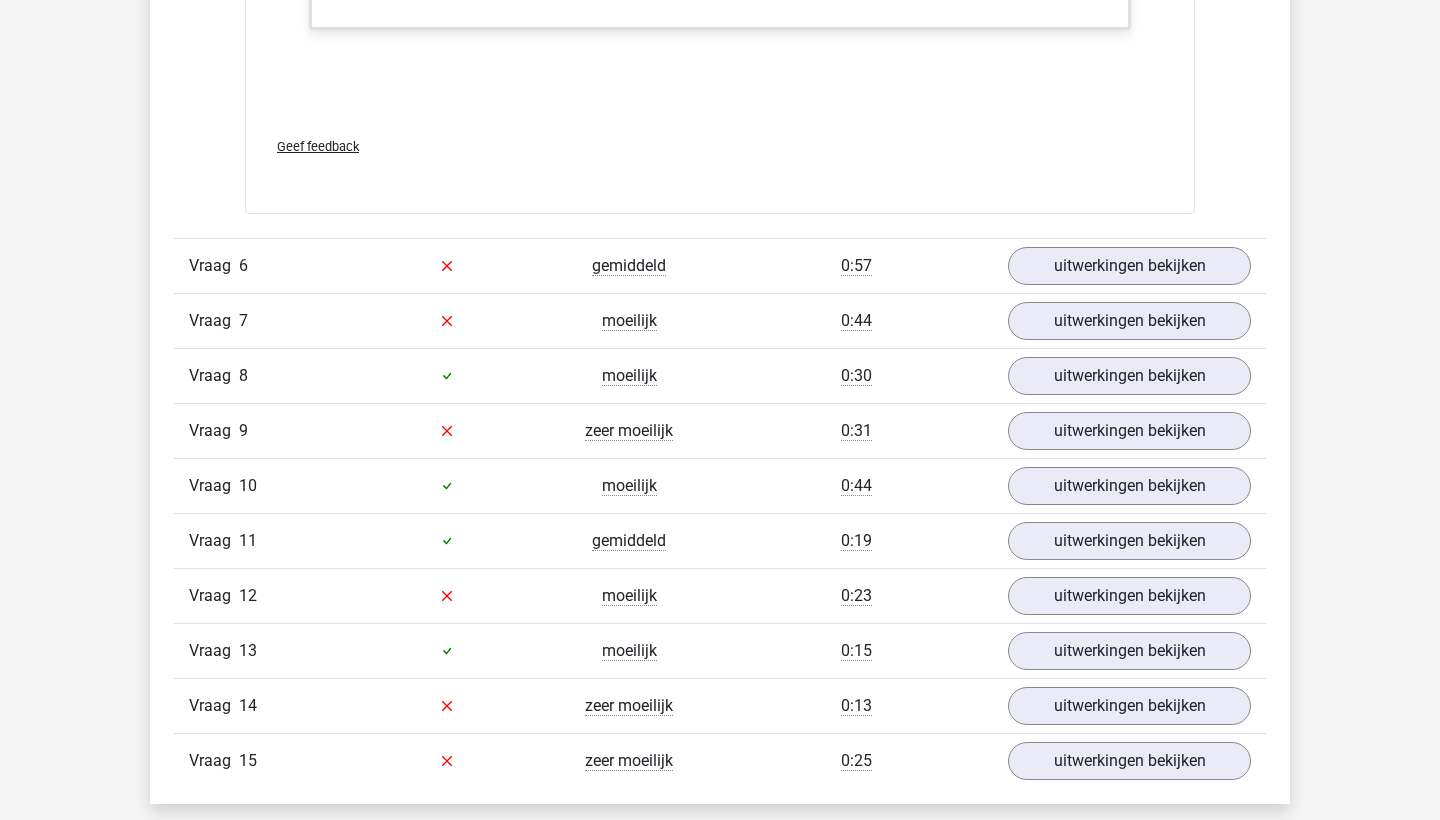 scroll, scrollTop: 5152, scrollLeft: 0, axis: vertical 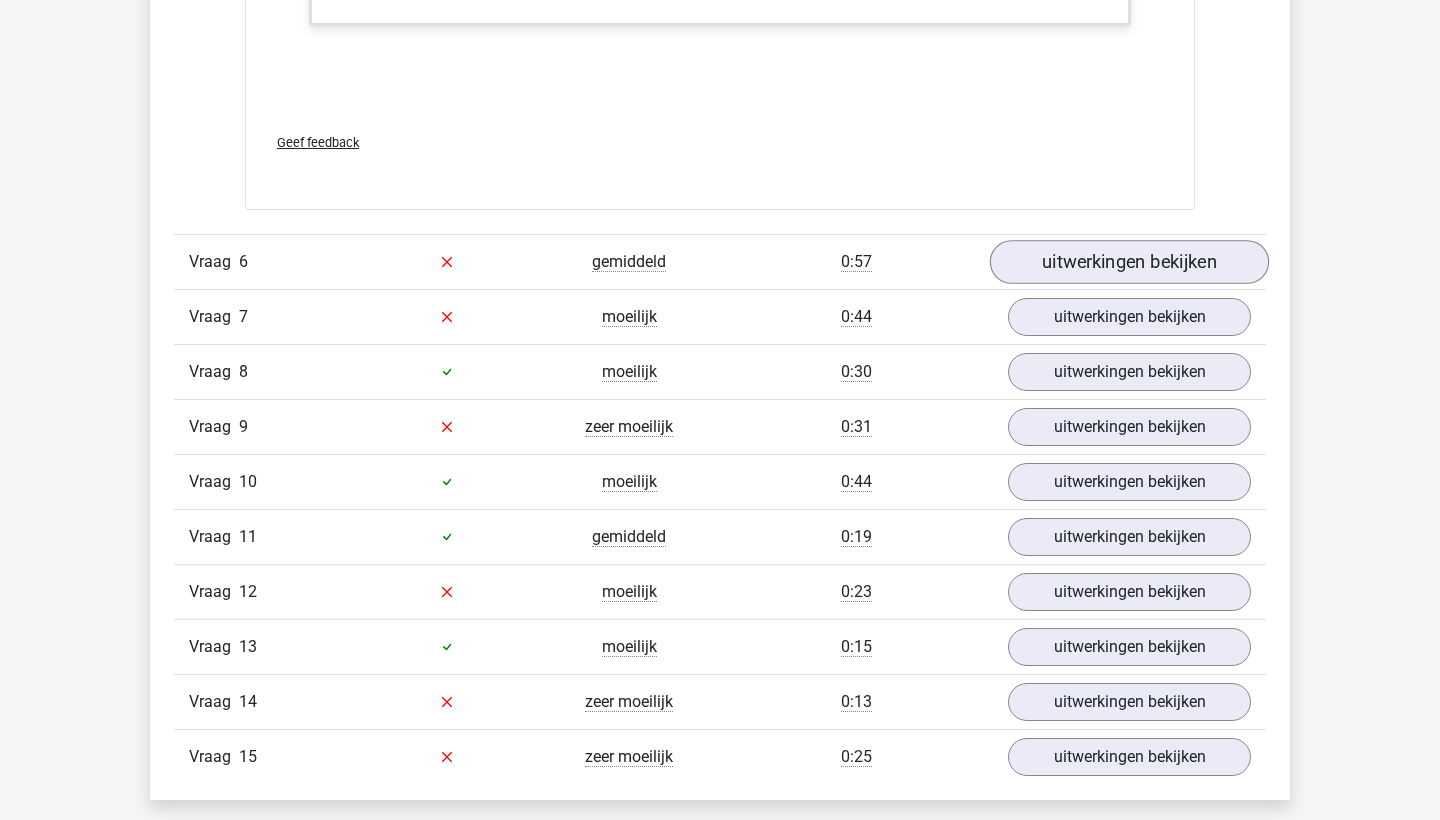 click on "uitwerkingen bekijken" at bounding box center [1129, 262] 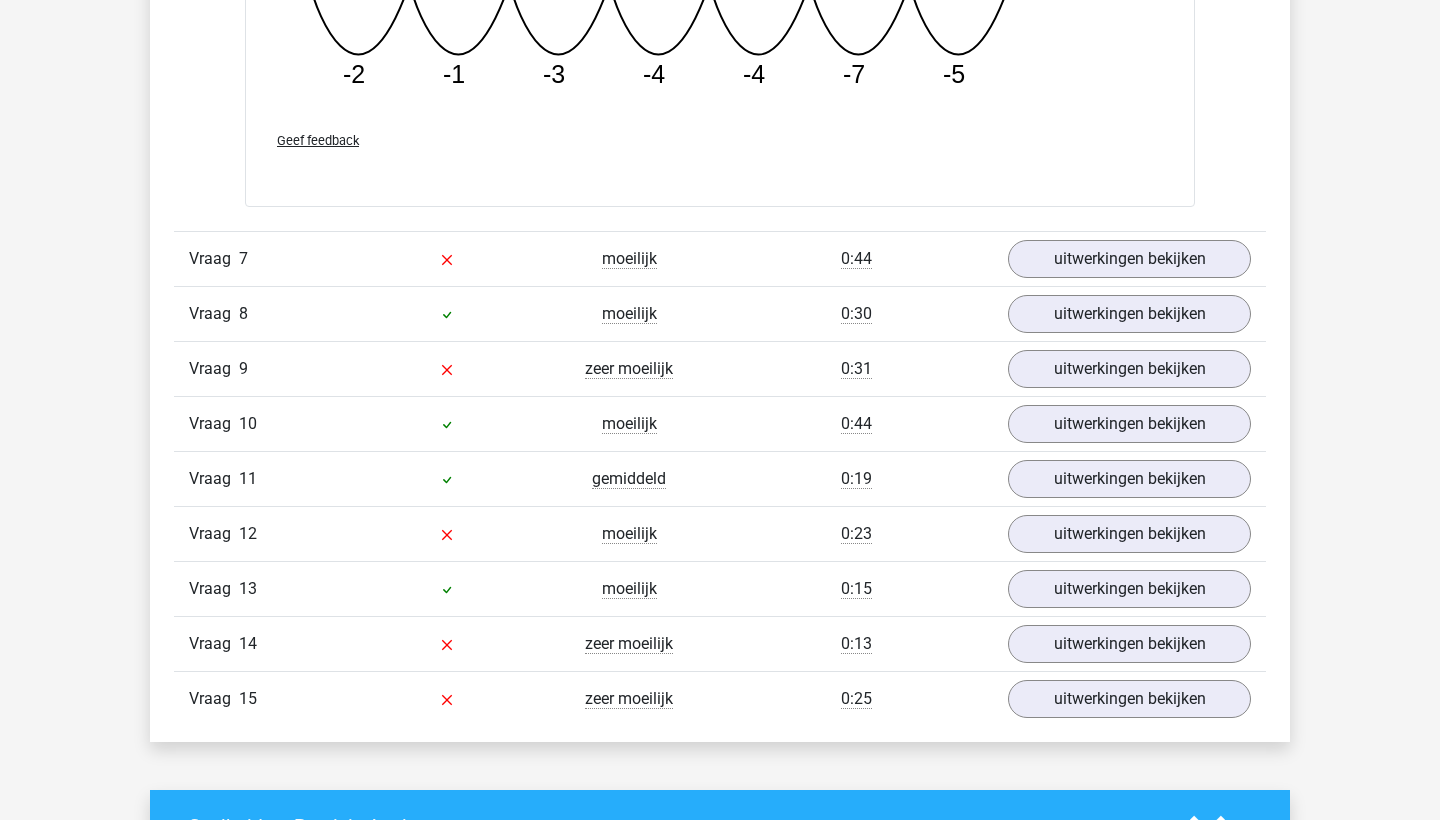 scroll, scrollTop: 6135, scrollLeft: 0, axis: vertical 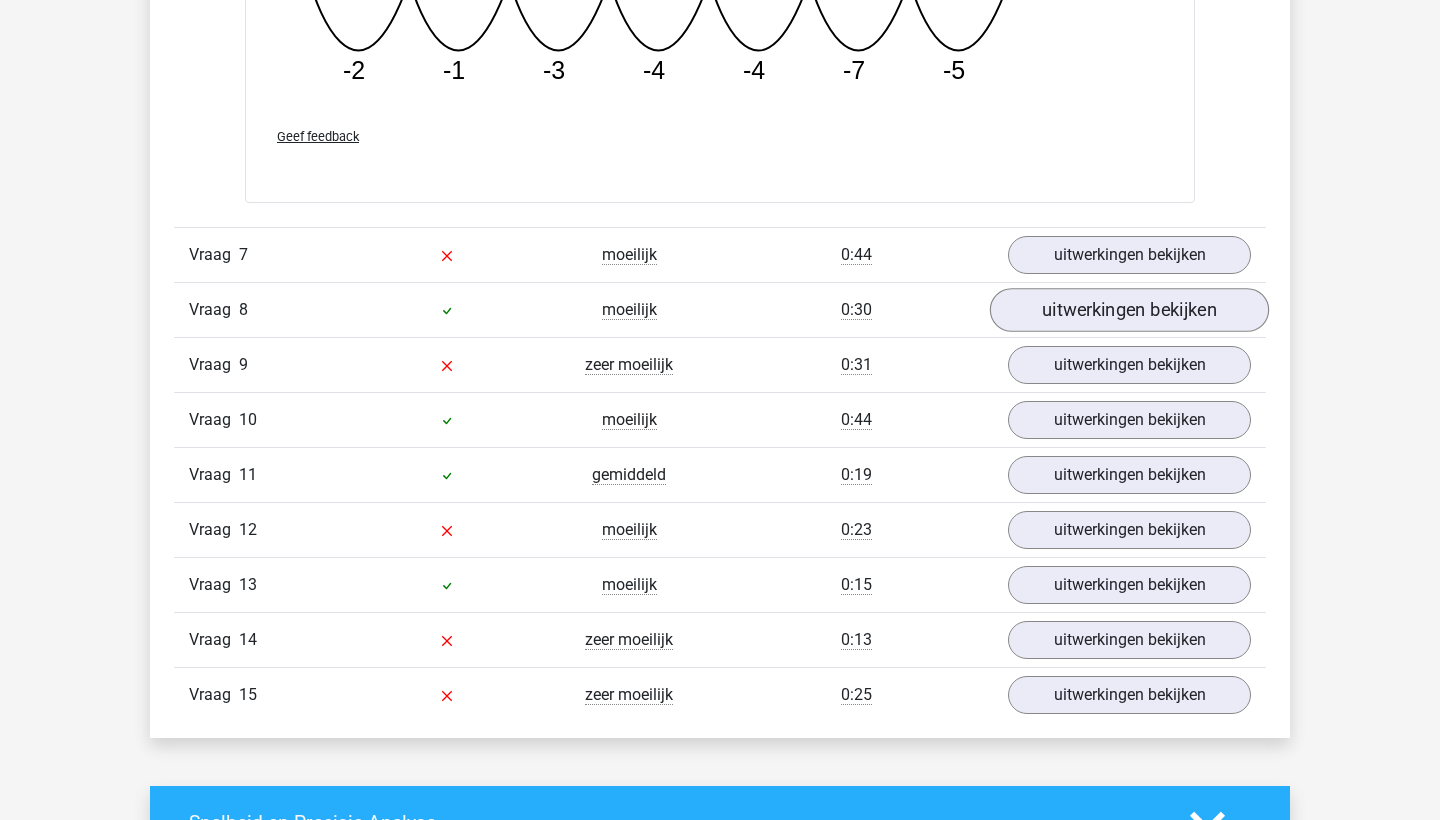 click on "uitwerkingen bekijken" at bounding box center [1129, 310] 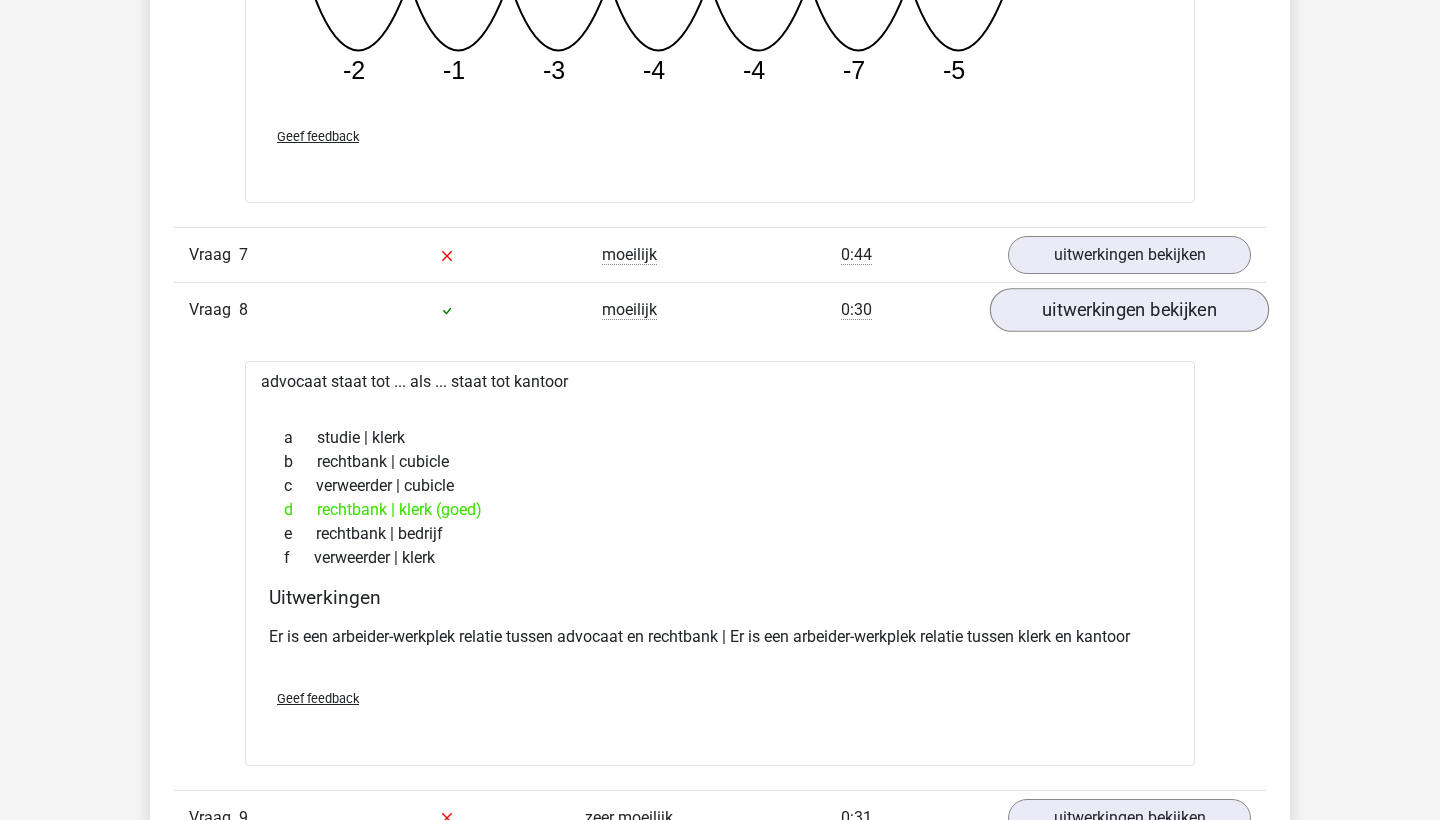 click on "uitwerkingen bekijken" at bounding box center [1129, 310] 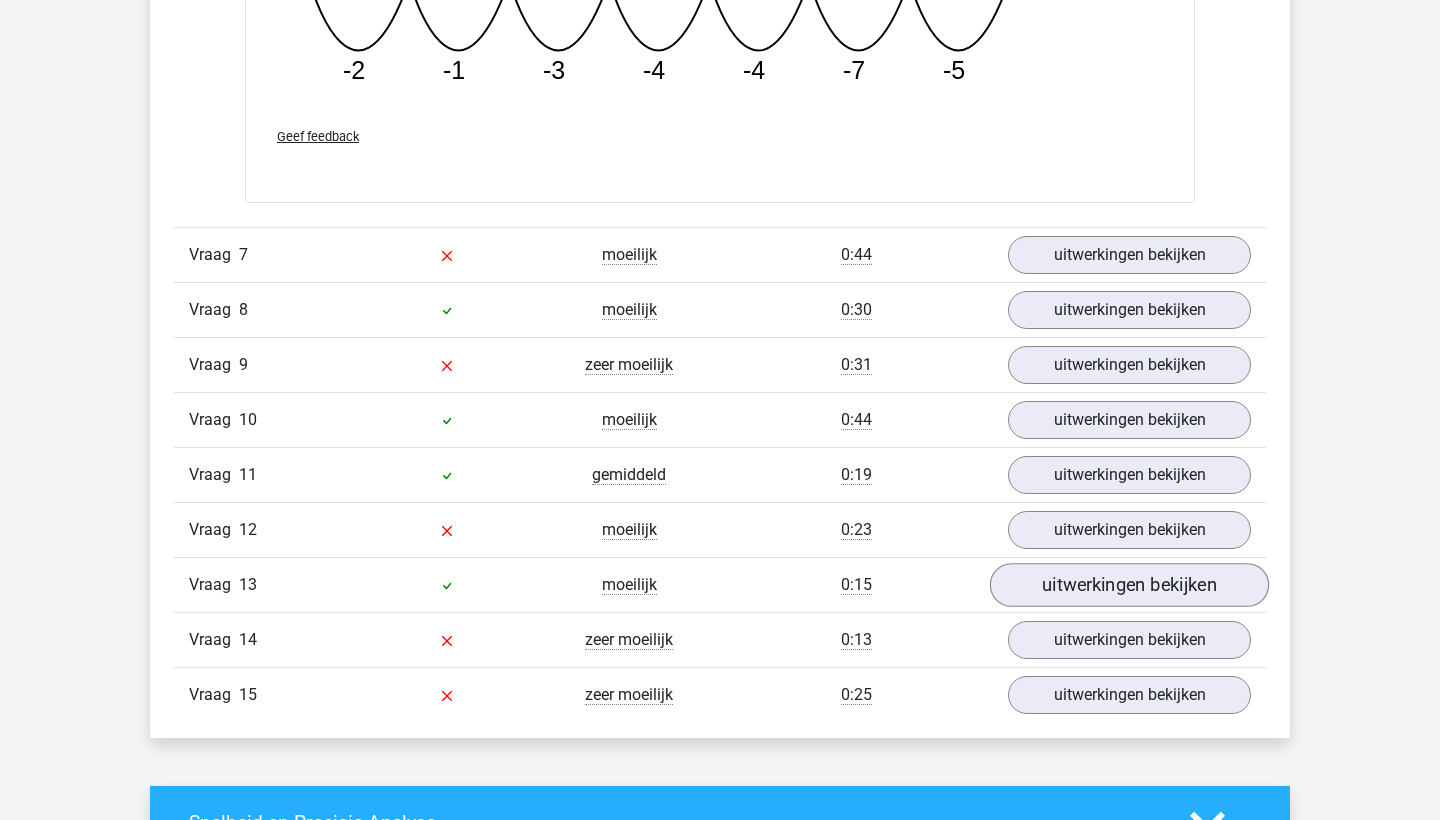click on "uitwerkingen bekijken" at bounding box center [1129, 585] 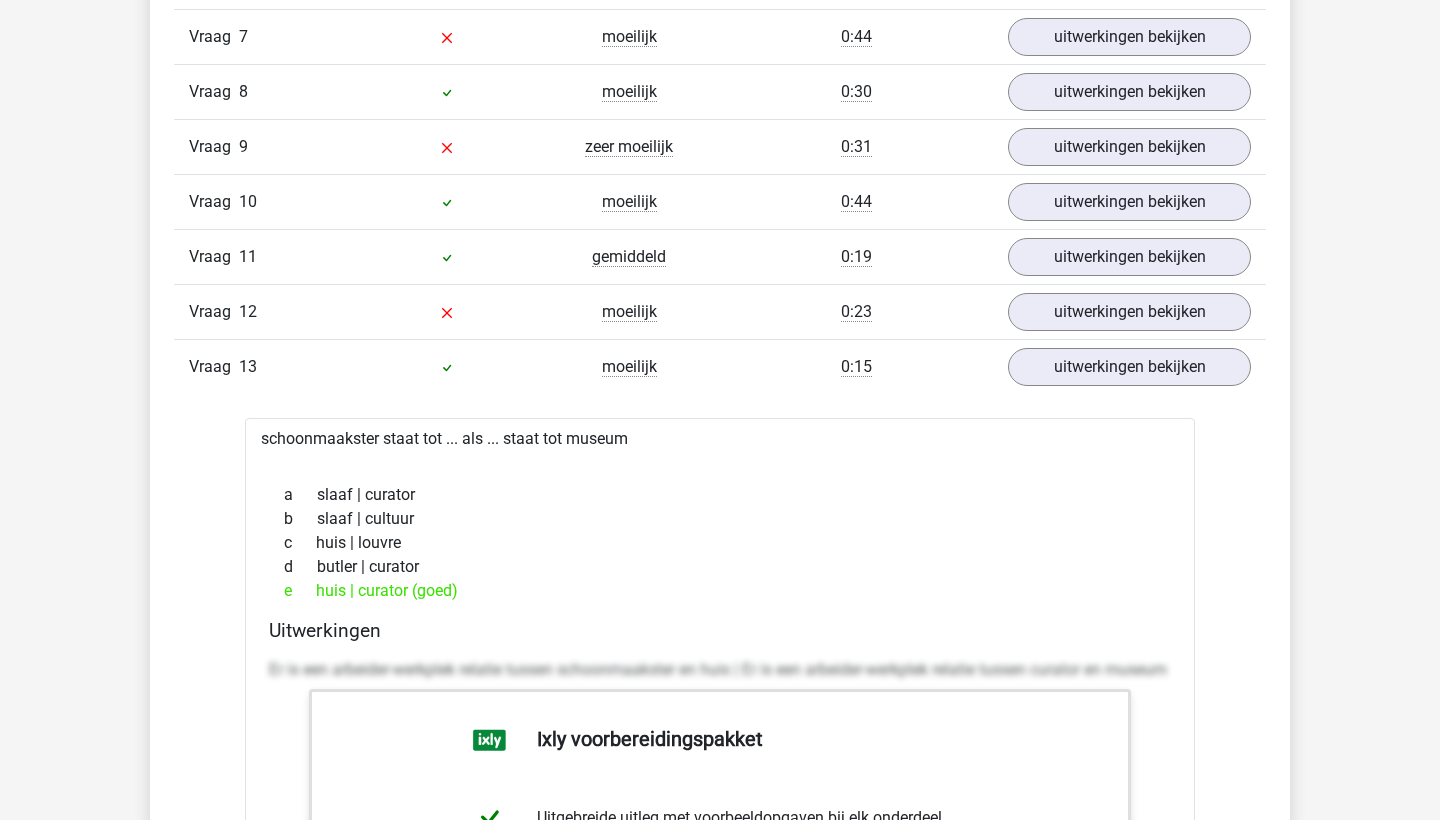 scroll, scrollTop: 6338, scrollLeft: 0, axis: vertical 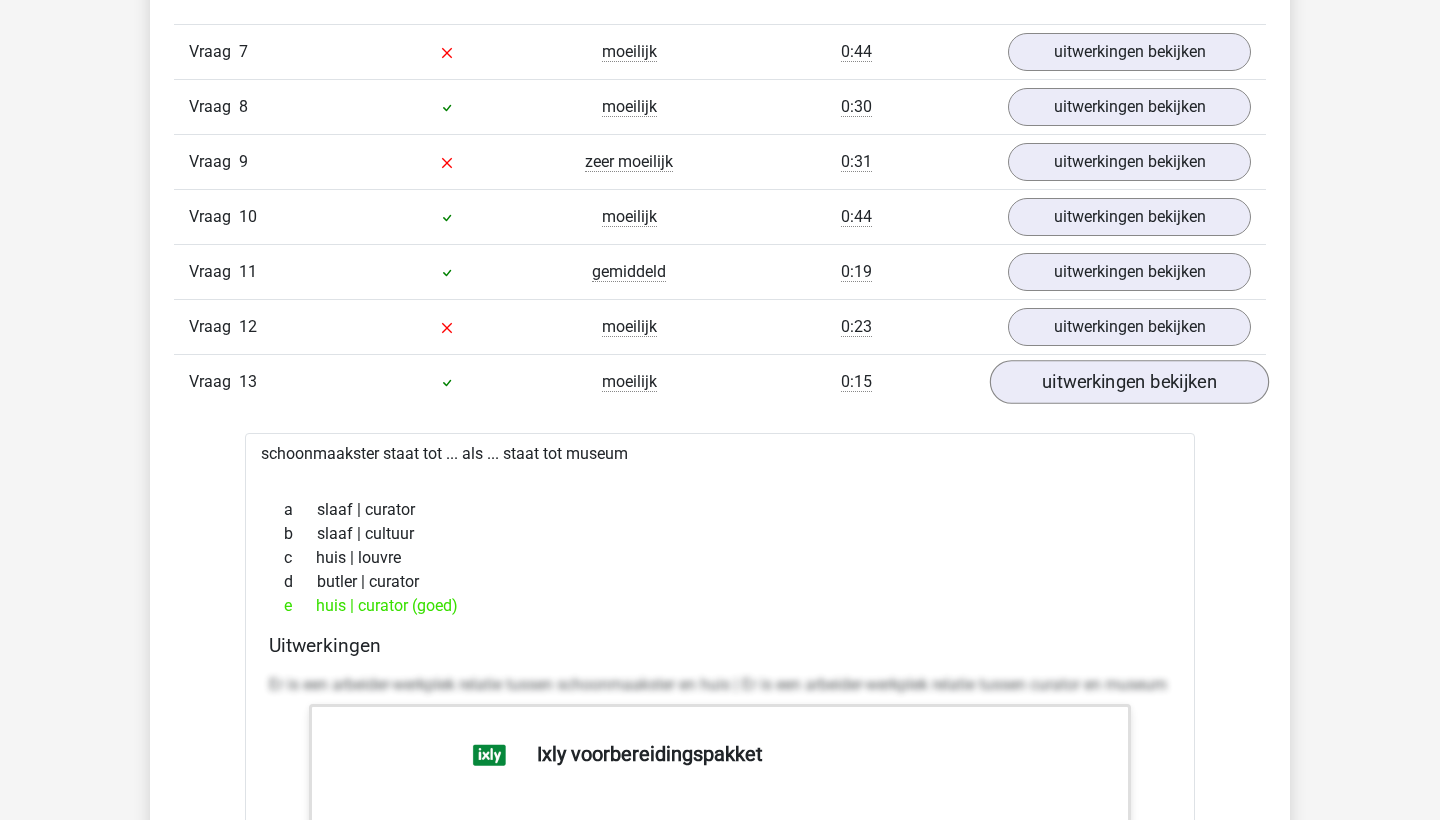 click on "uitwerkingen bekijken" at bounding box center (1129, 382) 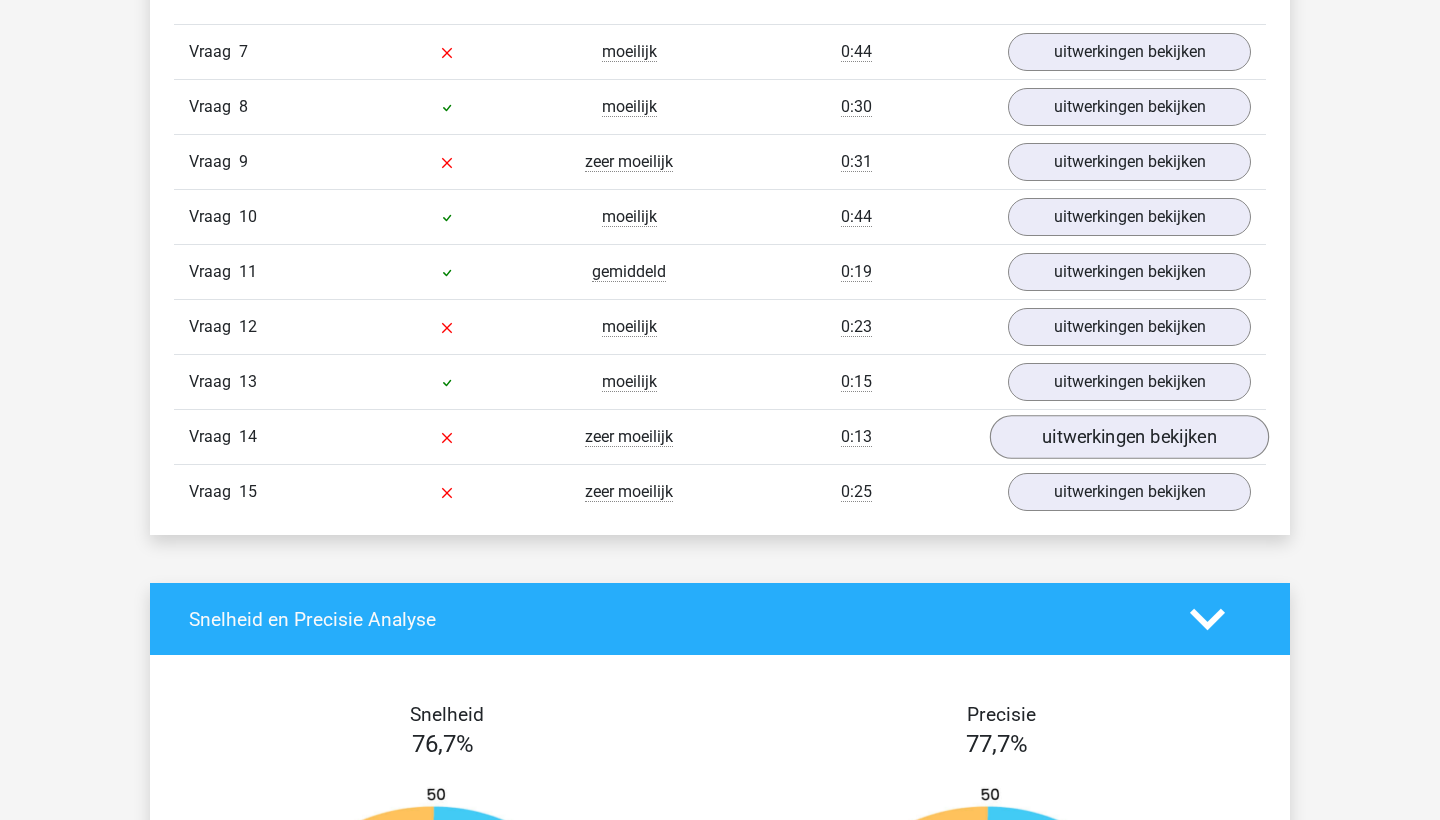 click on "uitwerkingen bekijken" at bounding box center [1129, 437] 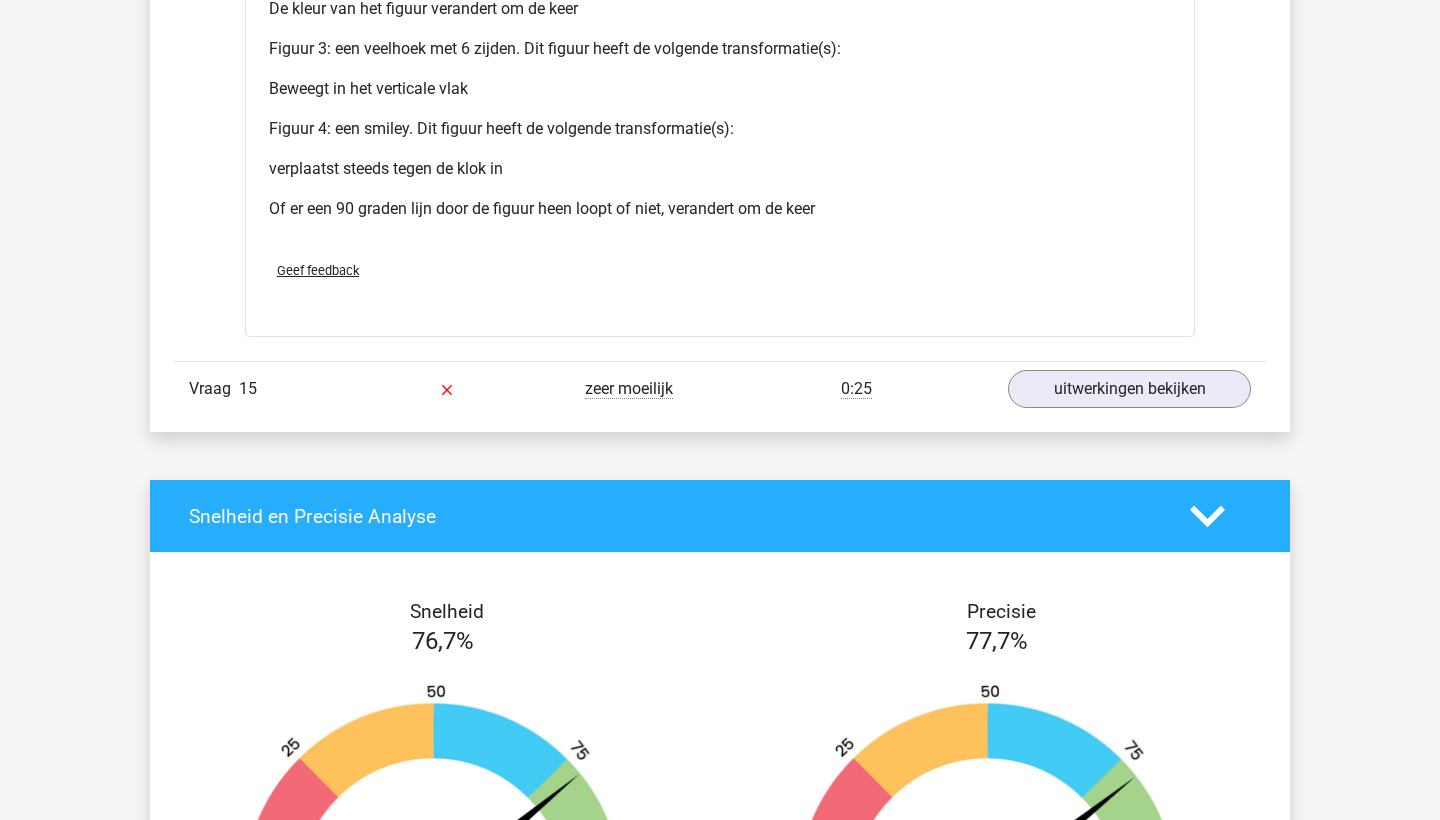scroll, scrollTop: 8376, scrollLeft: 0, axis: vertical 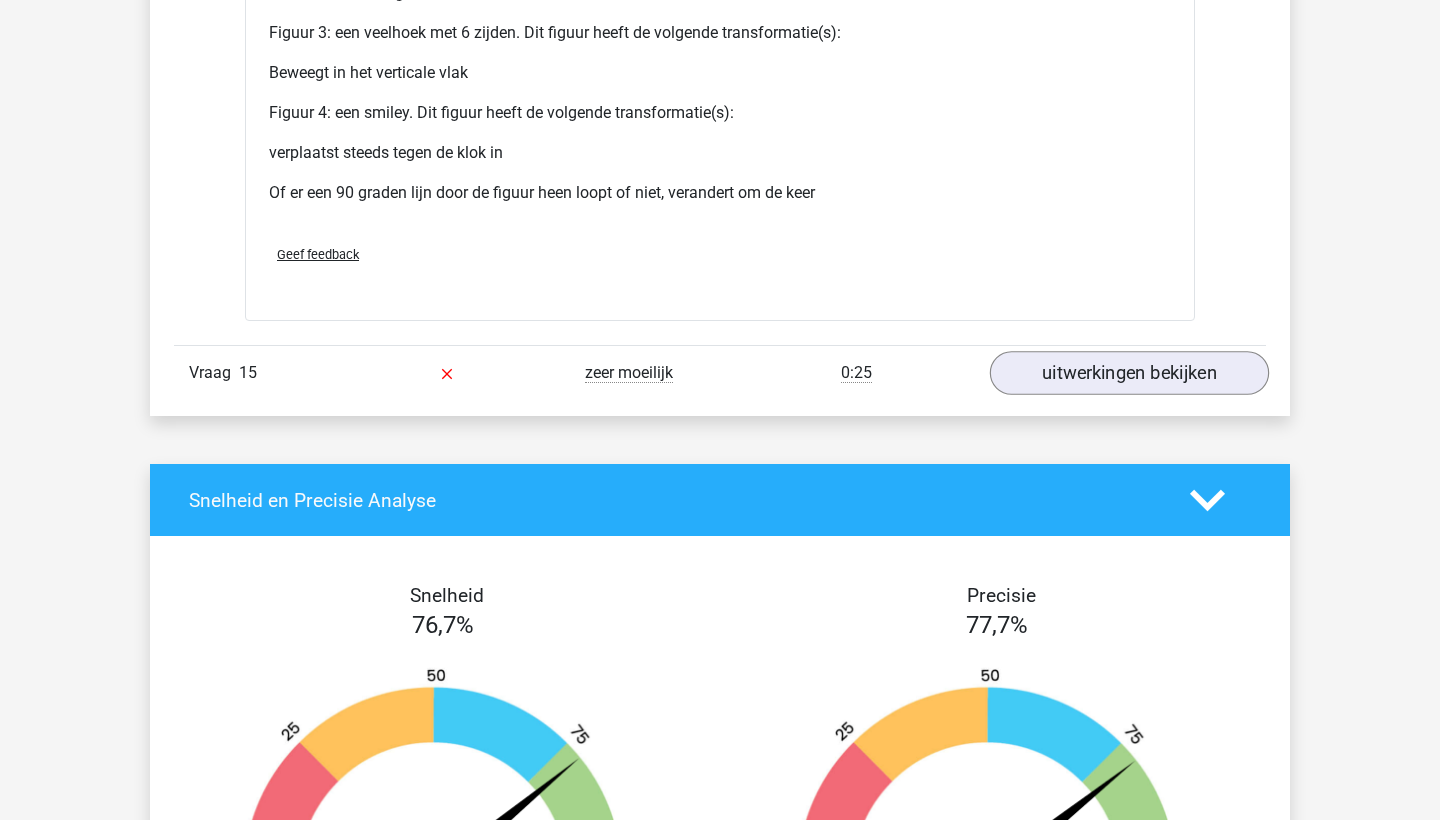 click on "uitwerkingen bekijken" at bounding box center [1129, 373] 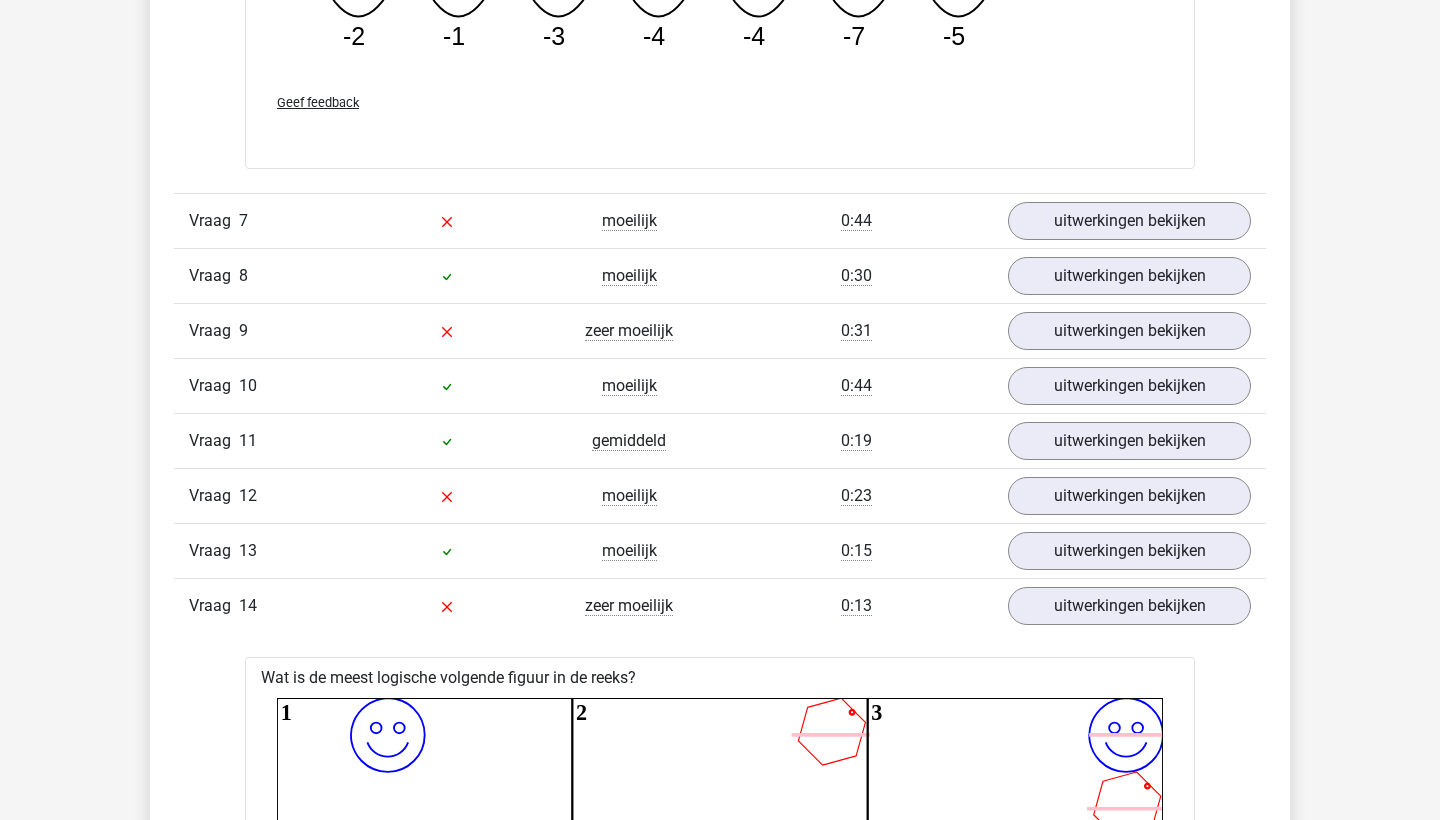 scroll, scrollTop: 6175, scrollLeft: 0, axis: vertical 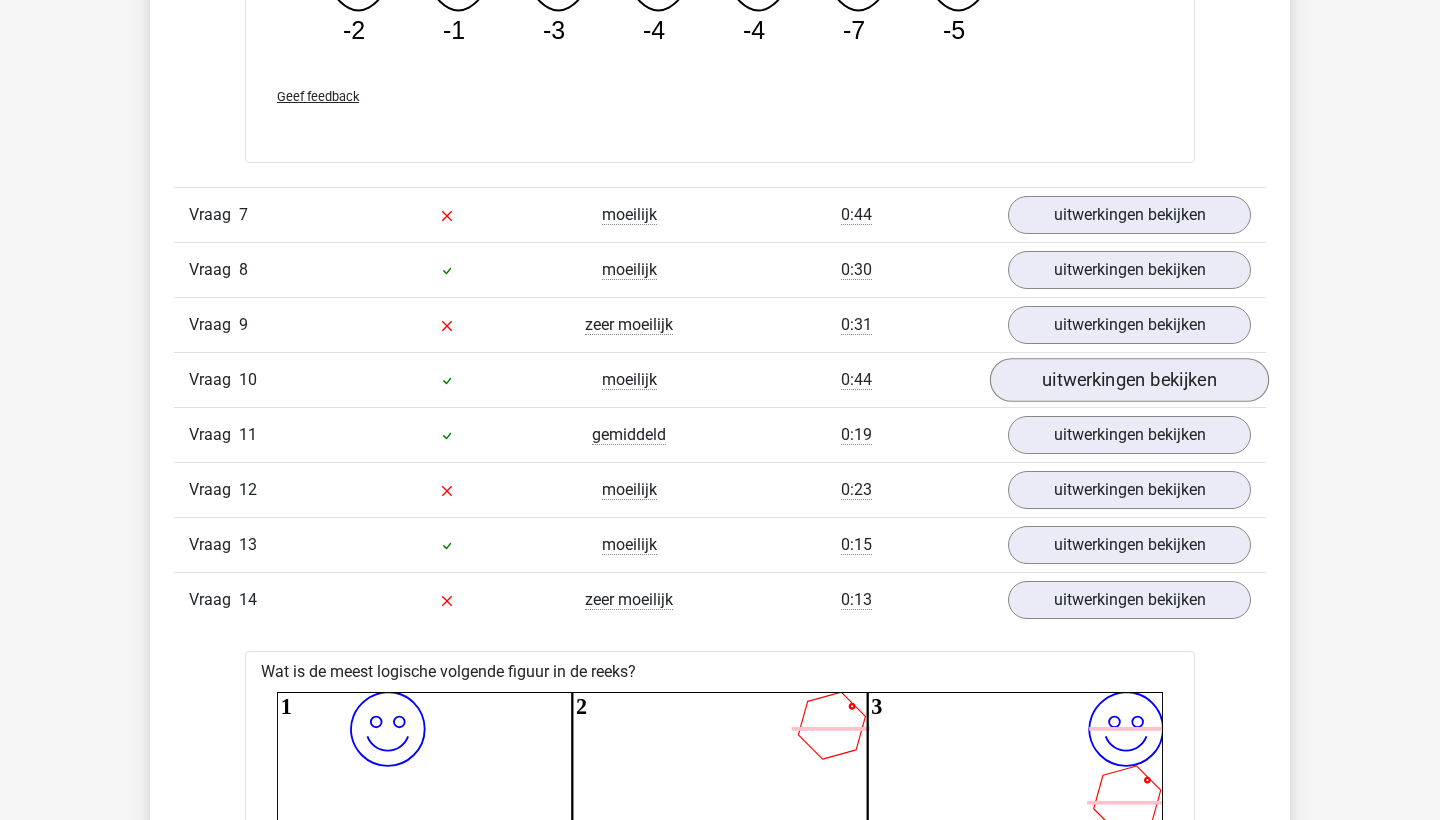 click on "uitwerkingen bekijken" at bounding box center [1129, 380] 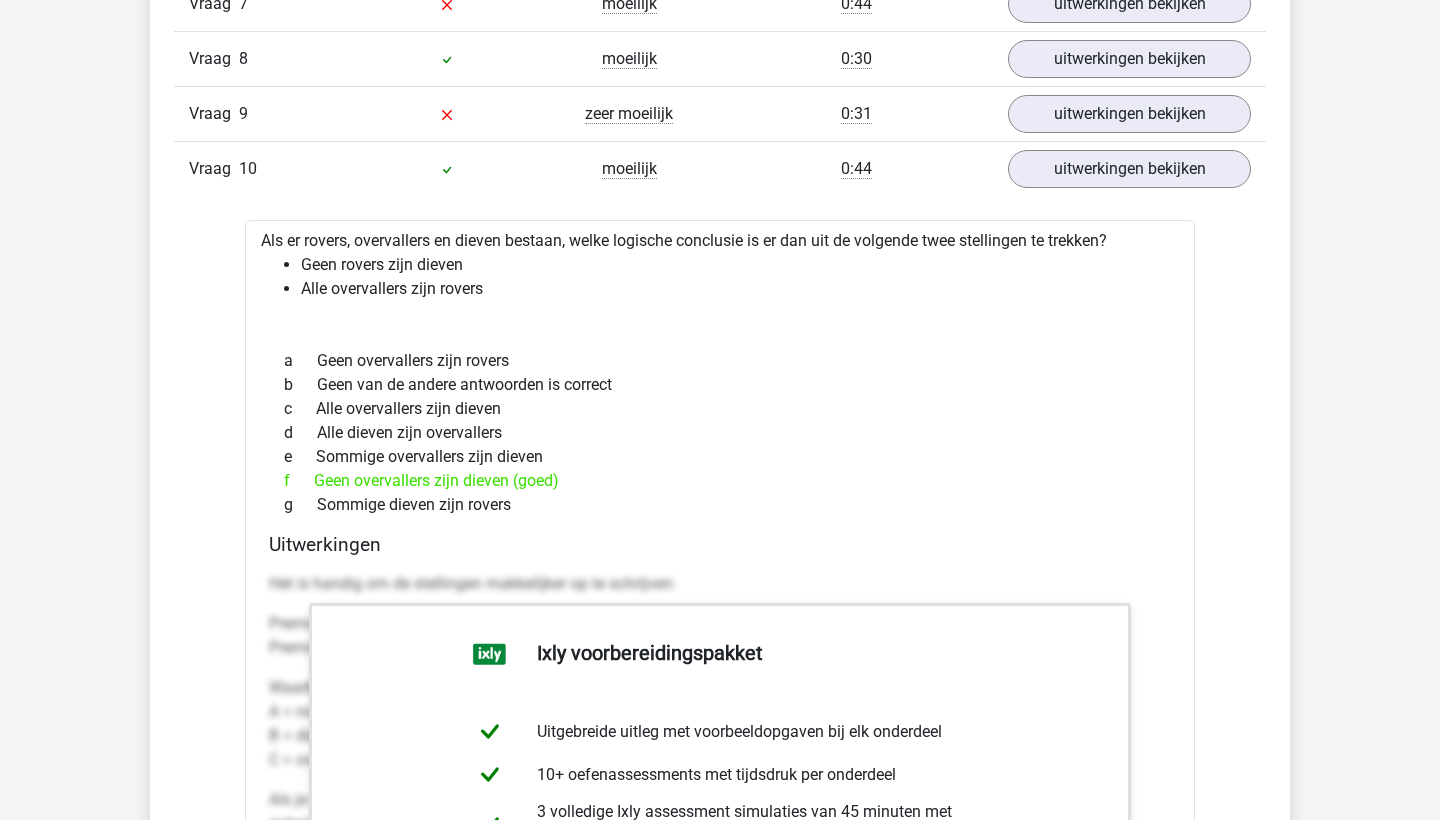 scroll, scrollTop: 6371, scrollLeft: 0, axis: vertical 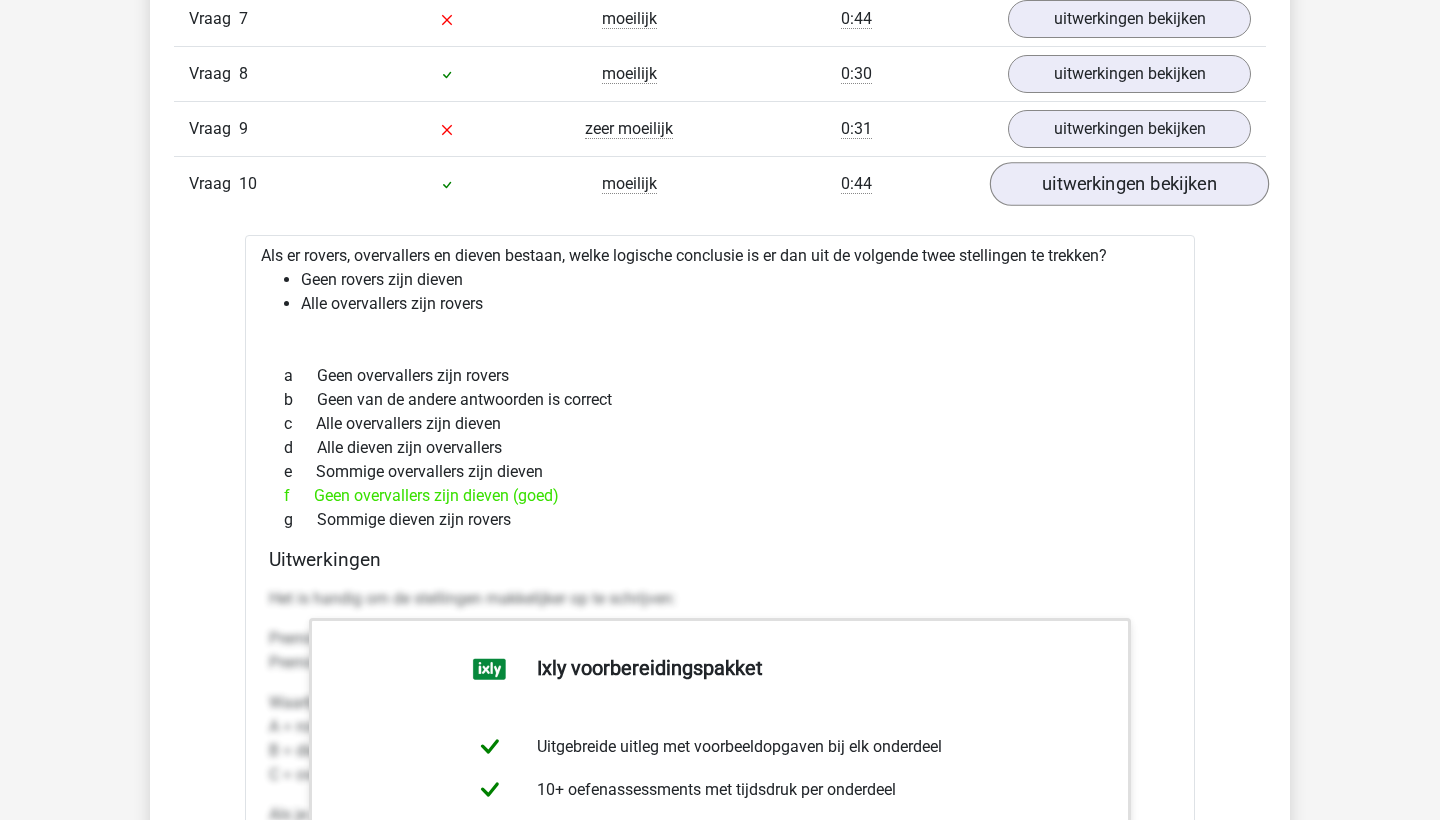 click on "uitwerkingen bekijken" at bounding box center [1129, 184] 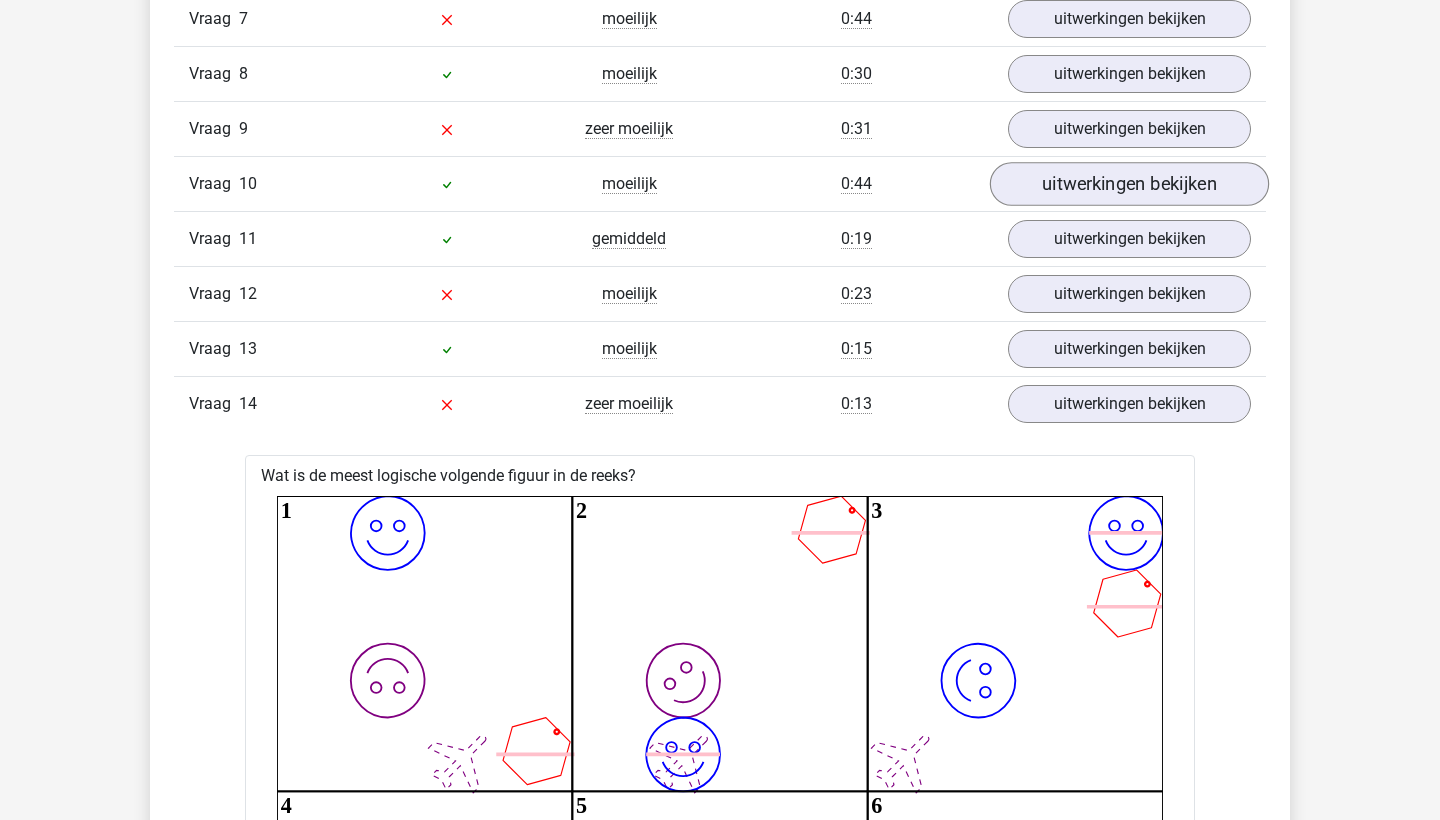 click on "uitwerkingen bekijken" at bounding box center (1129, 184) 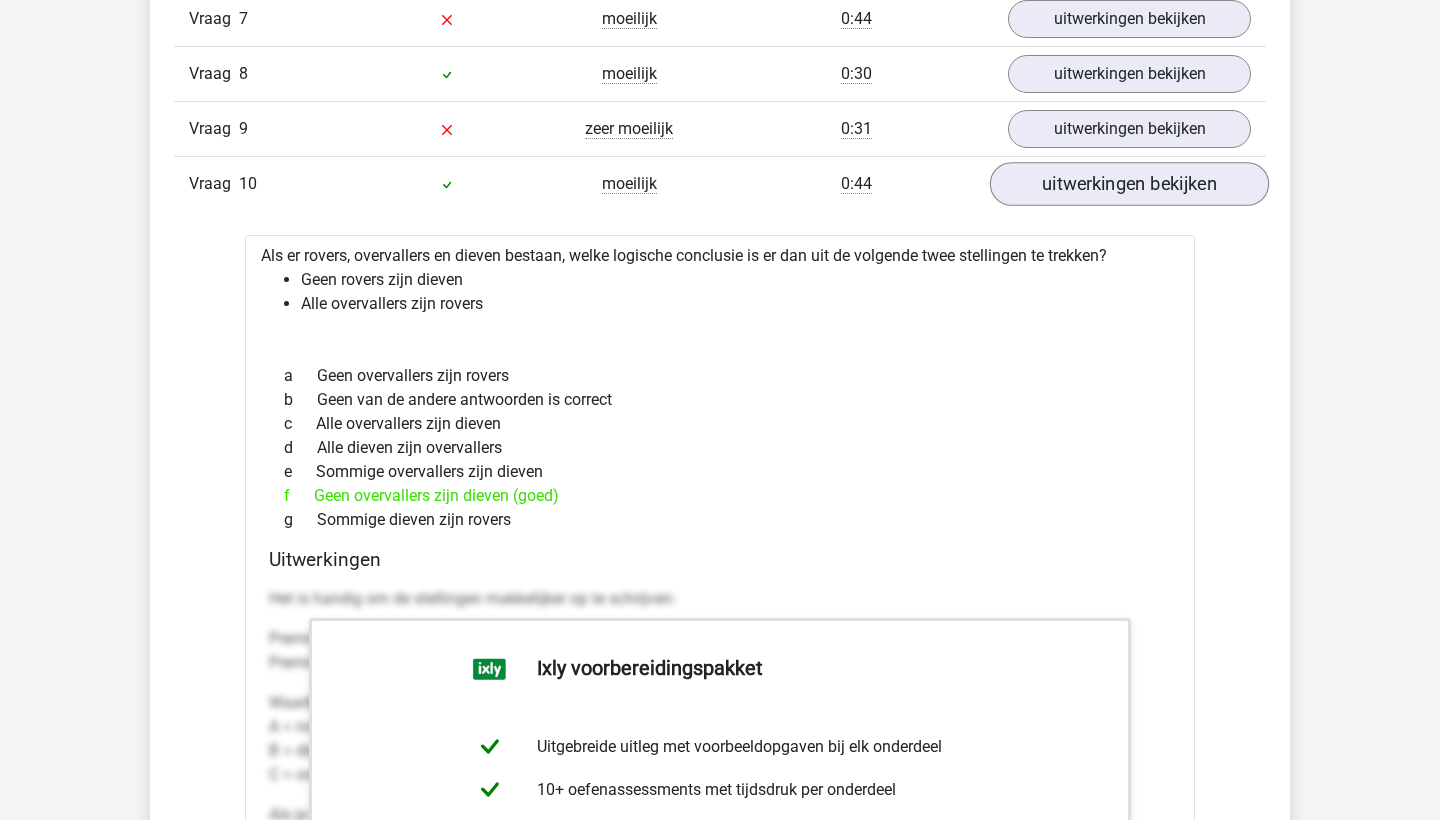 click on "uitwerkingen bekijken" at bounding box center (1129, 184) 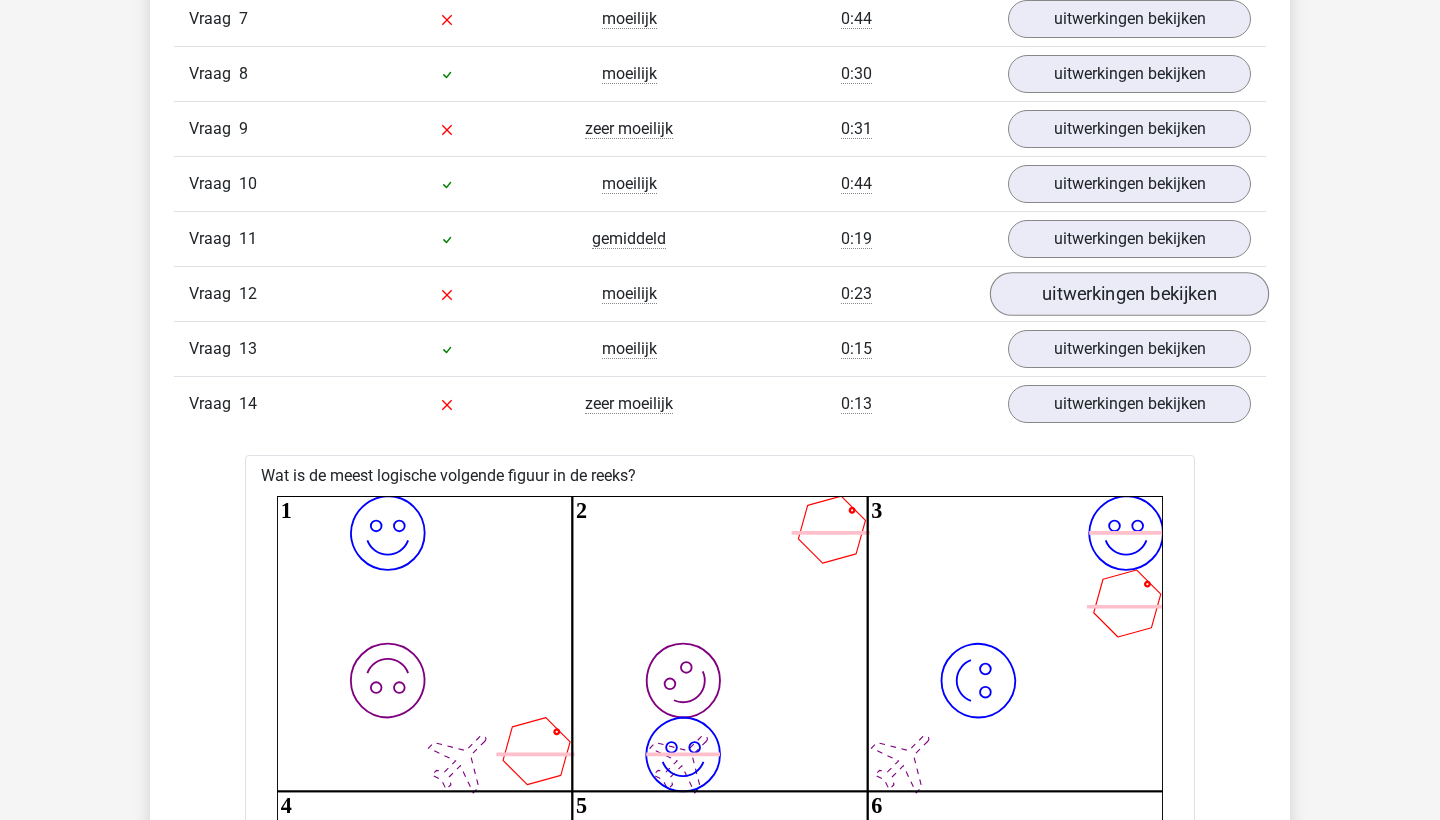 click on "uitwerkingen bekijken" at bounding box center (1129, 294) 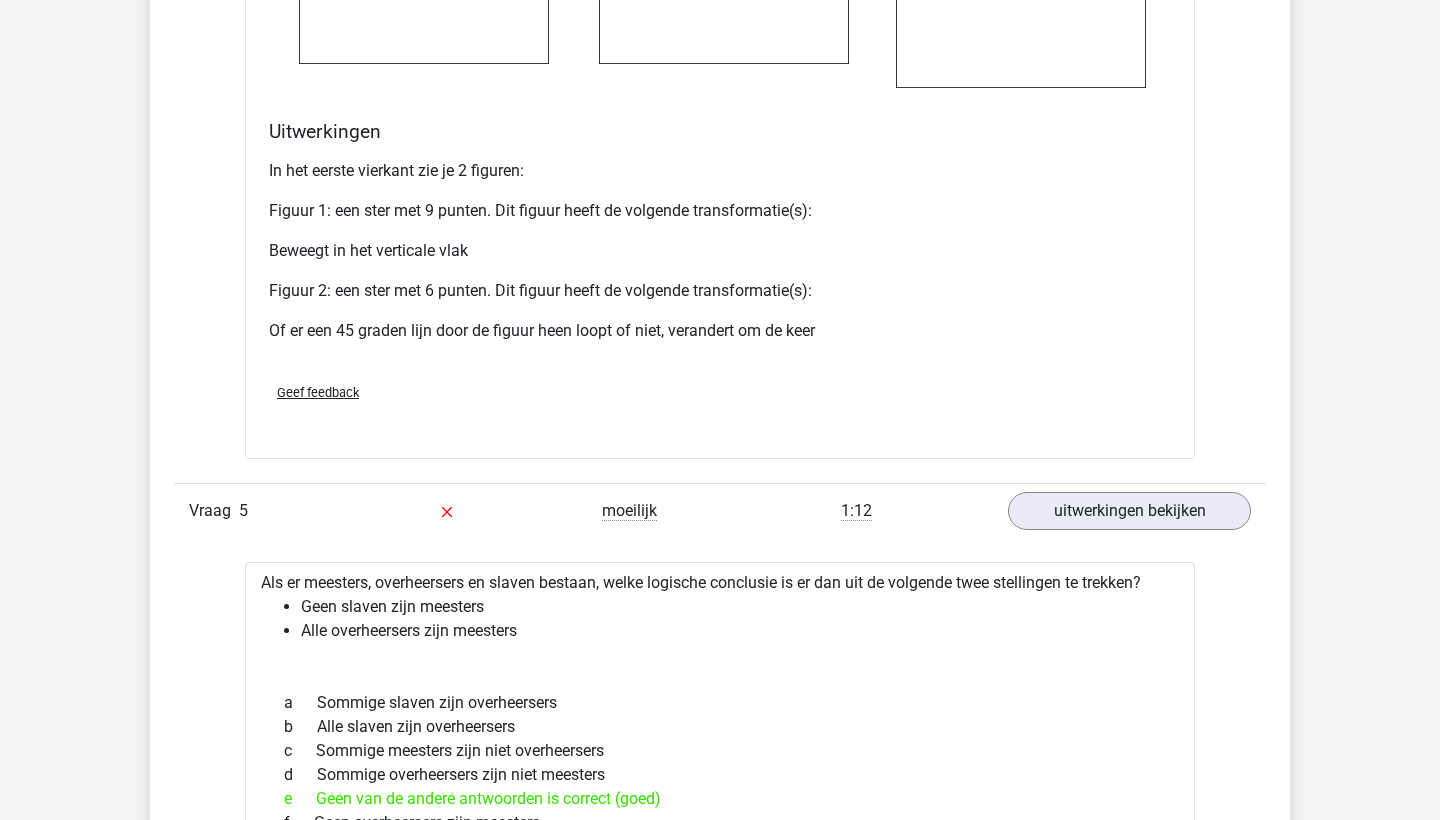 scroll, scrollTop: 3761, scrollLeft: 0, axis: vertical 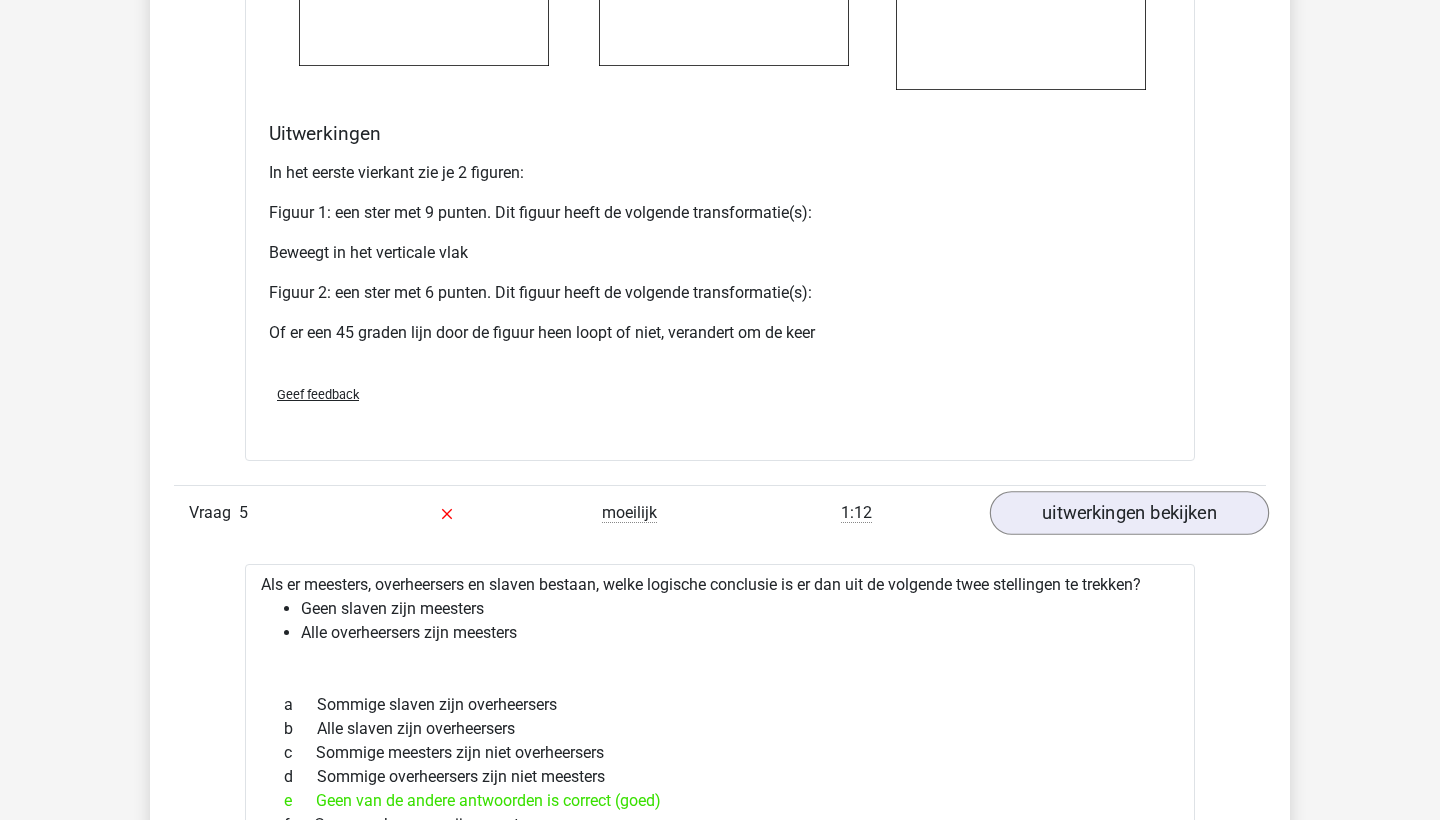 click on "uitwerkingen bekijken" at bounding box center [1129, 514] 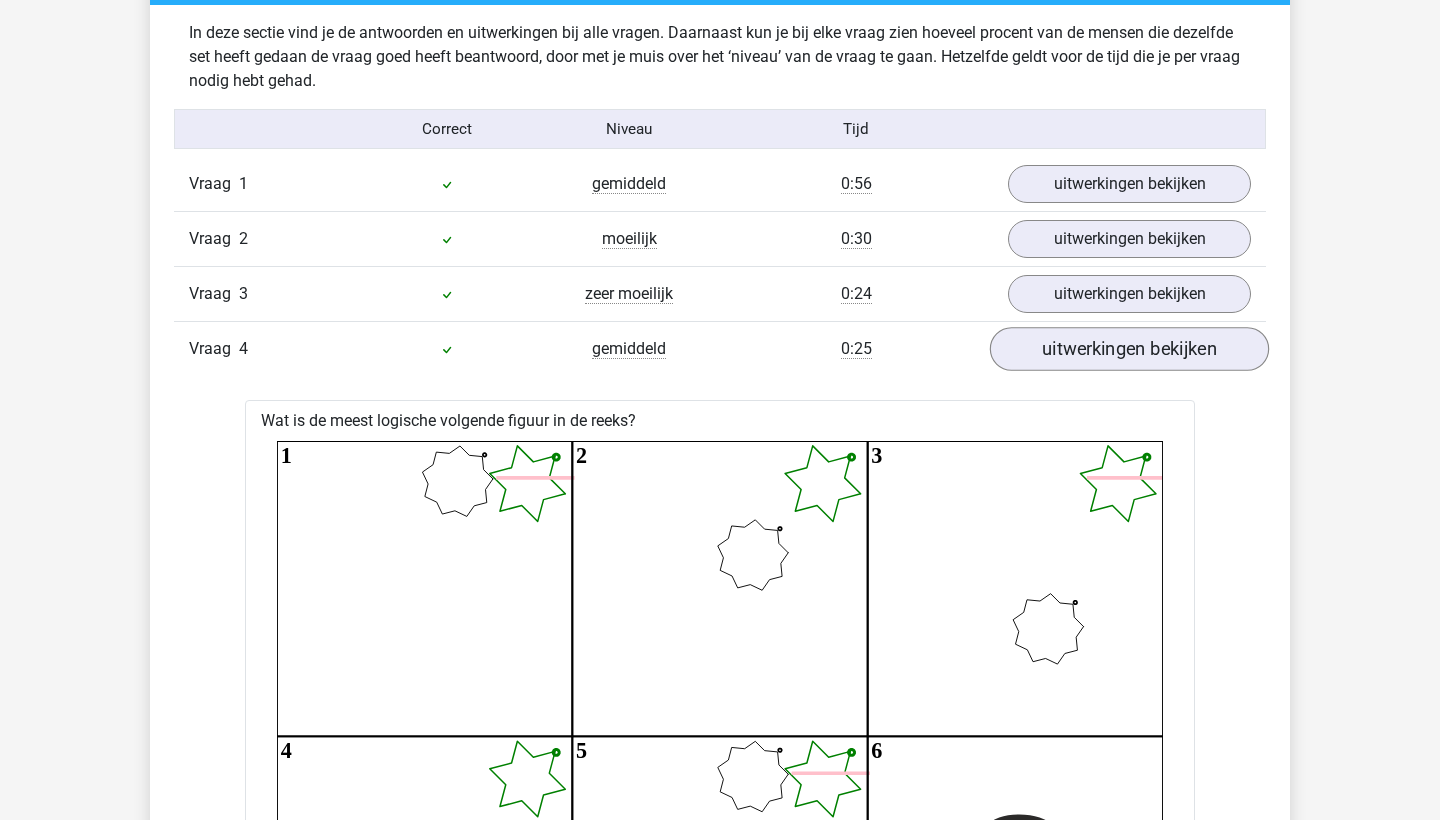 scroll, scrollTop: 2187, scrollLeft: 0, axis: vertical 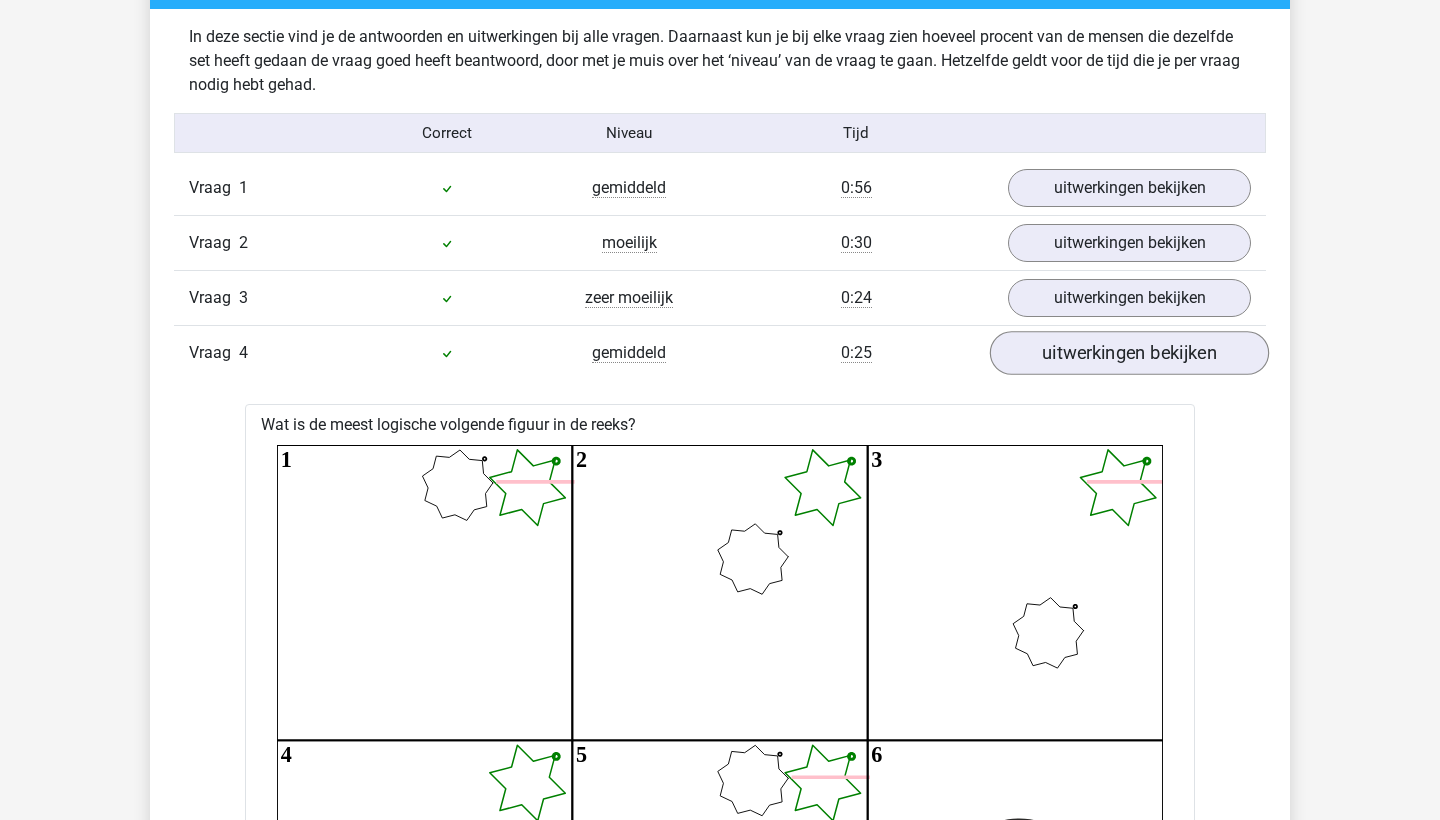click on "uitwerkingen bekijken" at bounding box center [1129, 354] 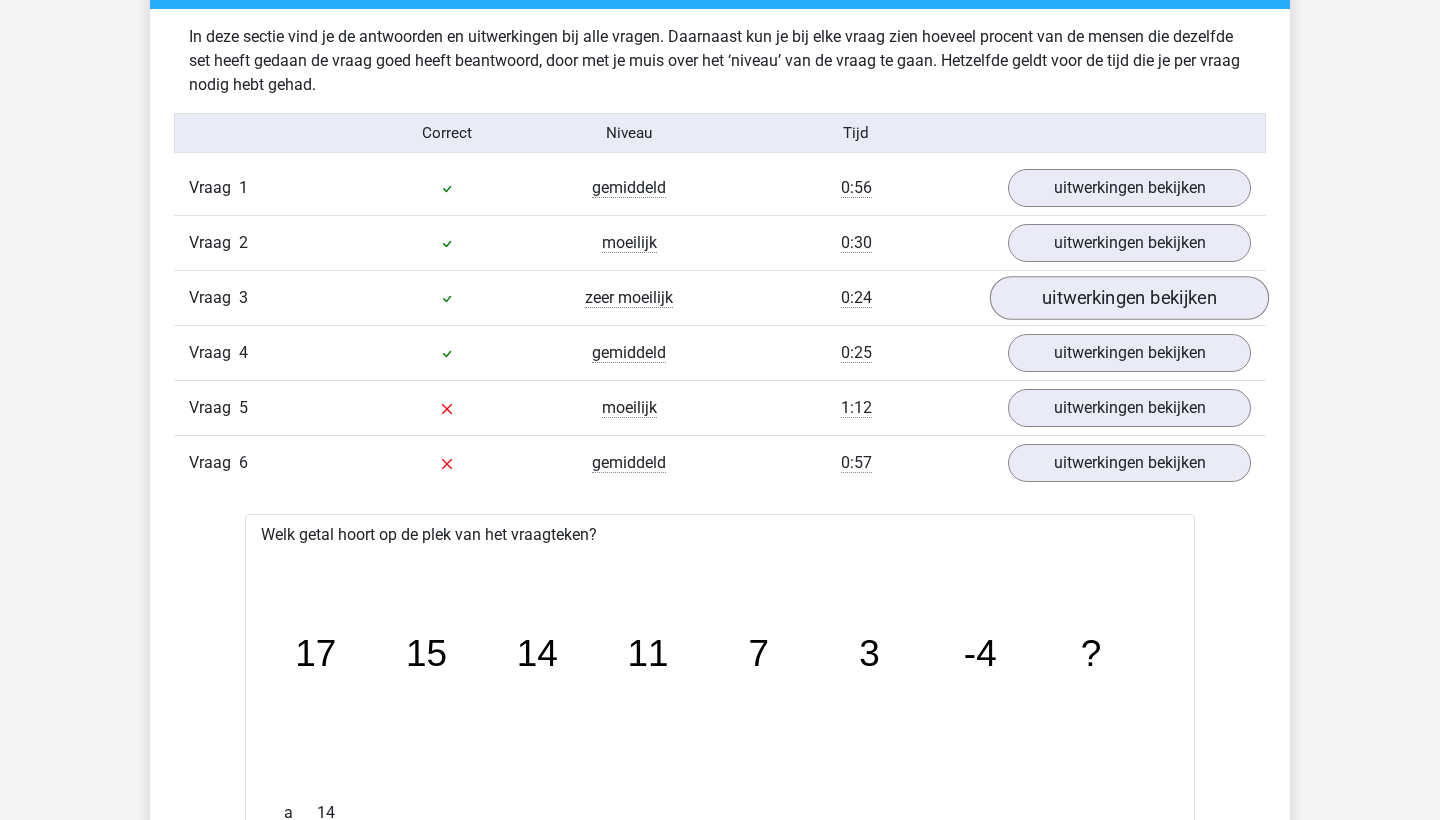 click on "uitwerkingen bekijken" at bounding box center (1129, 299) 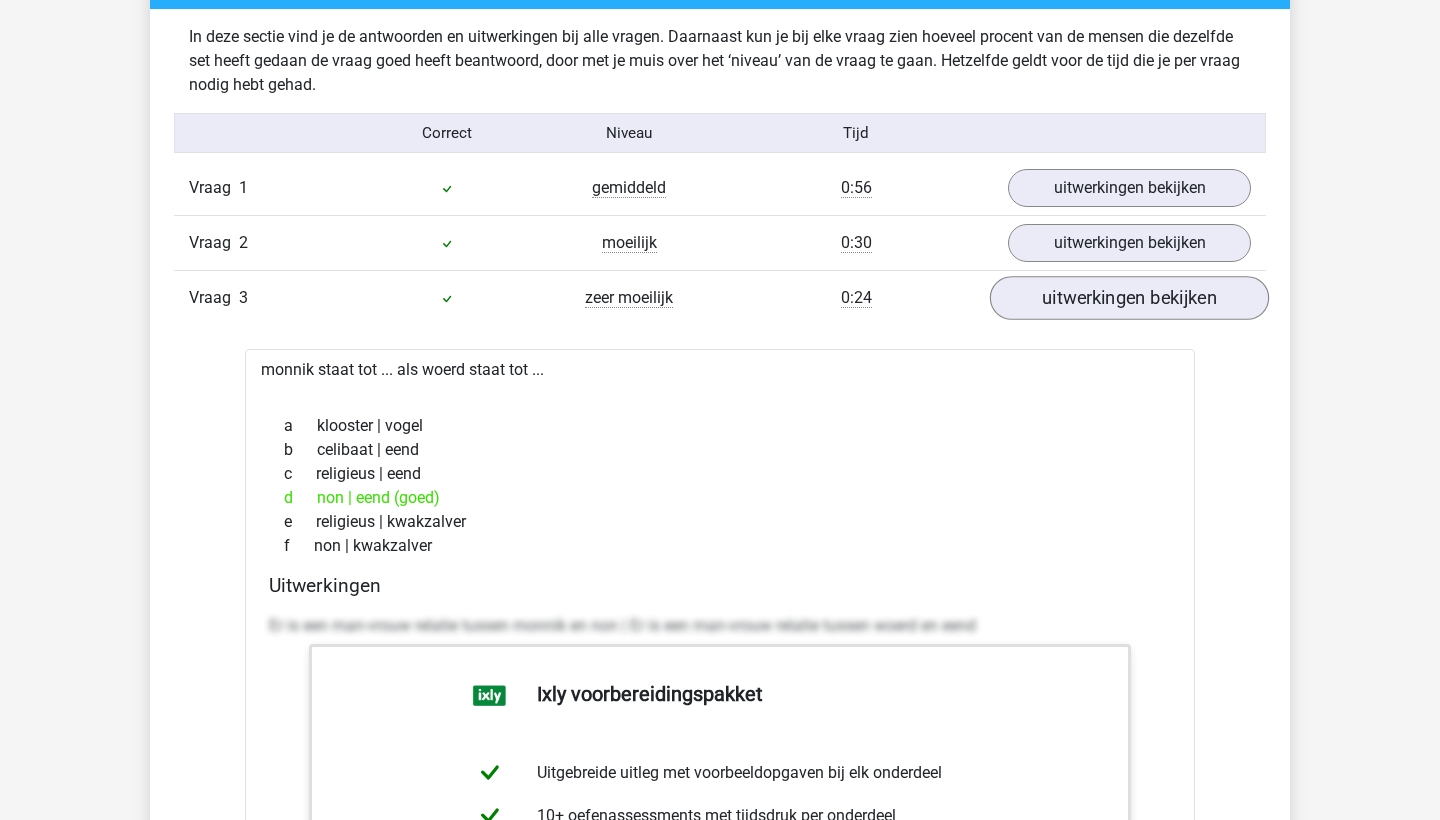 click on "uitwerkingen bekijken" at bounding box center (1129, 299) 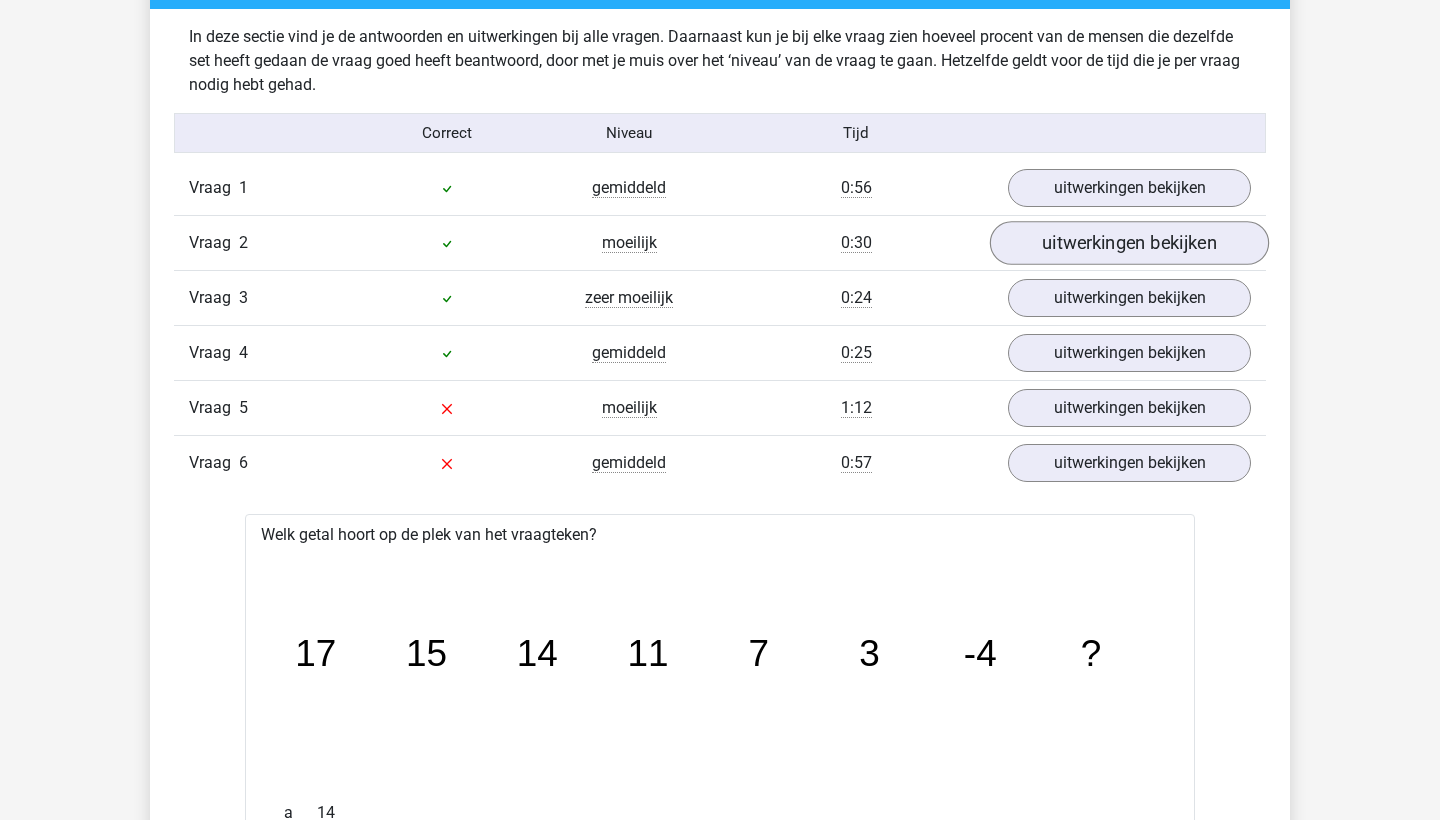 click on "uitwerkingen bekijken" at bounding box center (1129, 244) 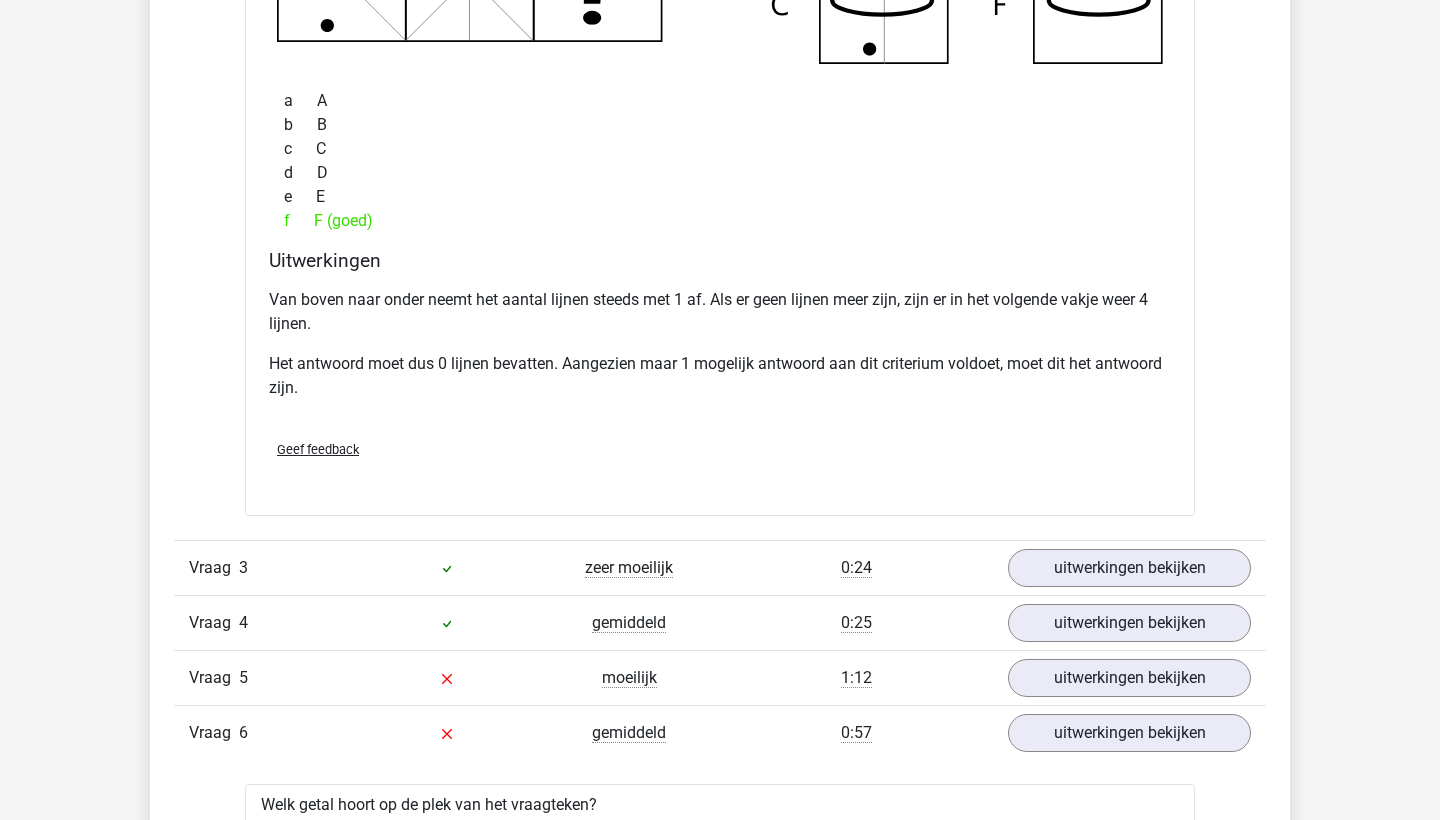 scroll, scrollTop: 2906, scrollLeft: 0, axis: vertical 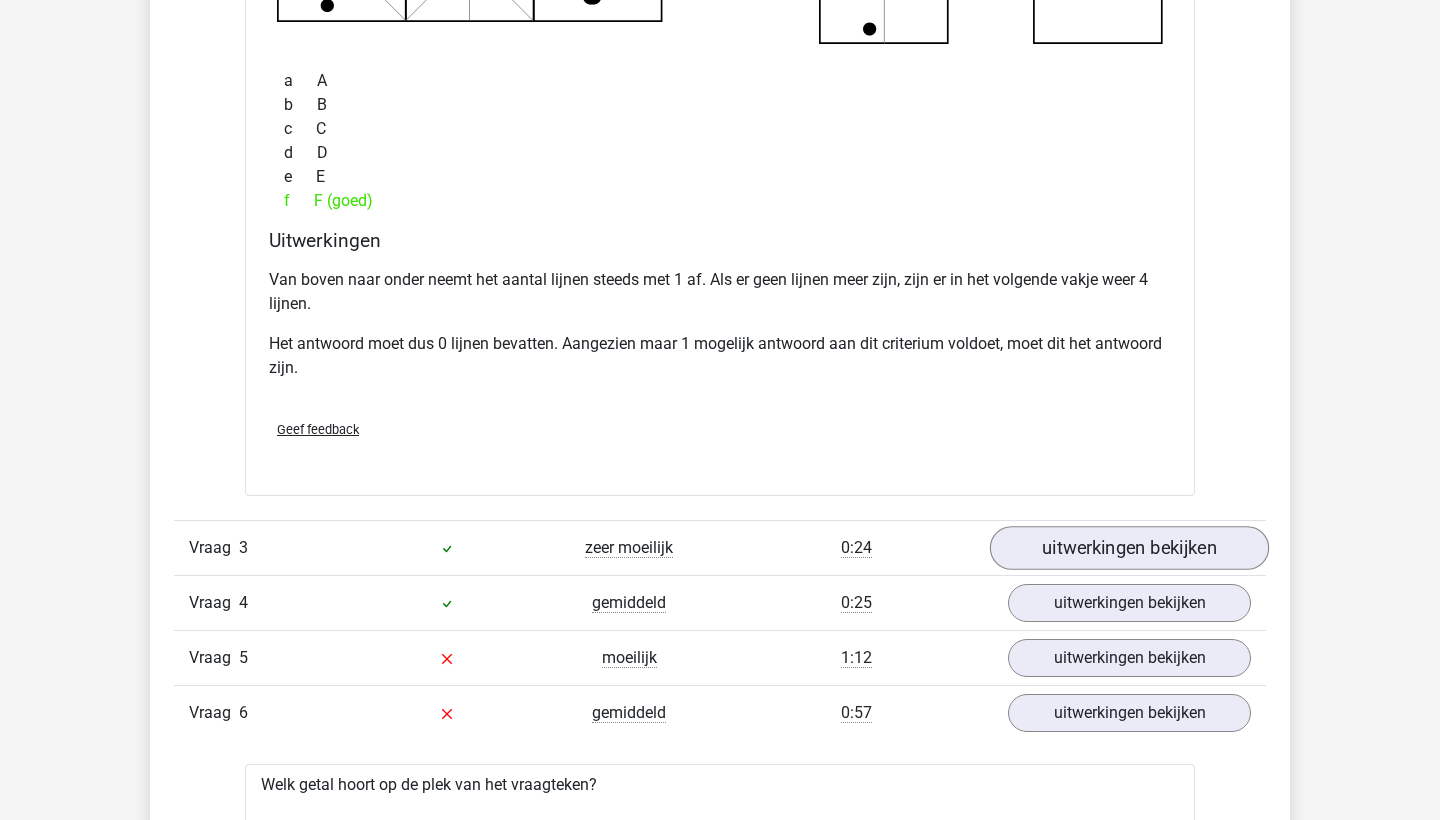 click on "uitwerkingen bekijken" at bounding box center [1129, 548] 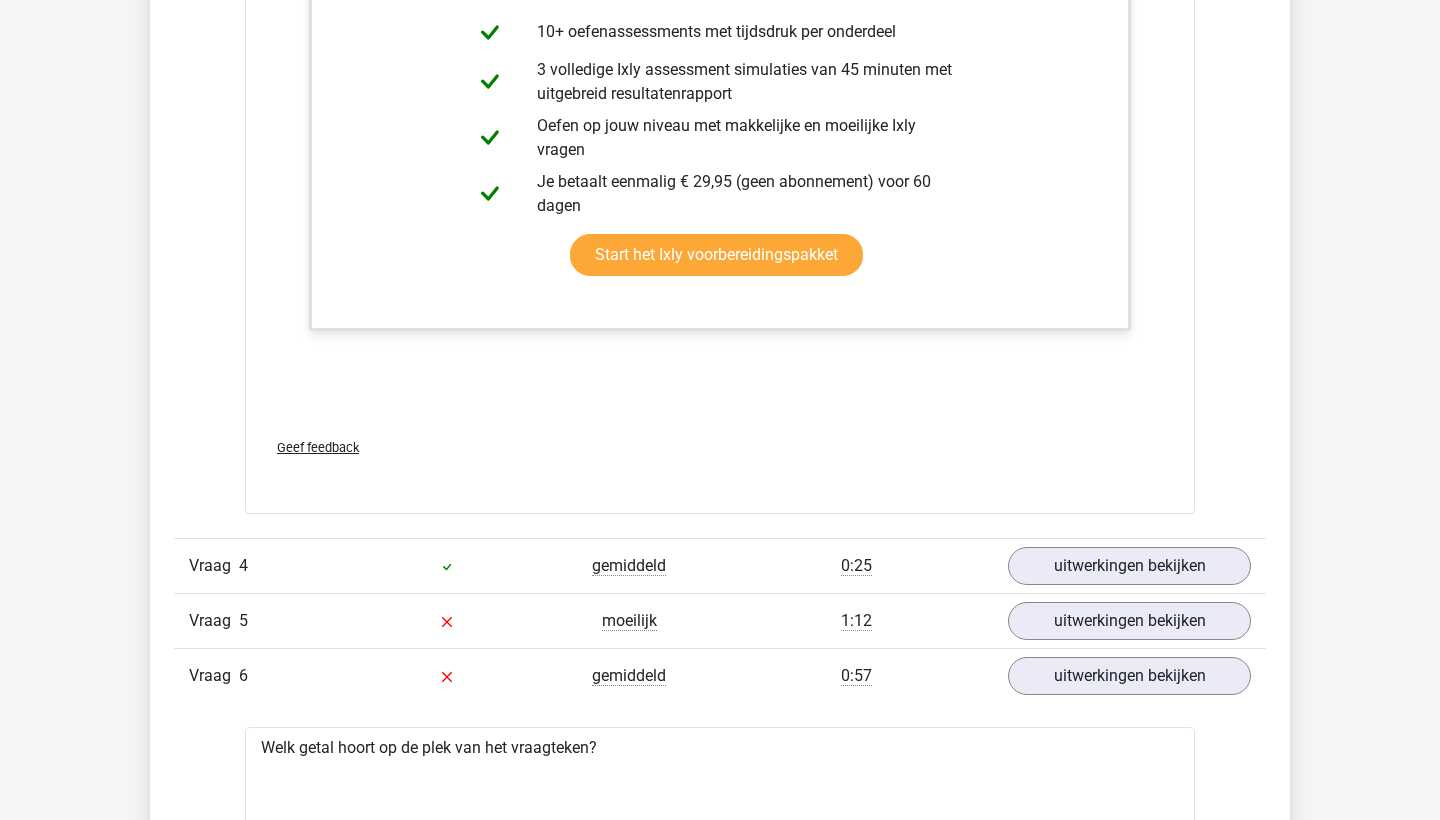 scroll, scrollTop: 3993, scrollLeft: 0, axis: vertical 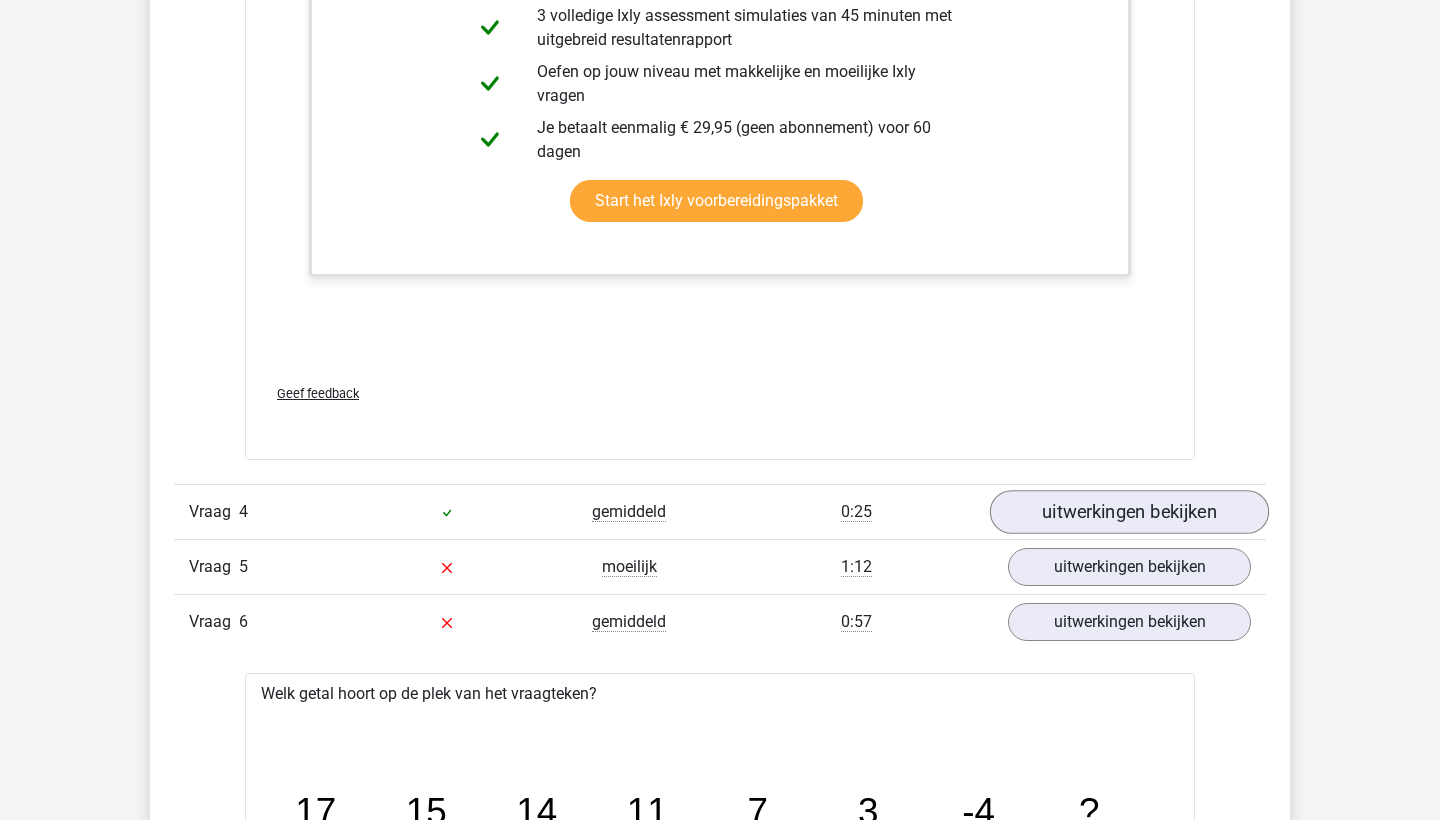 click on "uitwerkingen bekijken" at bounding box center [1129, 512] 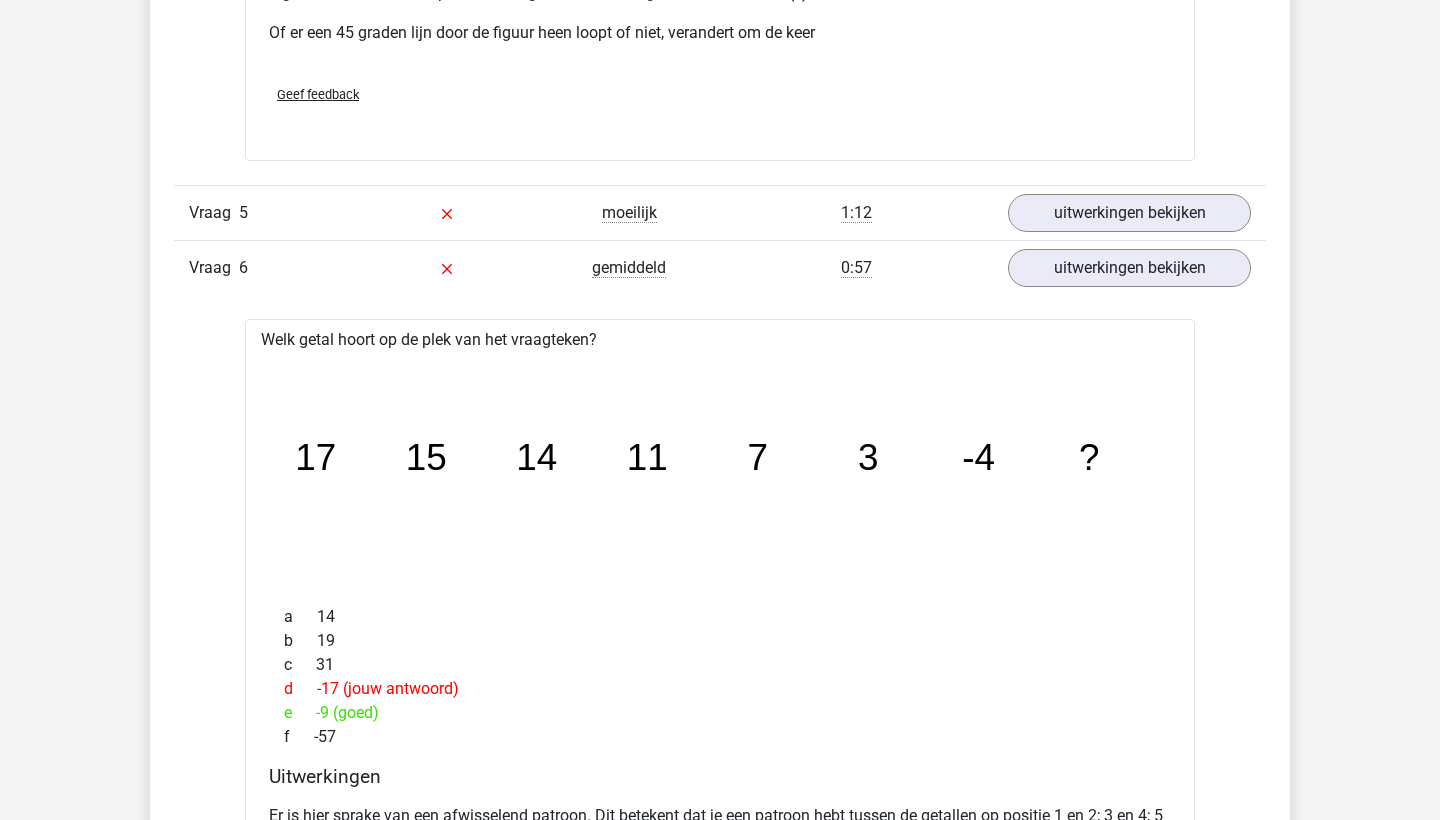 scroll, scrollTop: 6054, scrollLeft: 0, axis: vertical 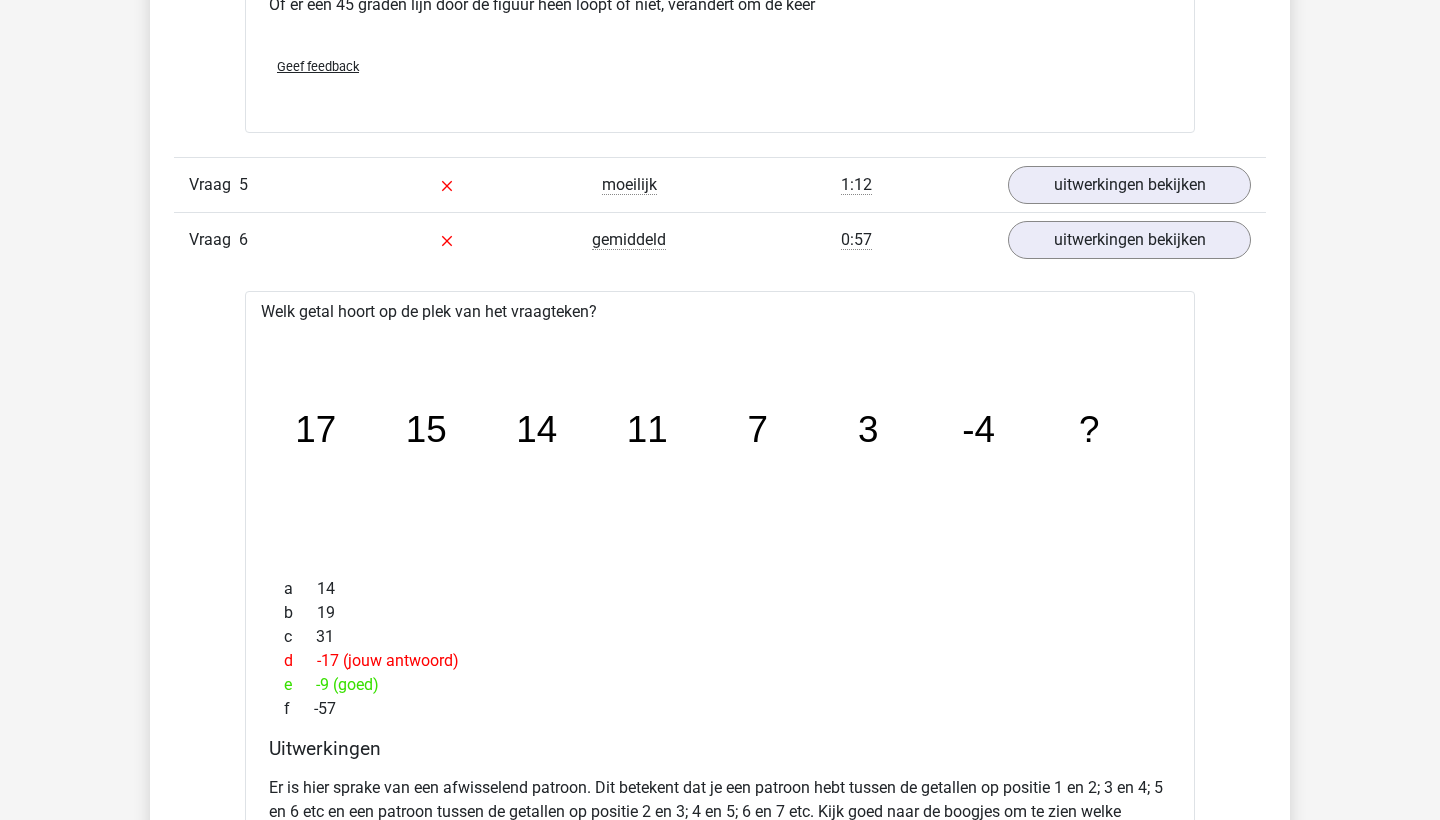 click on "Vraag
5
moeilijk
[TIME]
uitwerkingen bekijken" at bounding box center (720, 184) 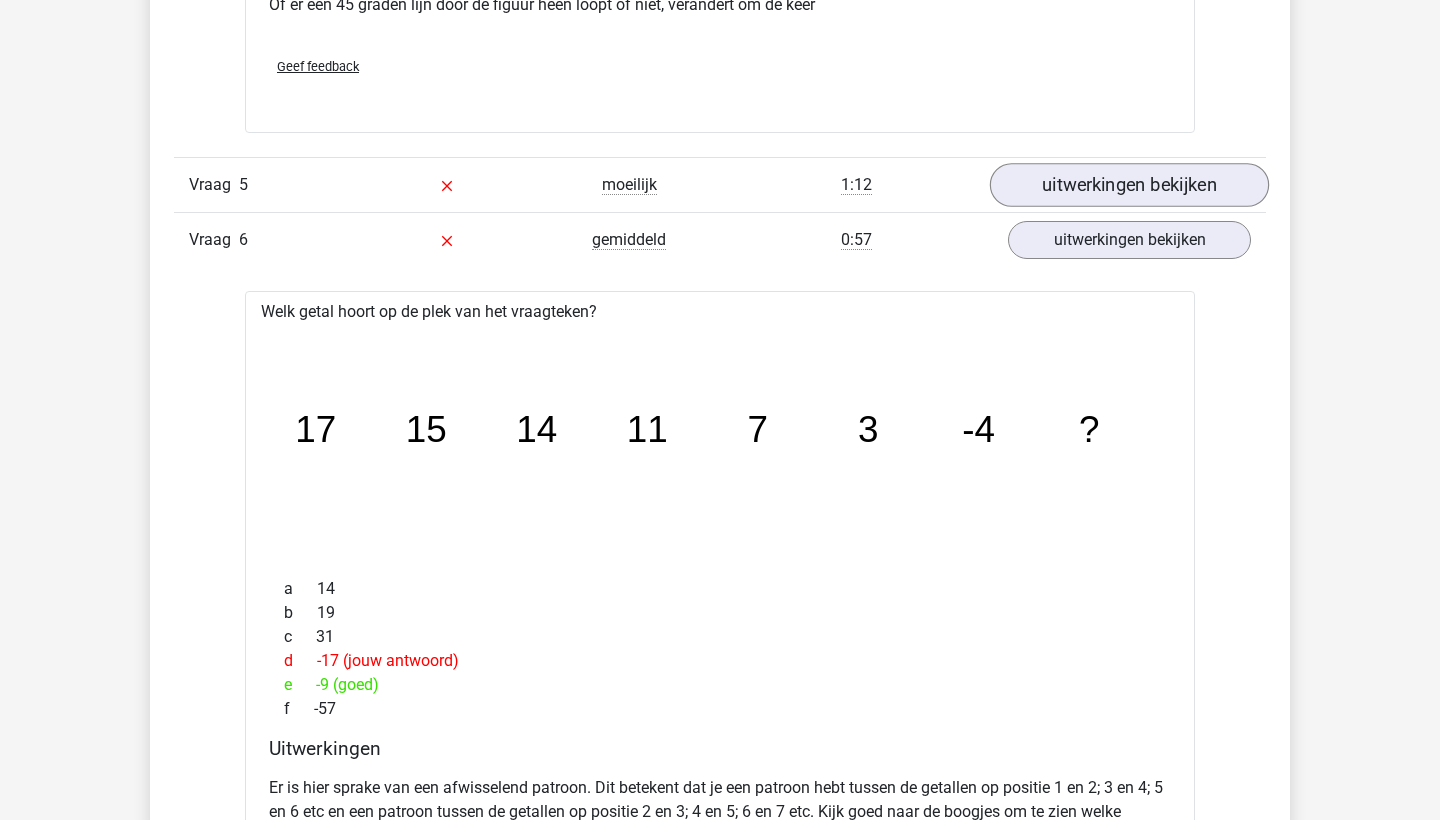 click on "uitwerkingen bekijken" at bounding box center (1129, 185) 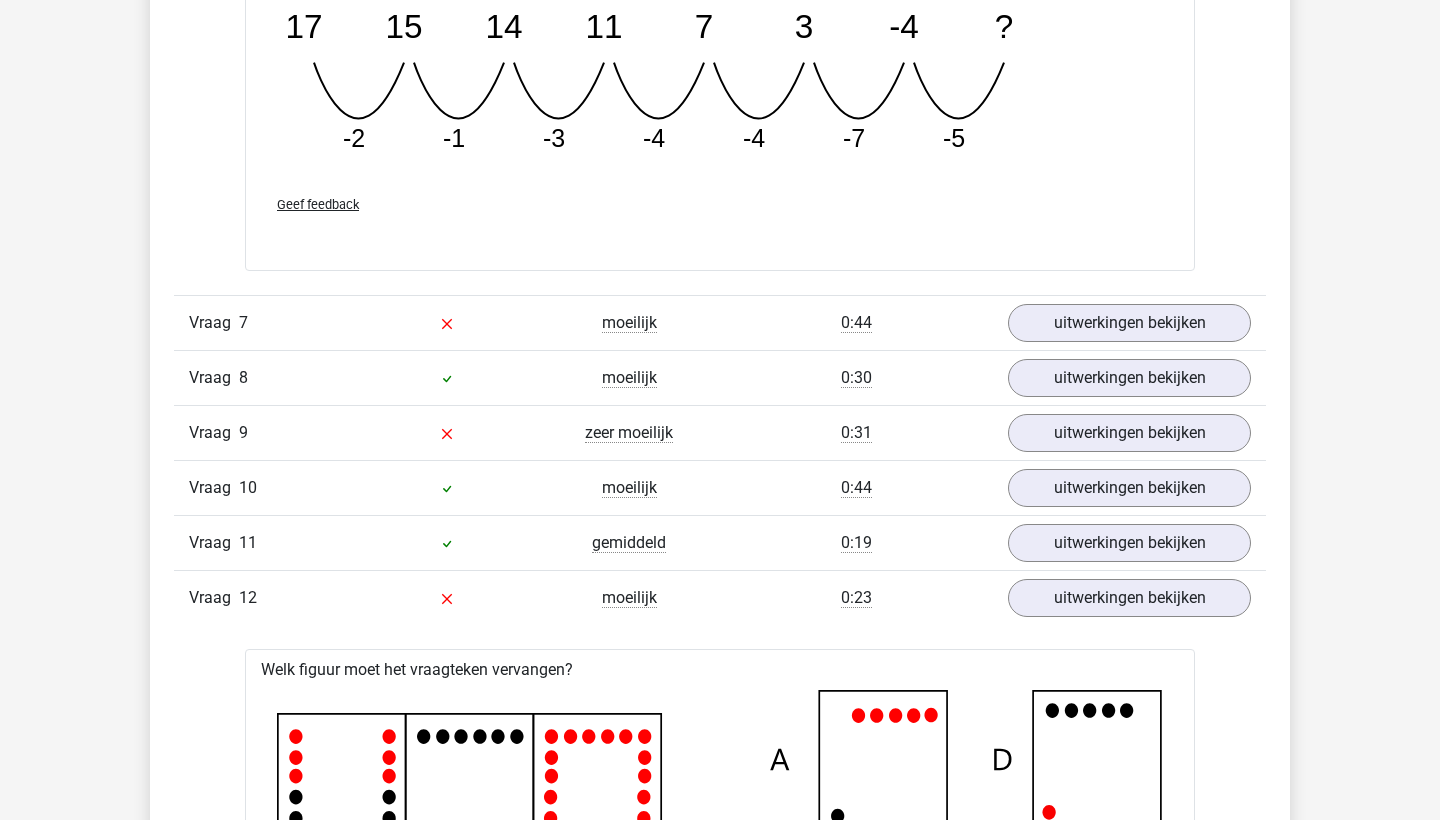 scroll, scrollTop: 8051, scrollLeft: 0, axis: vertical 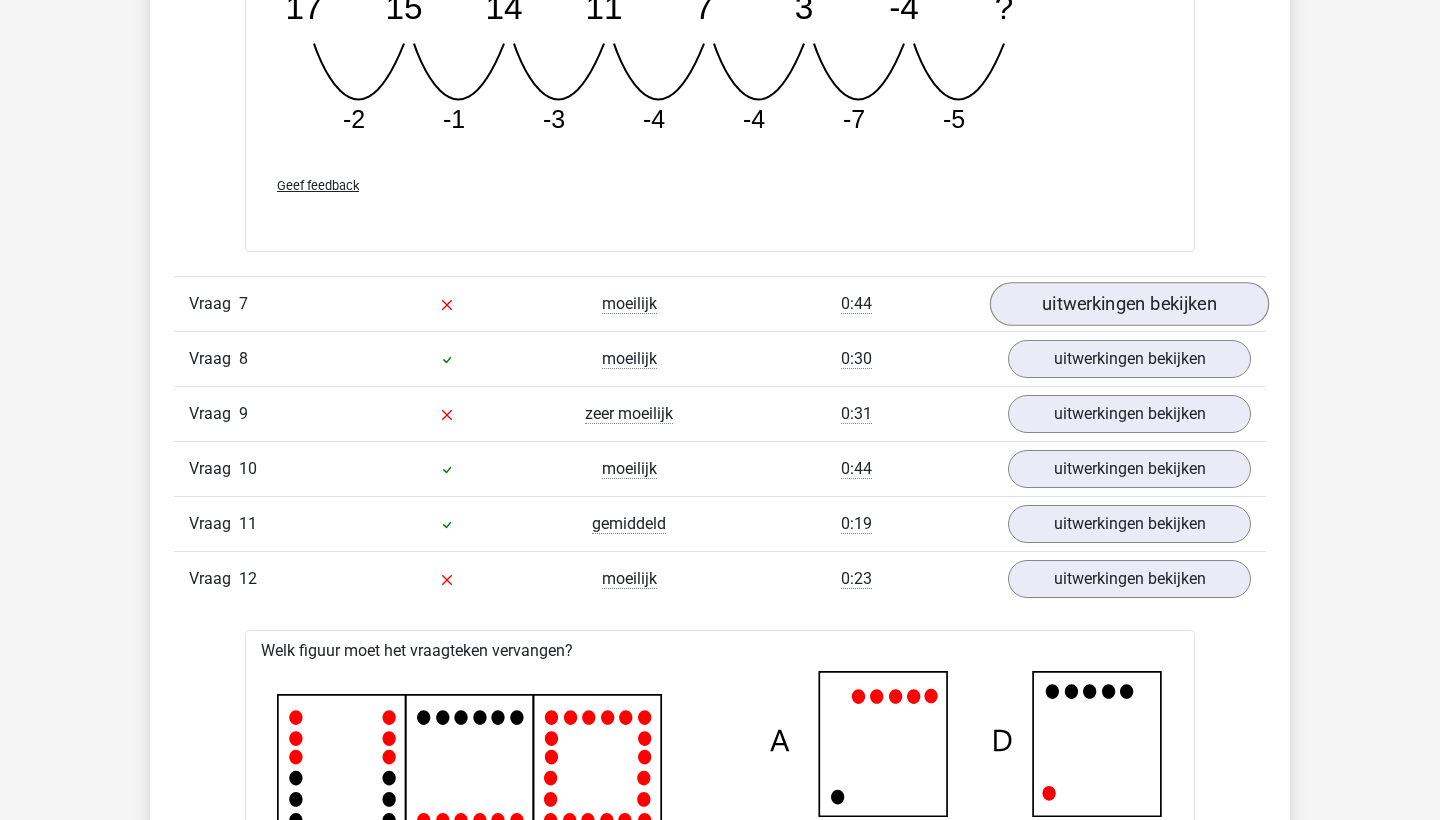 click on "uitwerkingen bekijken" at bounding box center [1129, 304] 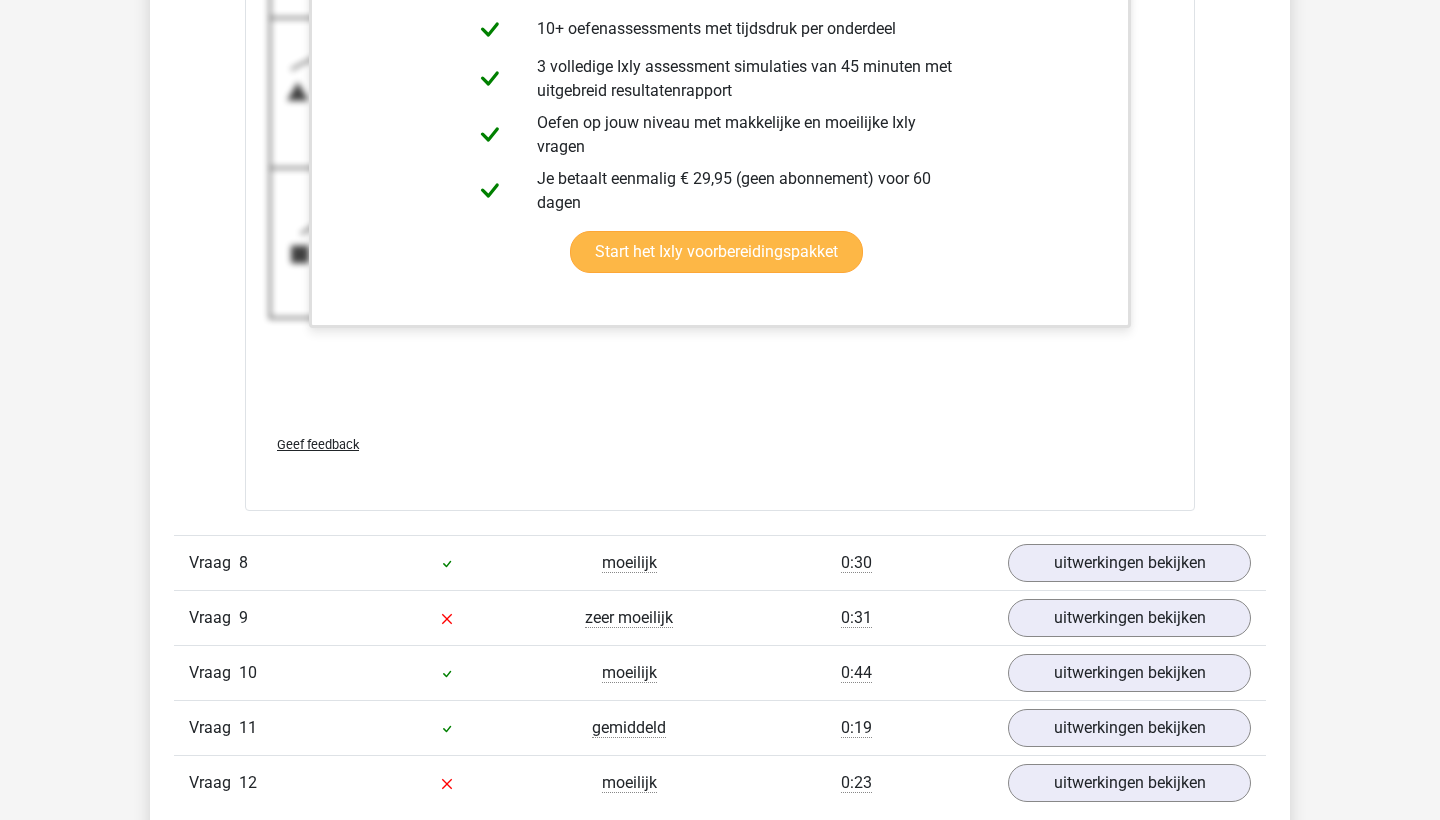 scroll, scrollTop: 9351, scrollLeft: 0, axis: vertical 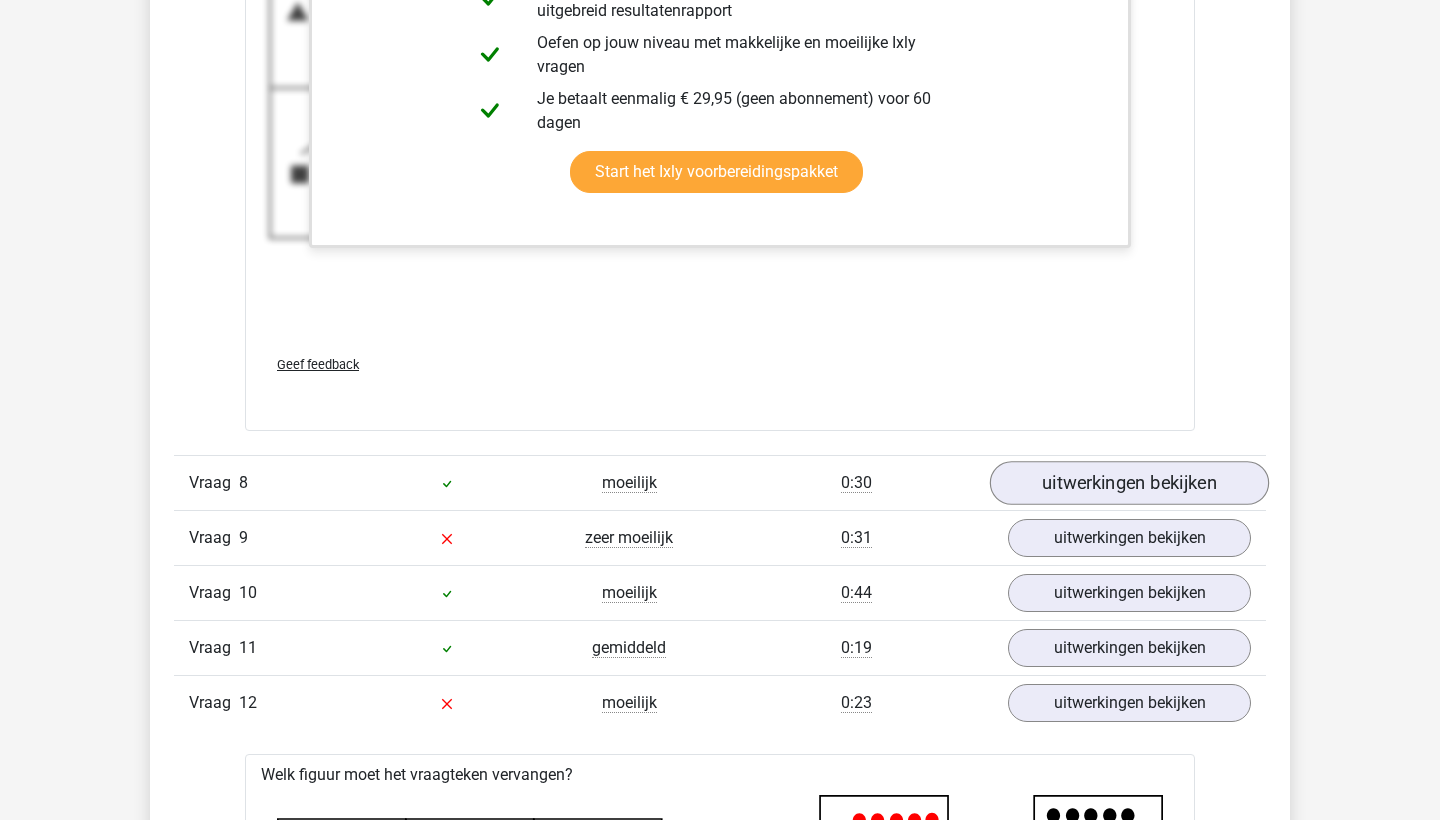 click on "uitwerkingen bekijken" at bounding box center [1129, 483] 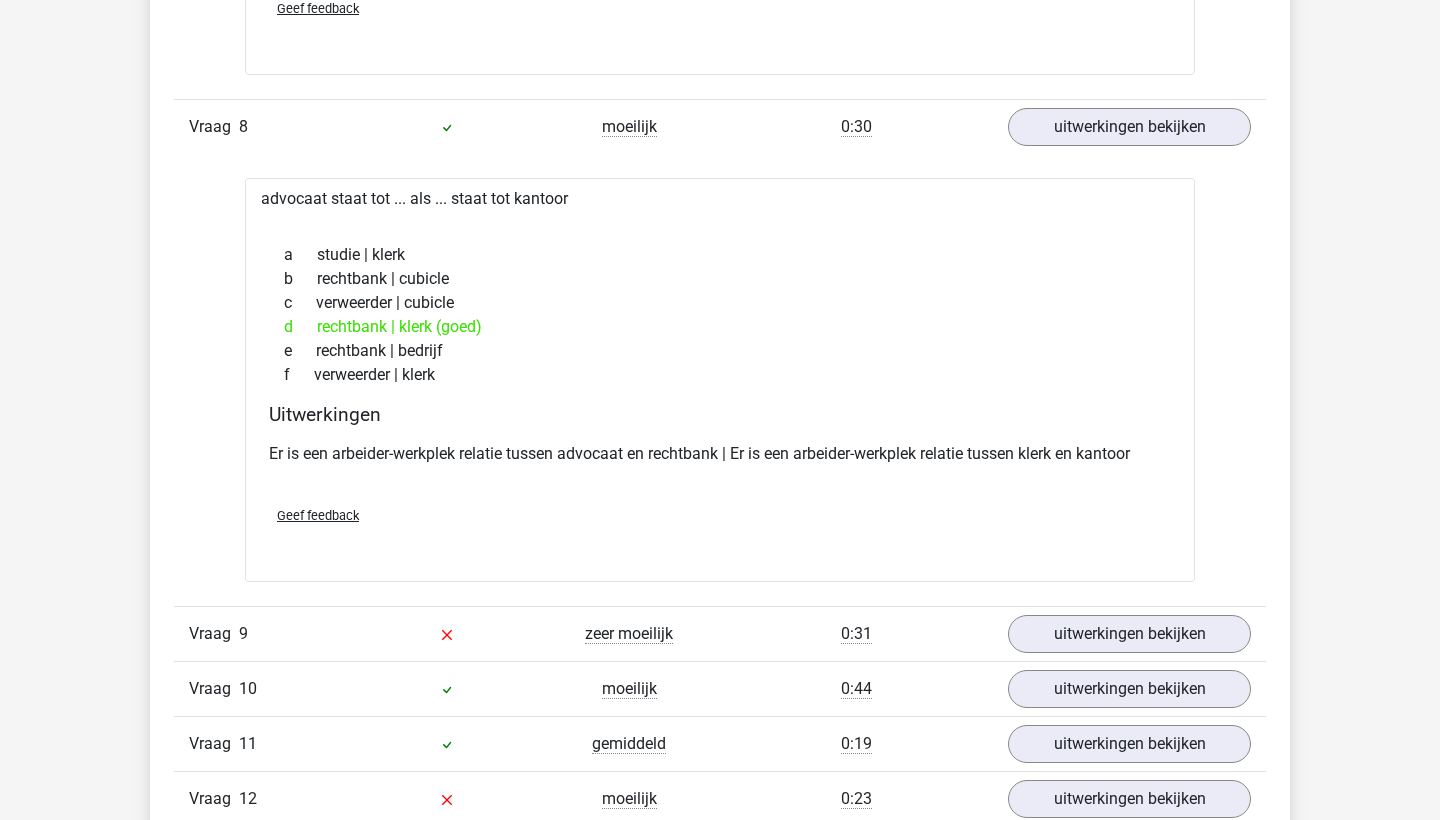 scroll, scrollTop: 9732, scrollLeft: 0, axis: vertical 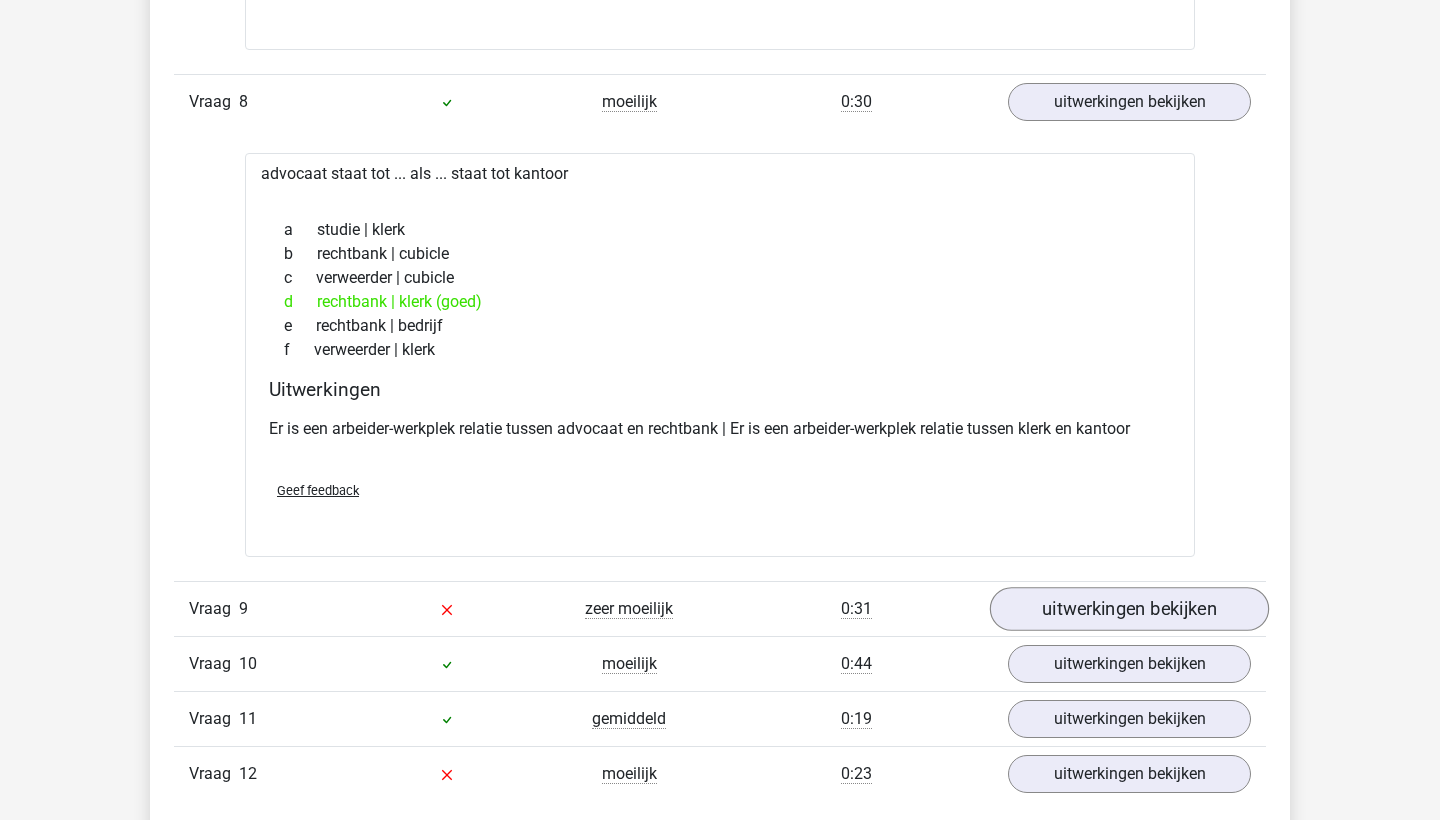 click on "uitwerkingen bekijken" at bounding box center (1129, 609) 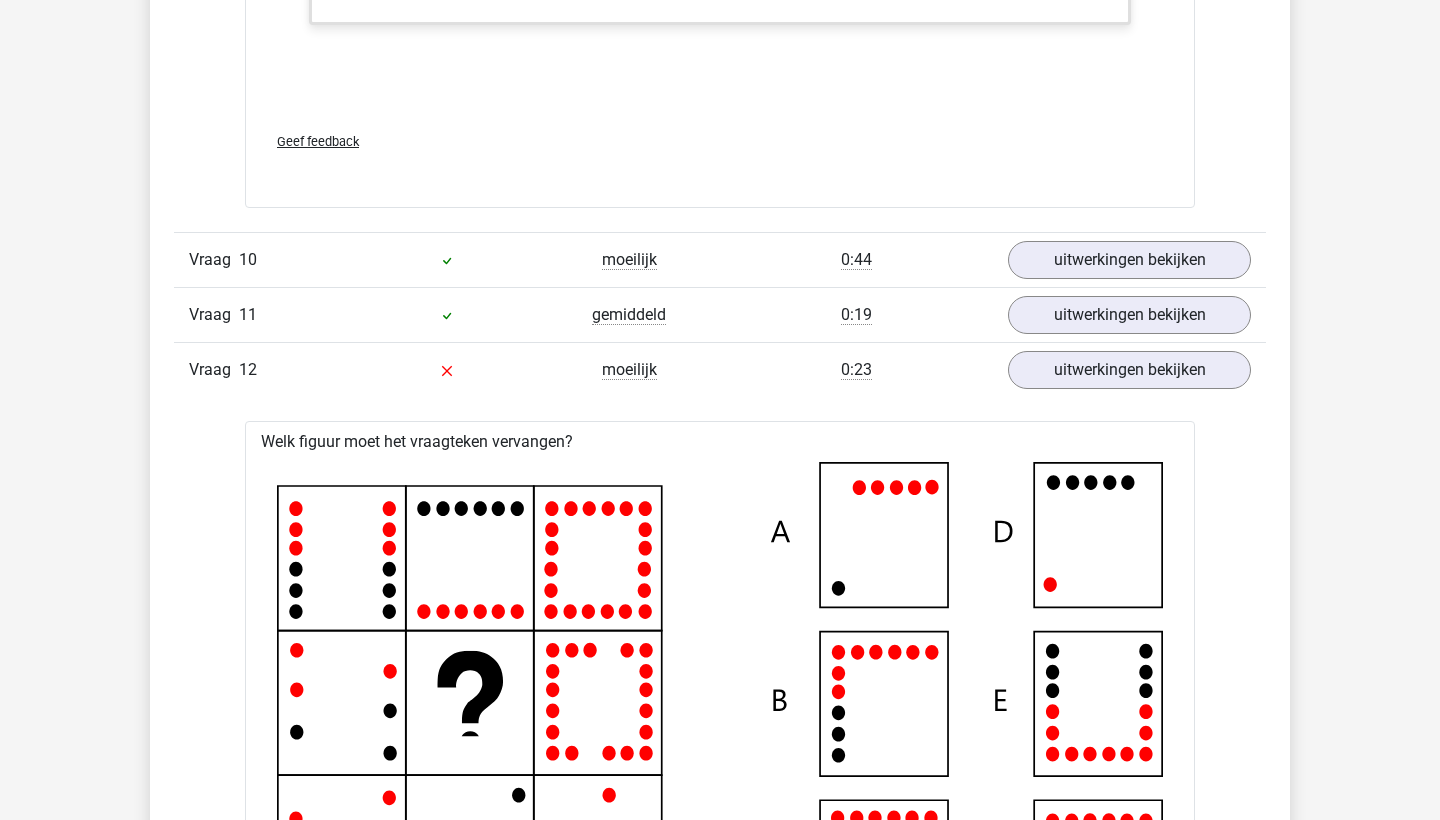 scroll, scrollTop: 12205, scrollLeft: 0, axis: vertical 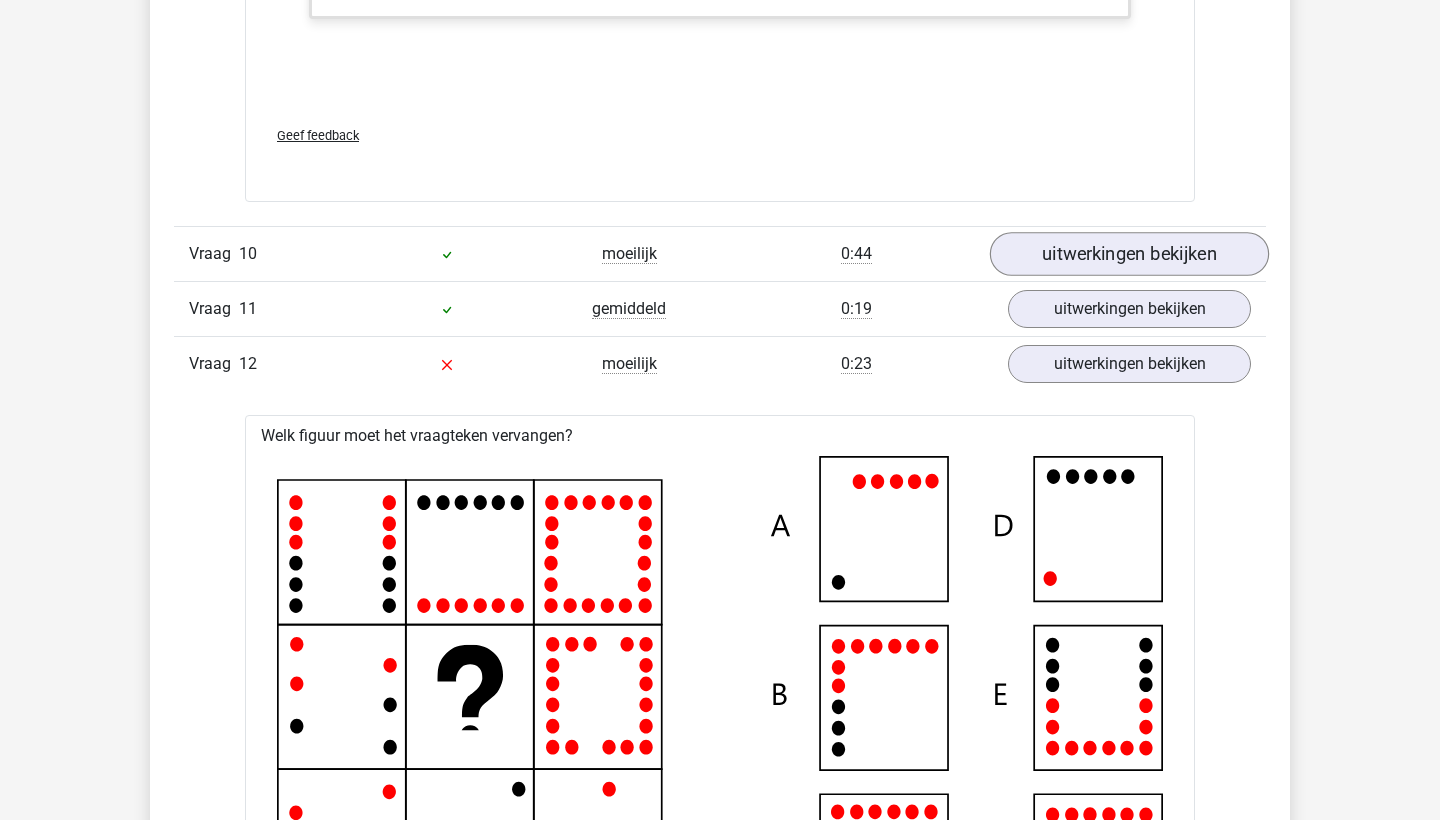 click on "uitwerkingen bekijken" at bounding box center [1129, 254] 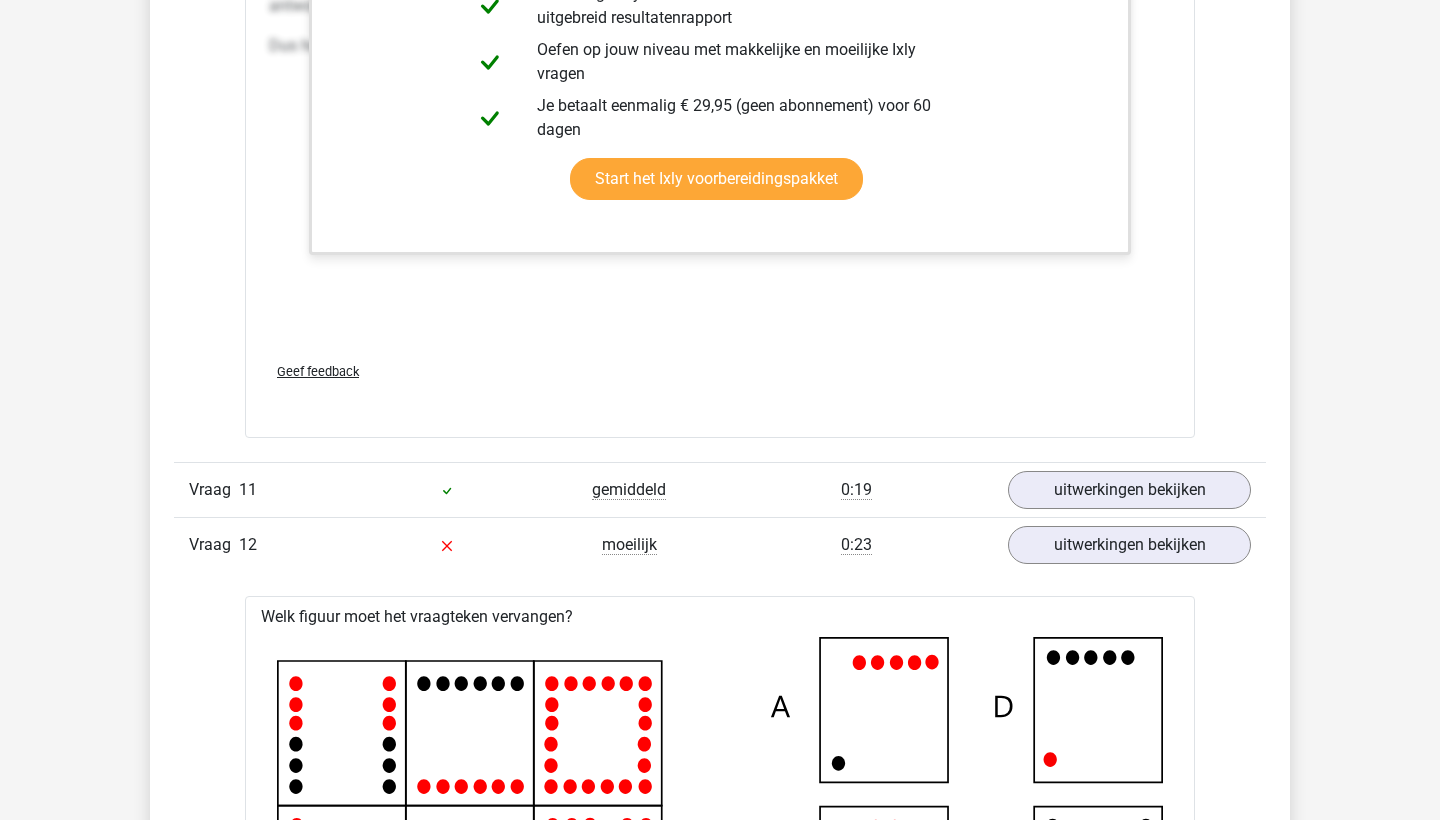 scroll, scrollTop: 13124, scrollLeft: 0, axis: vertical 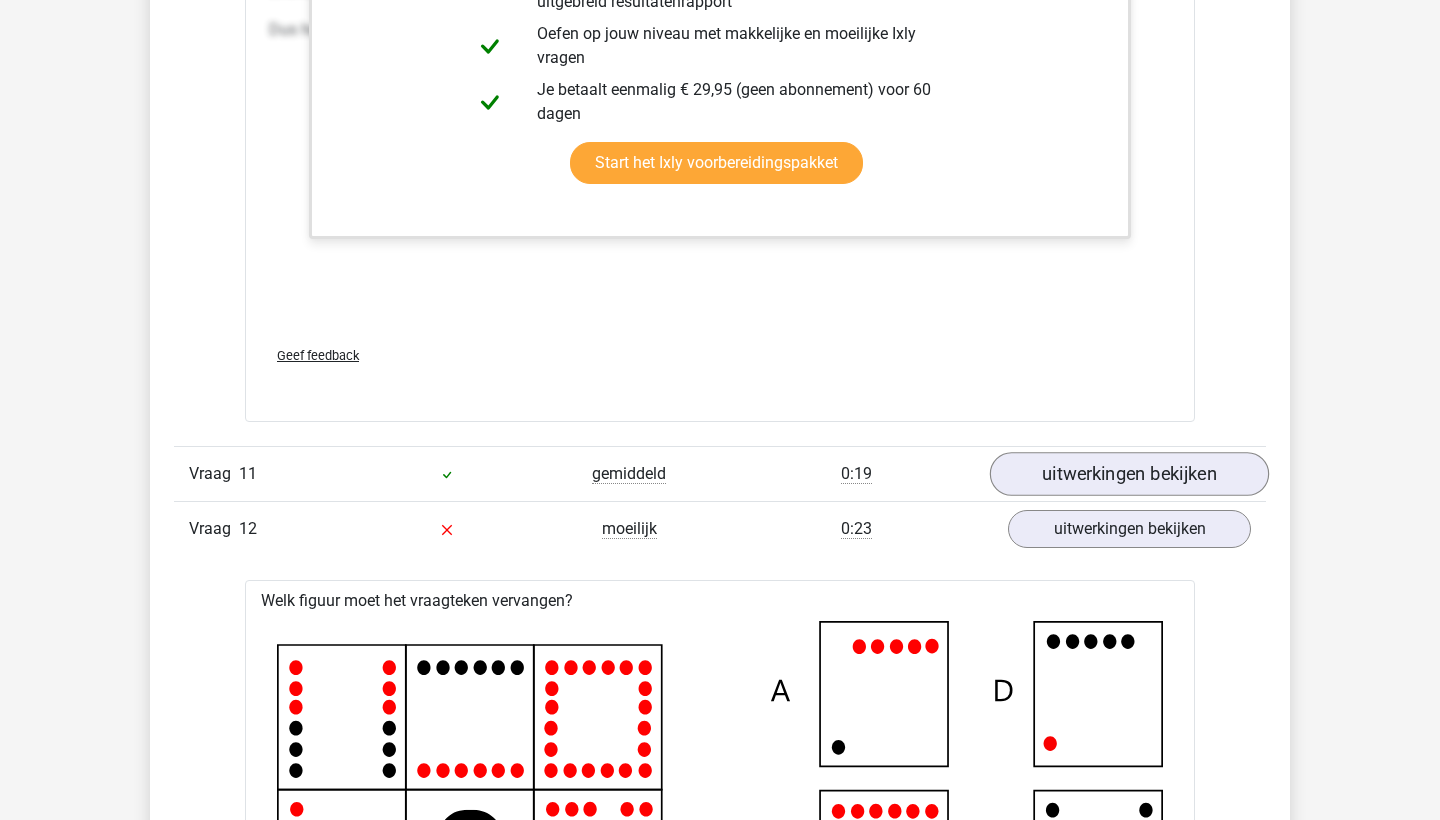 click on "uitwerkingen bekijken" at bounding box center (1129, 475) 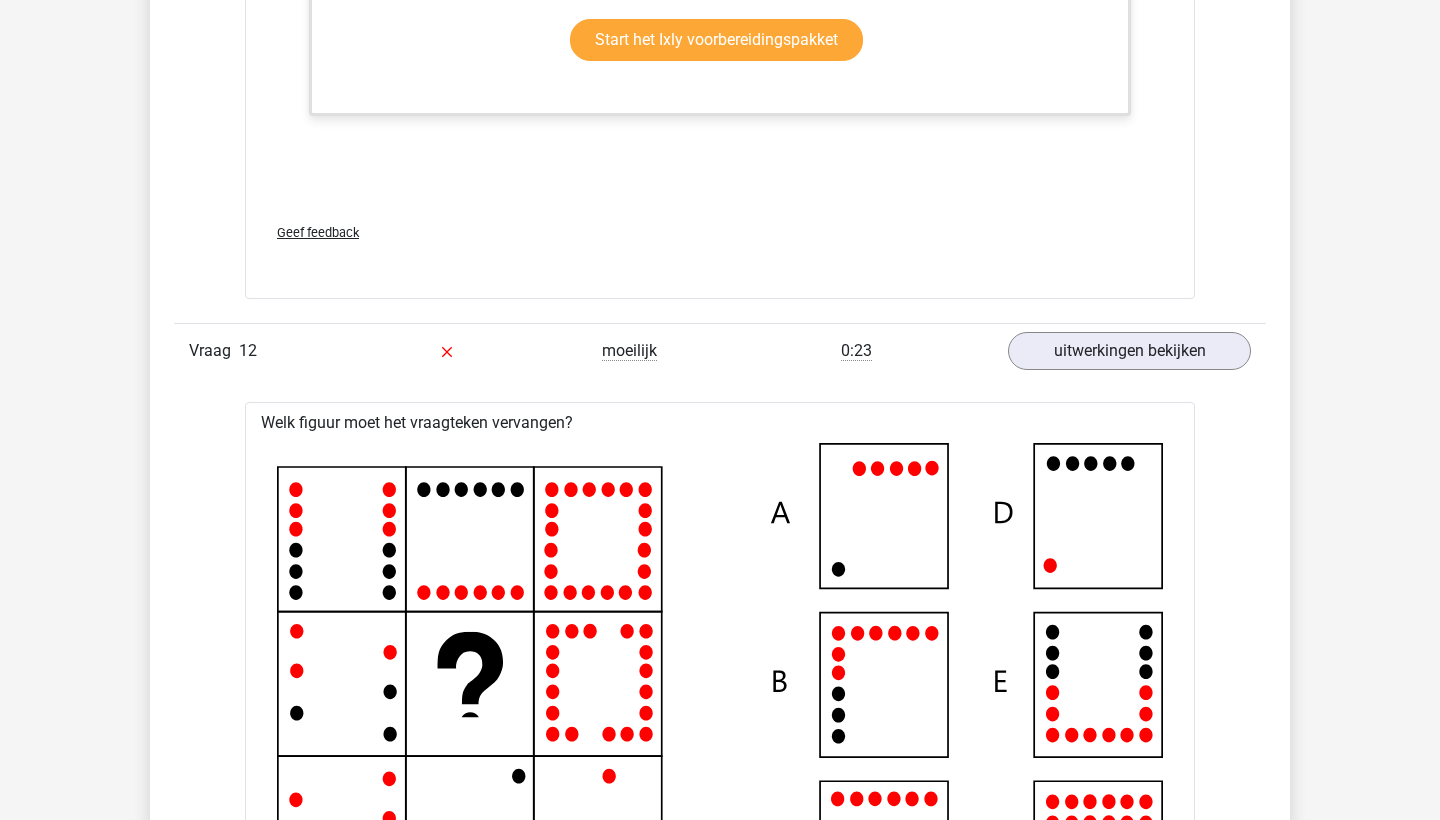 scroll, scrollTop: 14530, scrollLeft: 0, axis: vertical 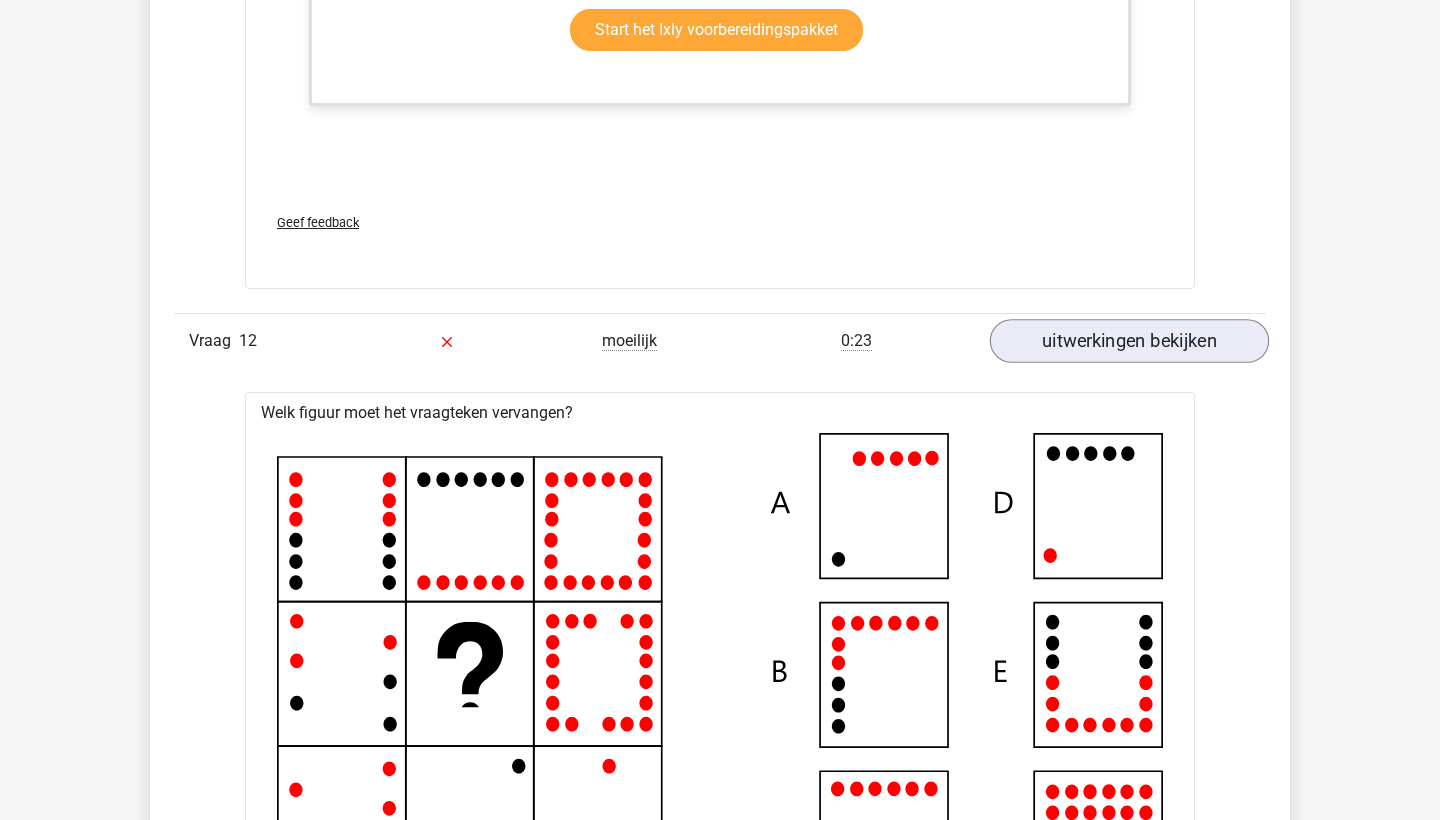 click on "uitwerkingen bekijken" at bounding box center [1129, 341] 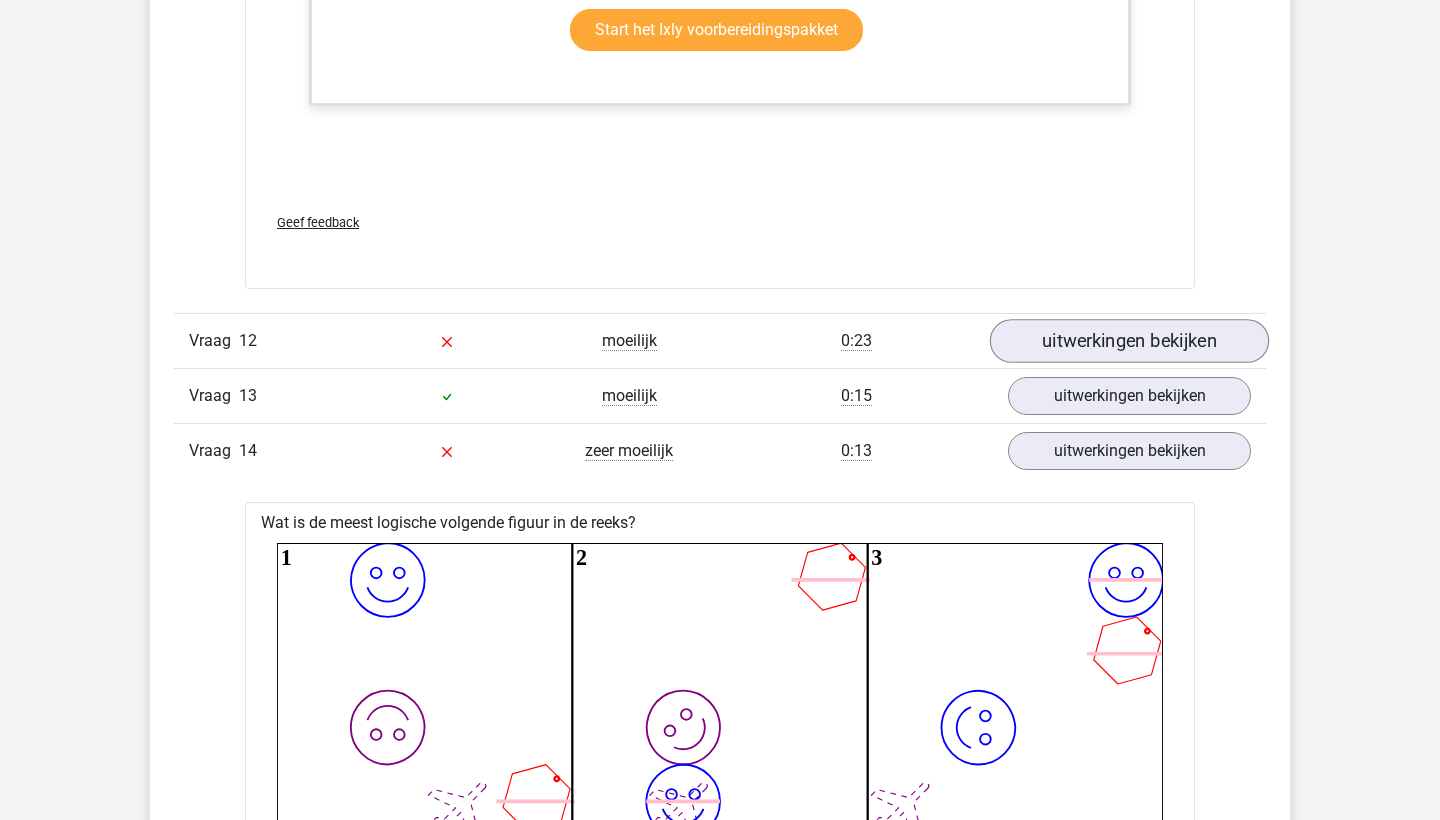 click on "uitwerkingen bekijken" at bounding box center [1129, 341] 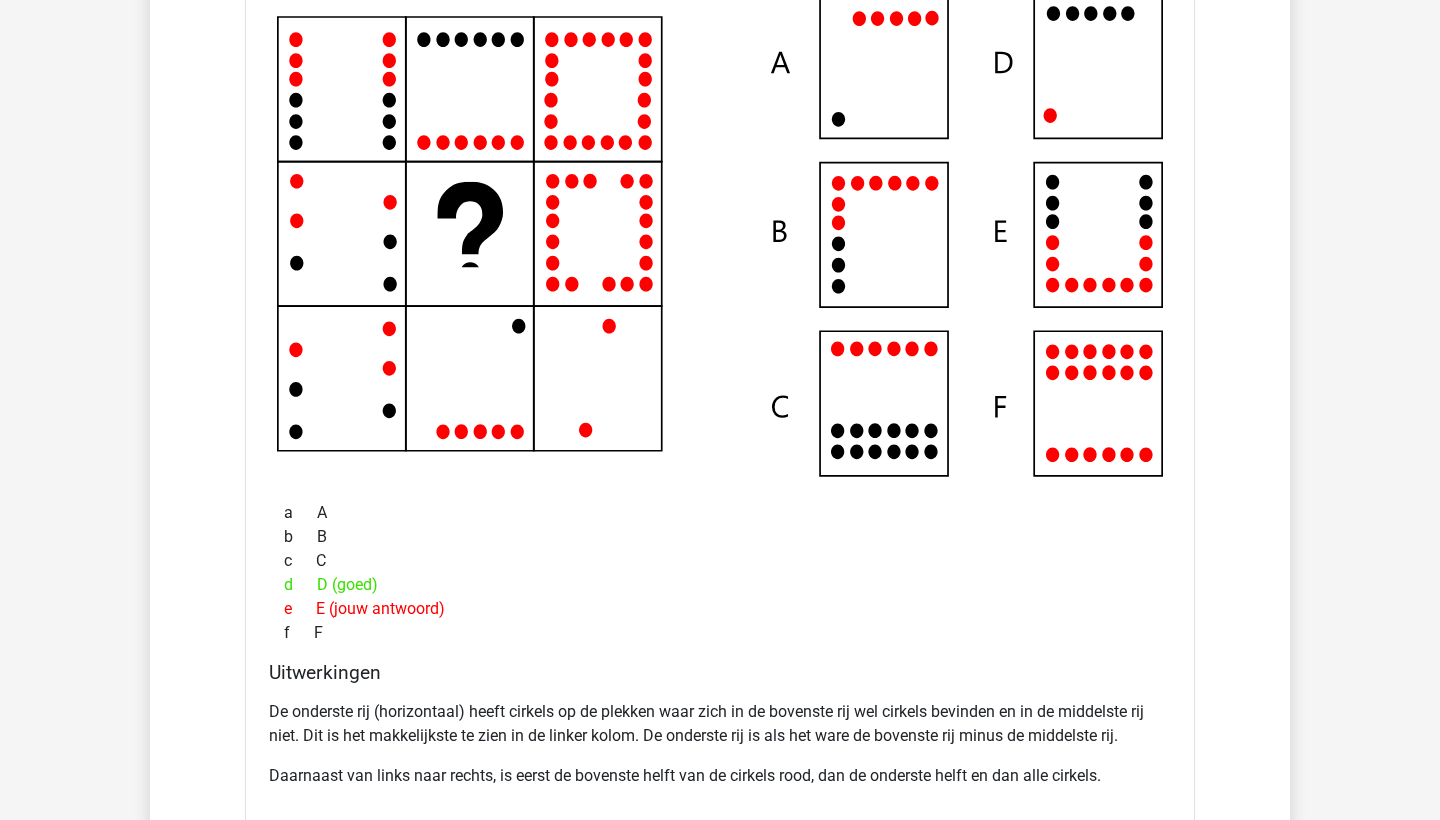 scroll, scrollTop: 14963, scrollLeft: 0, axis: vertical 